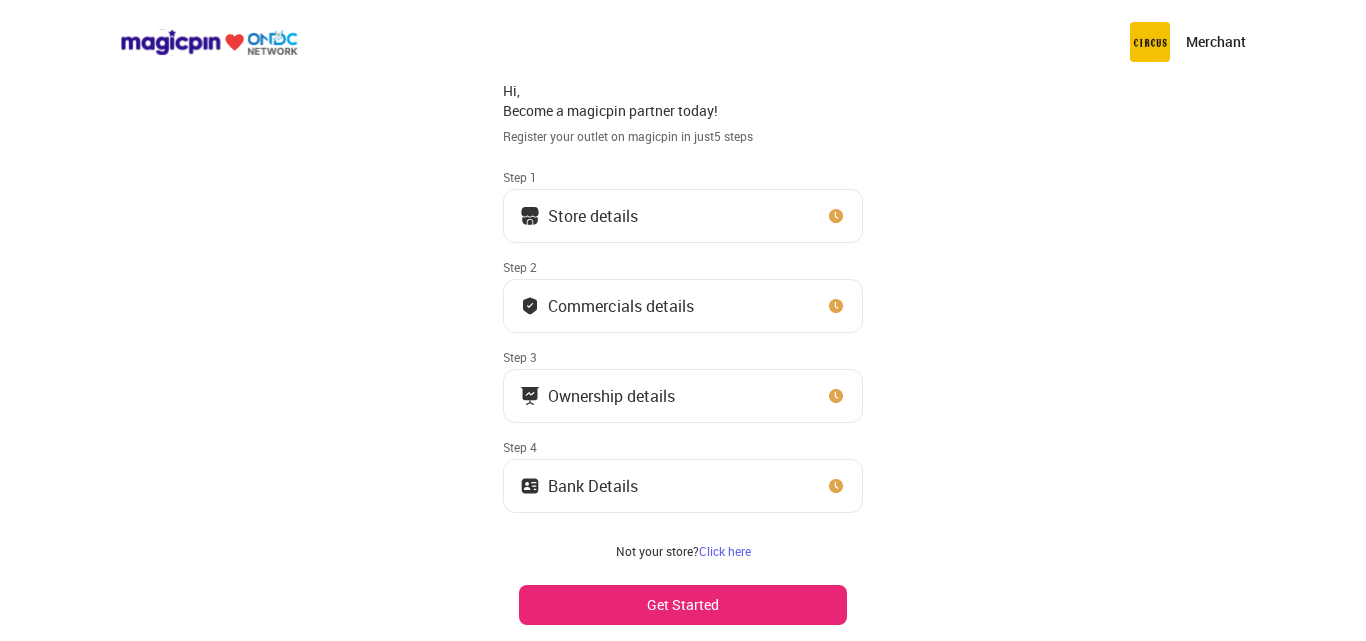 scroll, scrollTop: 0, scrollLeft: 0, axis: both 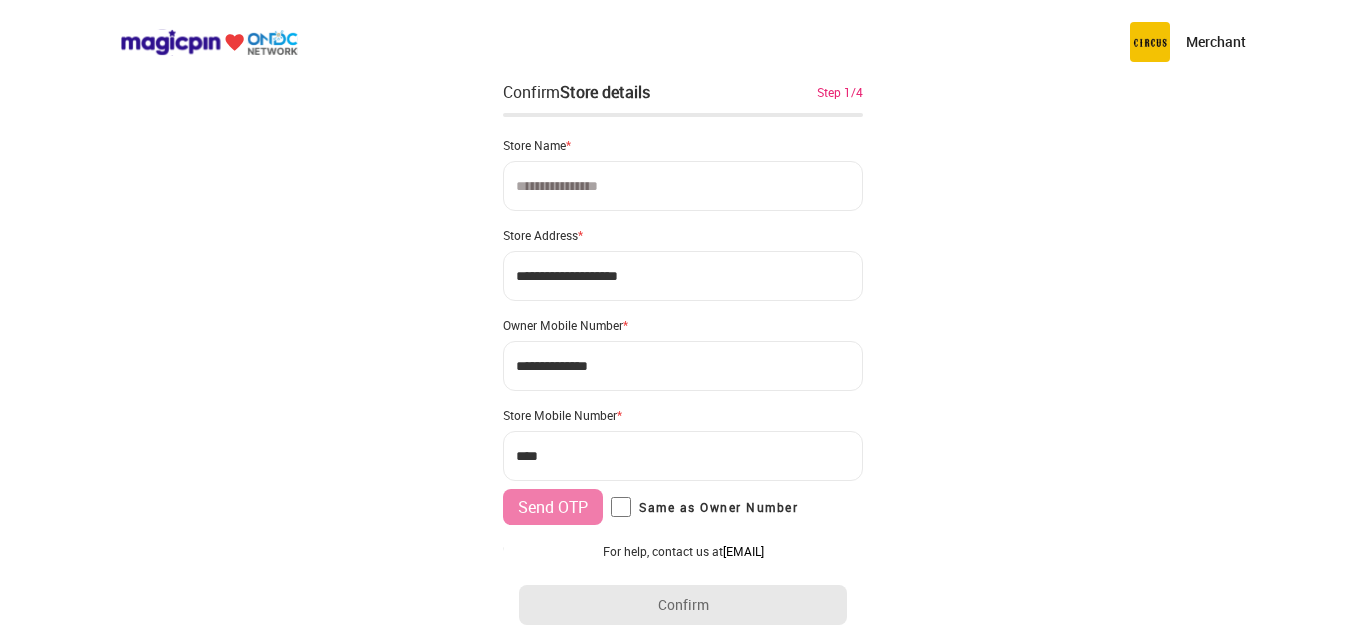 click at bounding box center [683, 186] 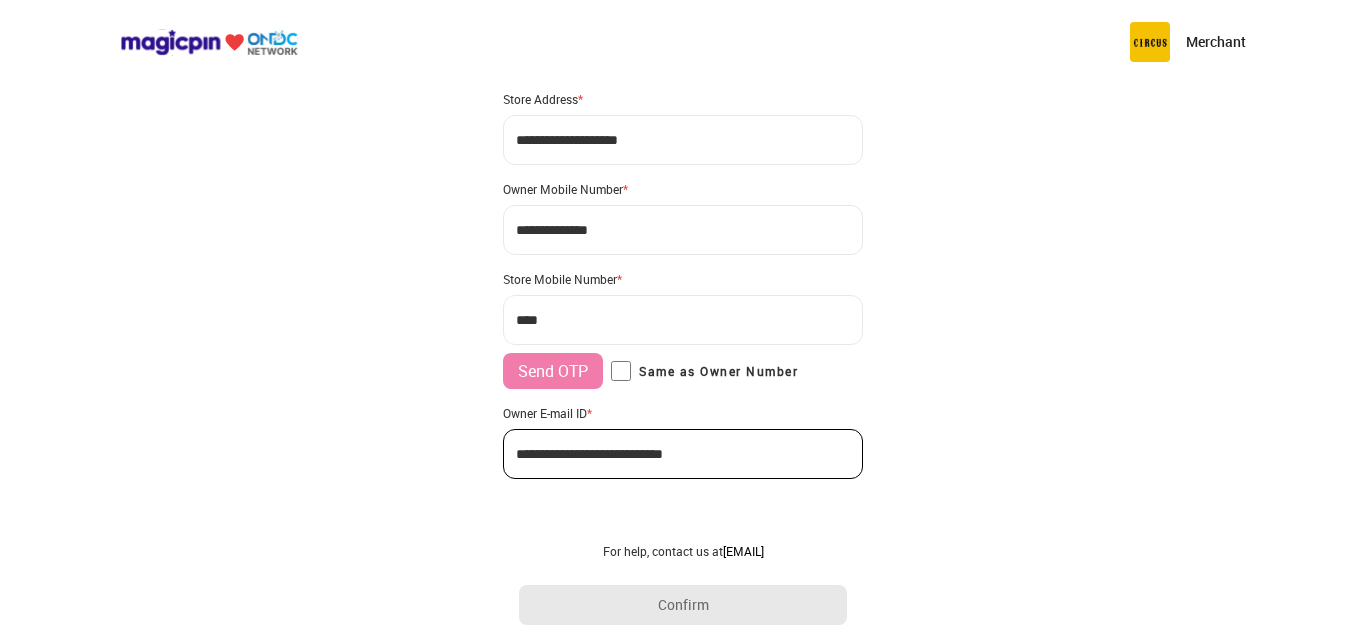 scroll, scrollTop: 154, scrollLeft: 0, axis: vertical 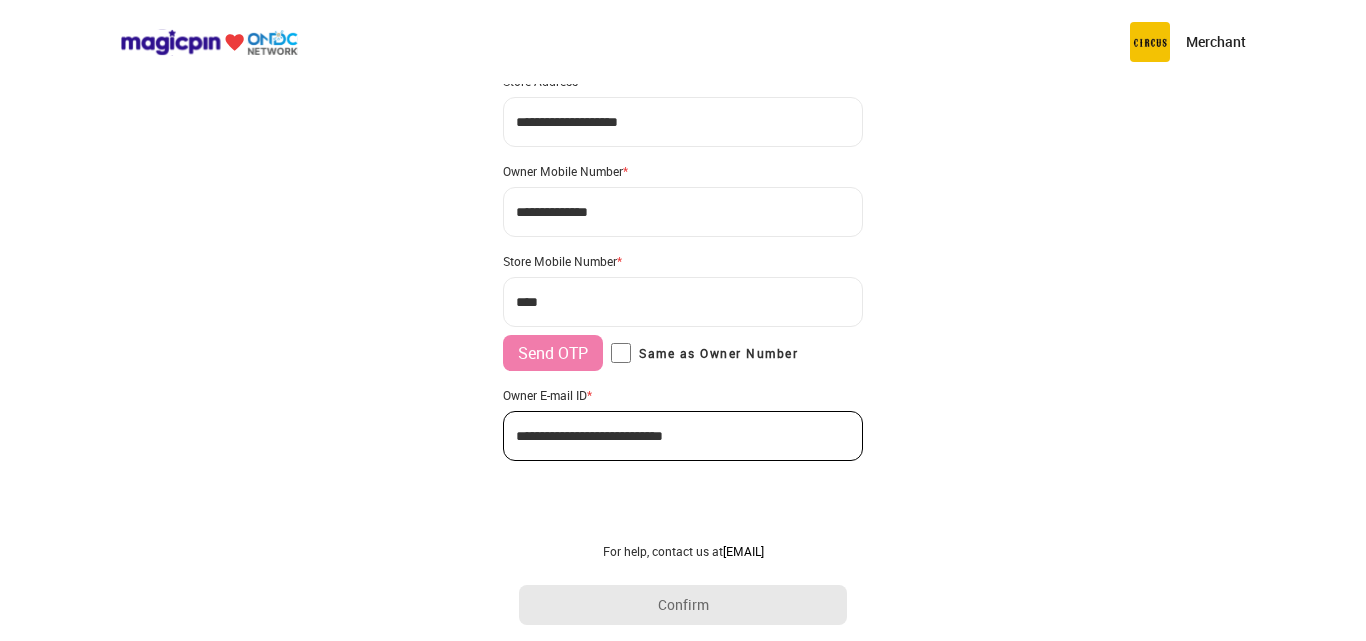 type on "**********" 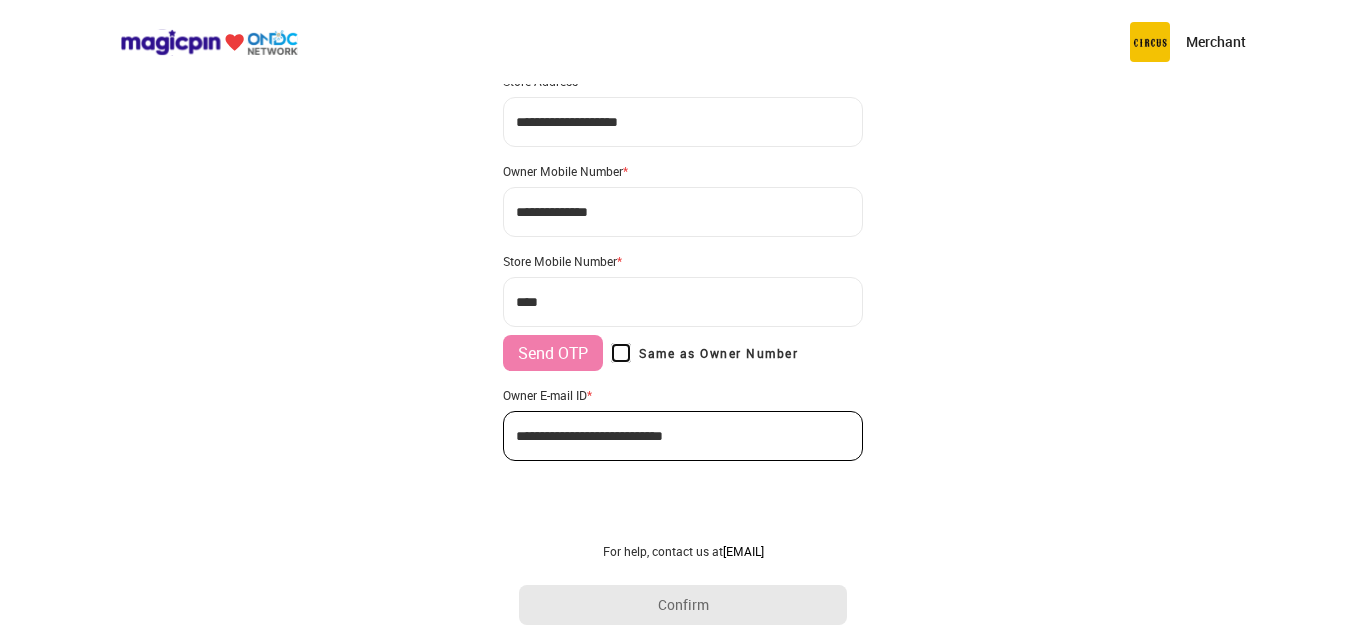 type on "**********" 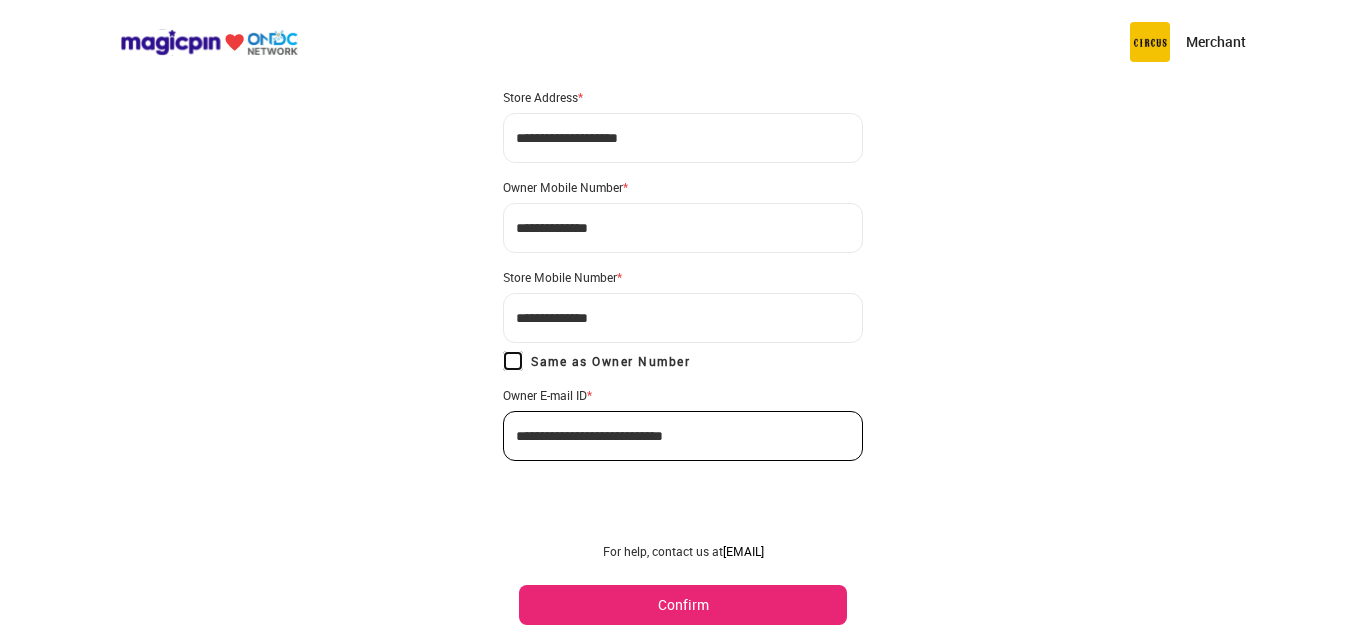 scroll, scrollTop: 138, scrollLeft: 0, axis: vertical 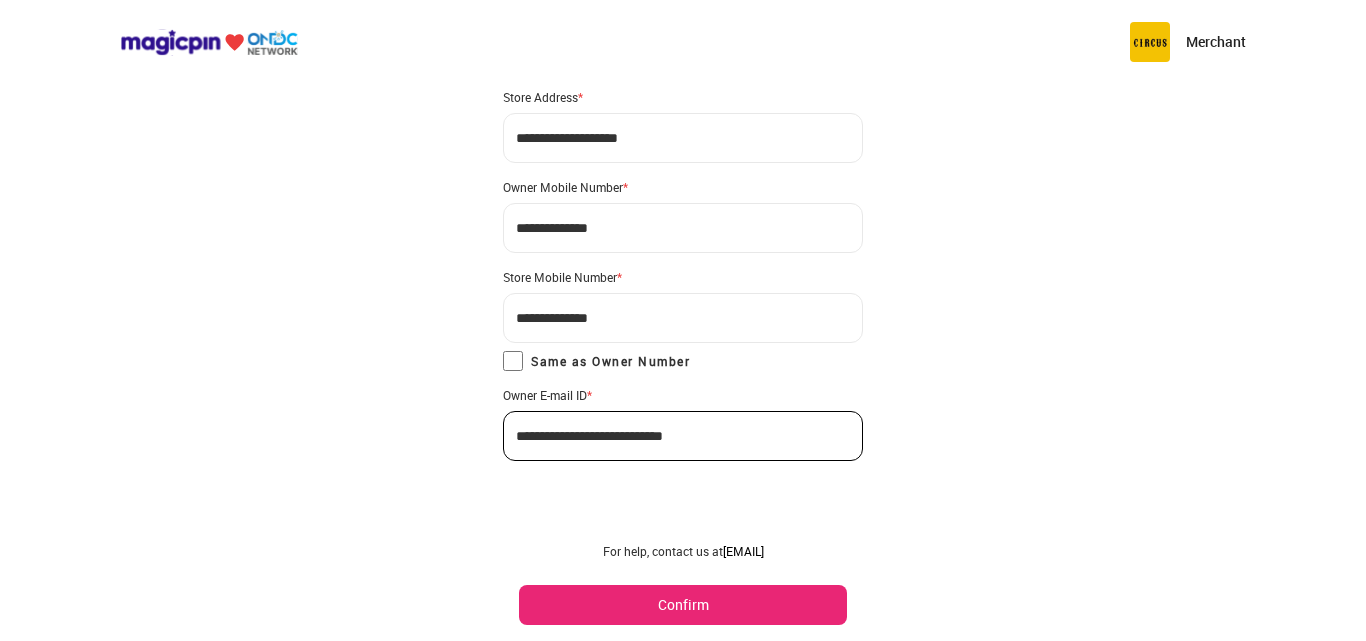 click on "Confirm" at bounding box center [683, 605] 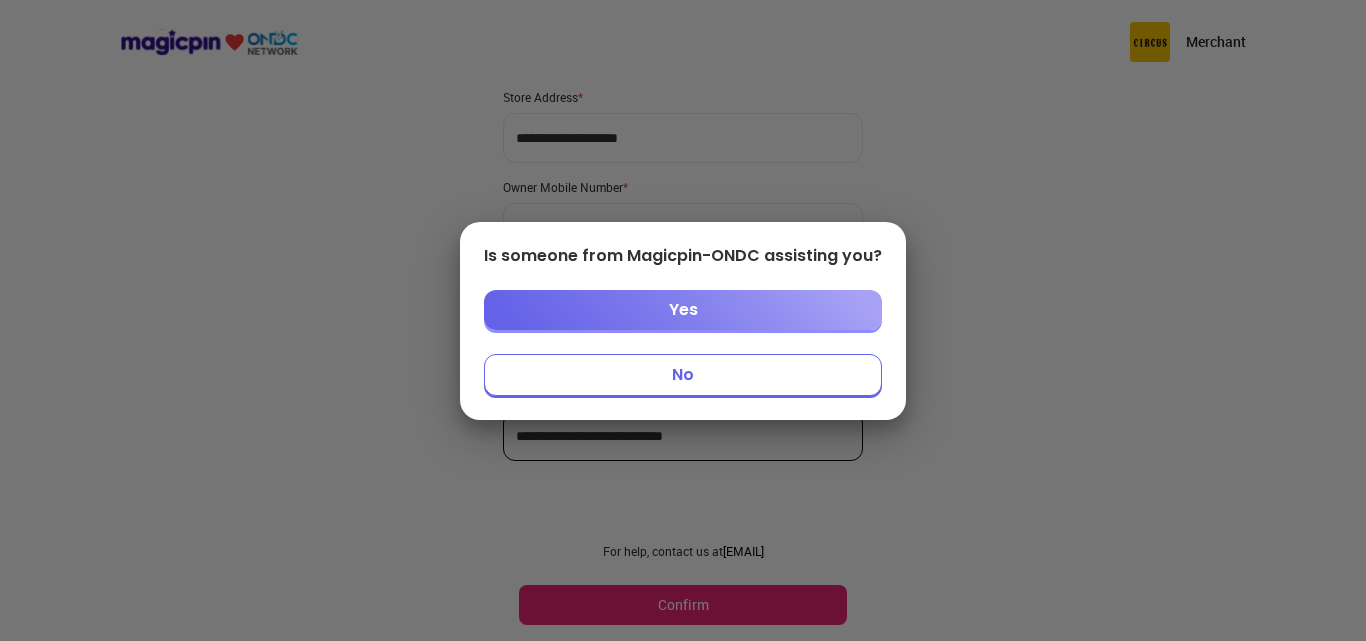 click on "Yes" at bounding box center (683, 310) 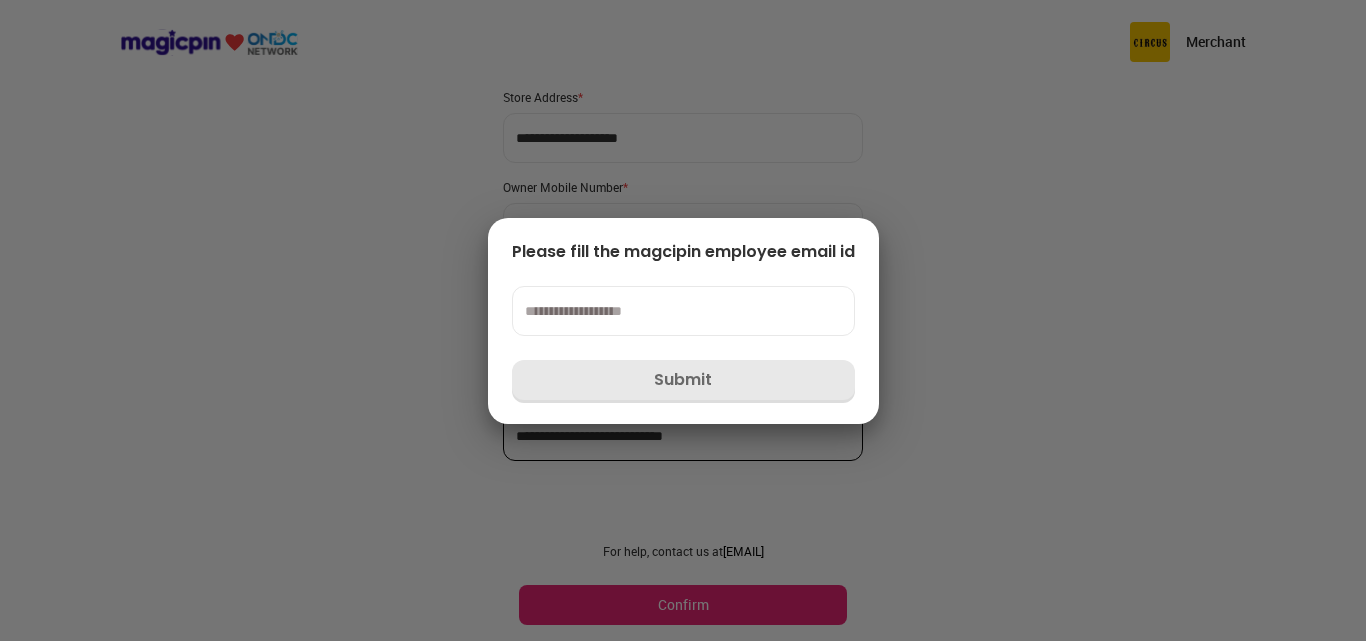 click at bounding box center [683, 311] 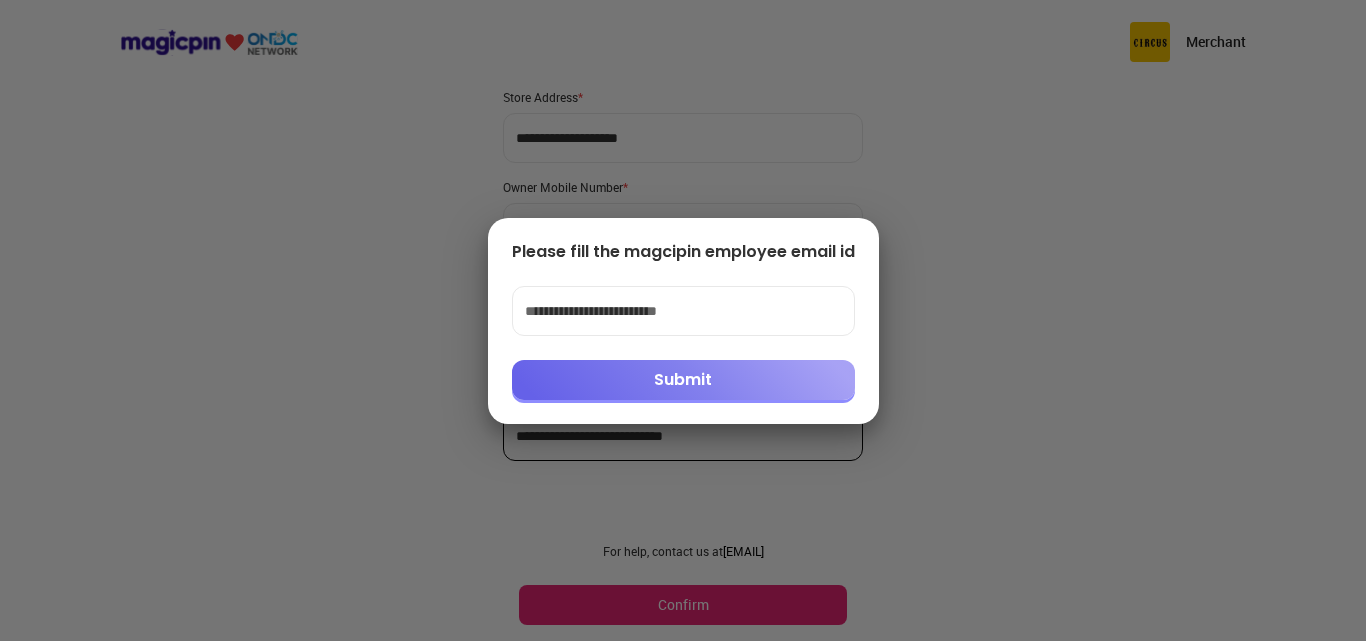 type on "**********" 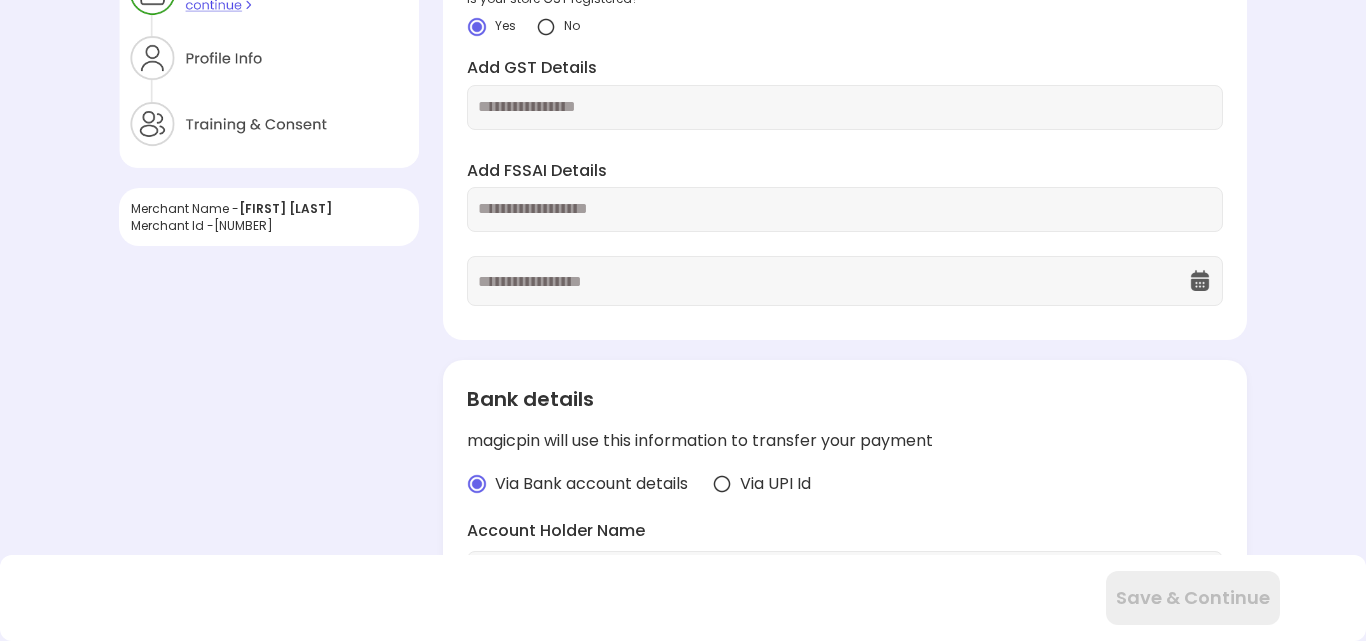 scroll, scrollTop: 0, scrollLeft: 0, axis: both 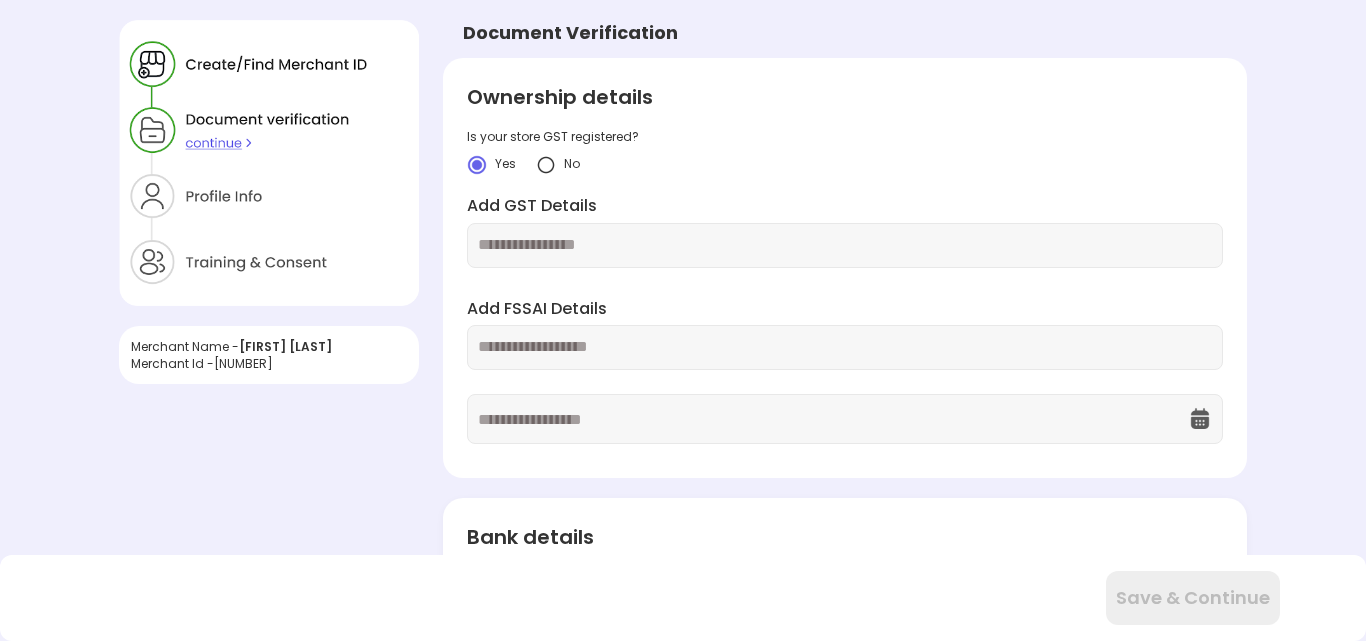 click at bounding box center [546, 165] 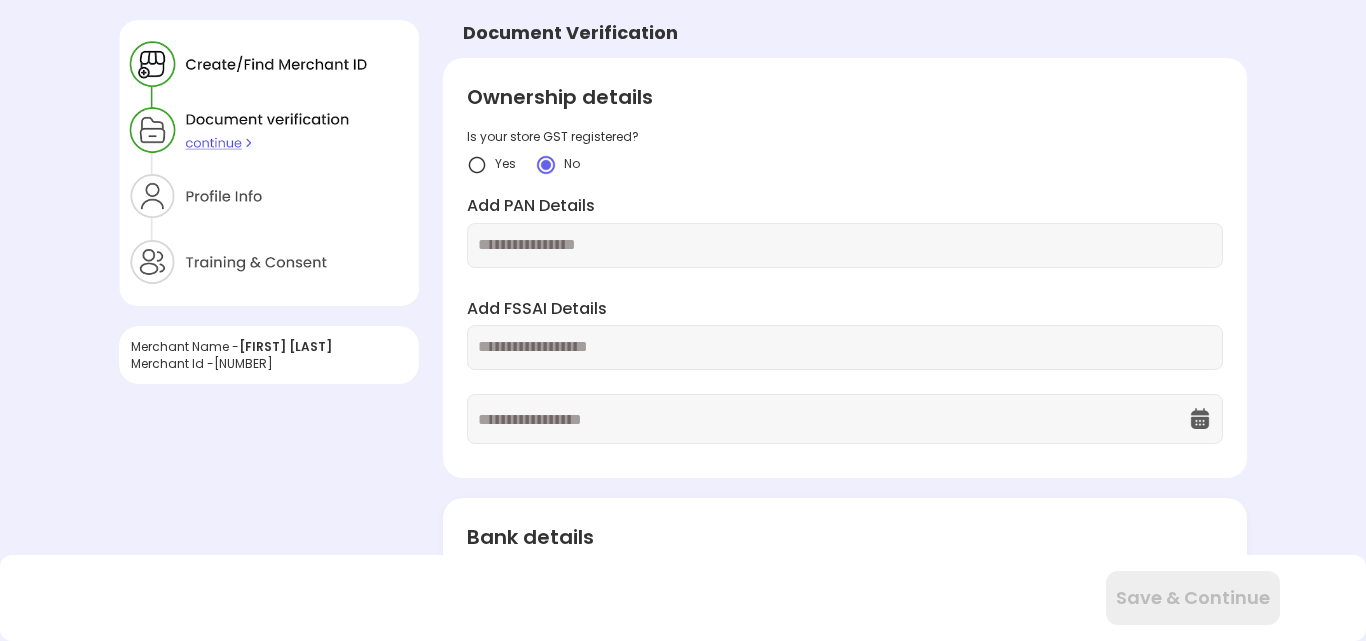 click at bounding box center (844, 245) 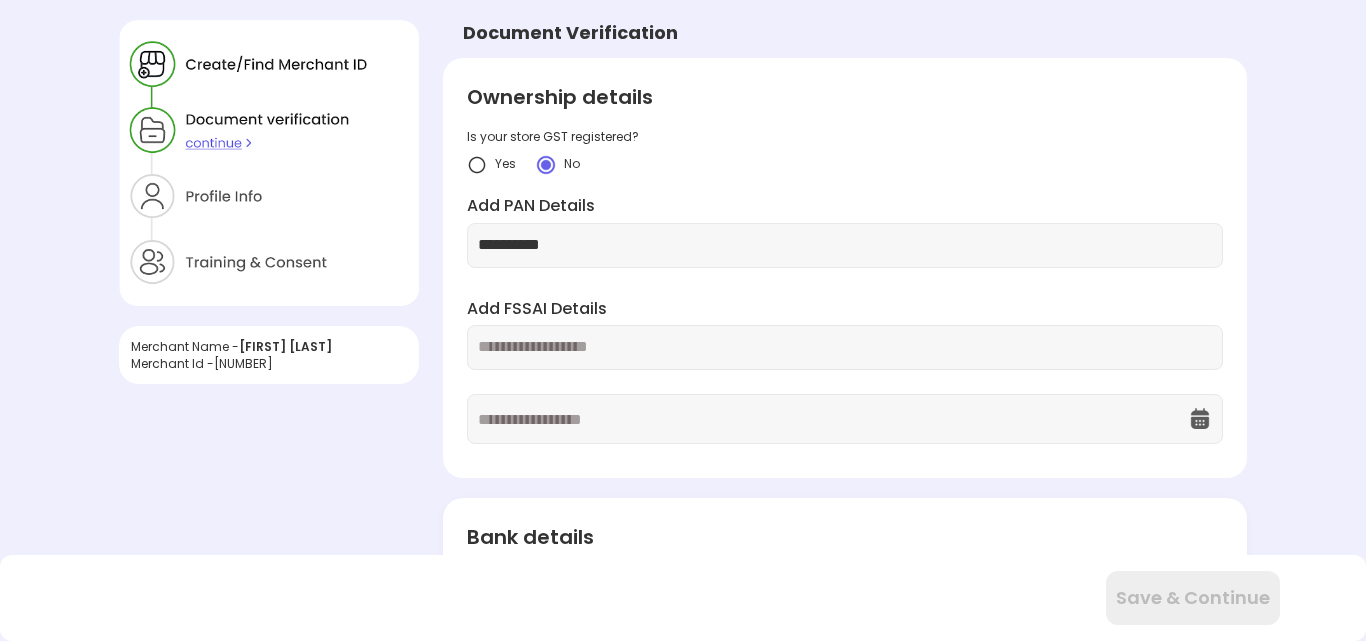 type on "**********" 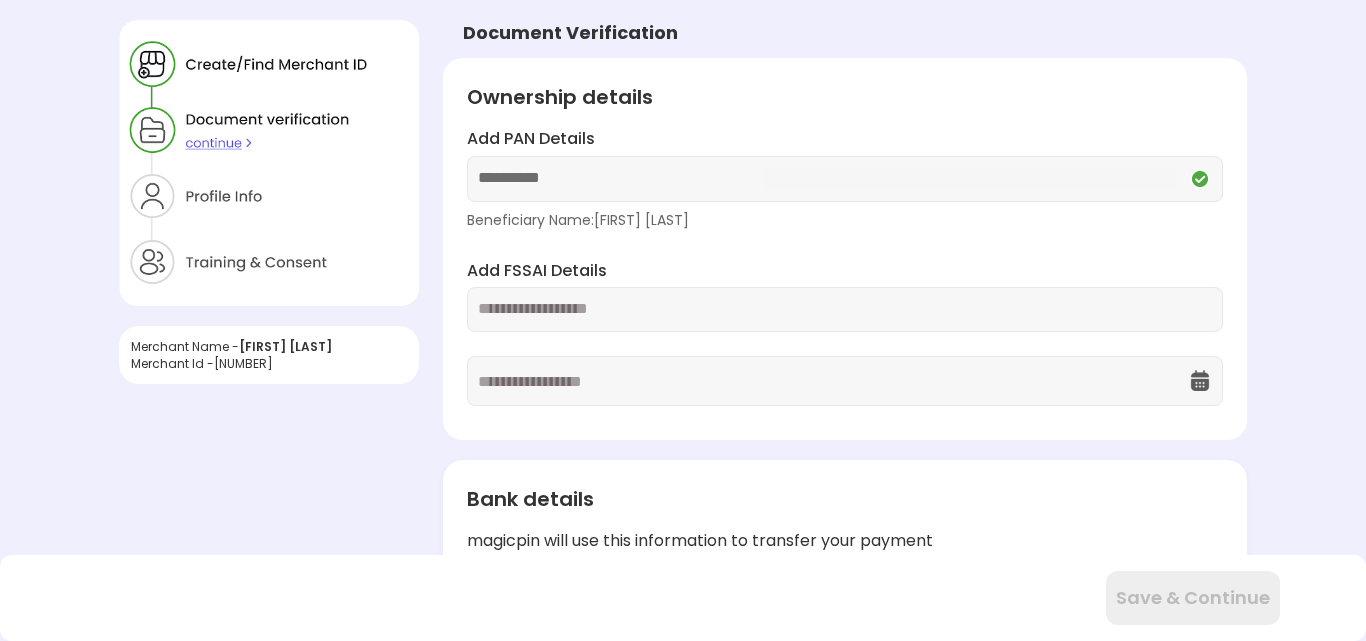 click at bounding box center [844, 309] 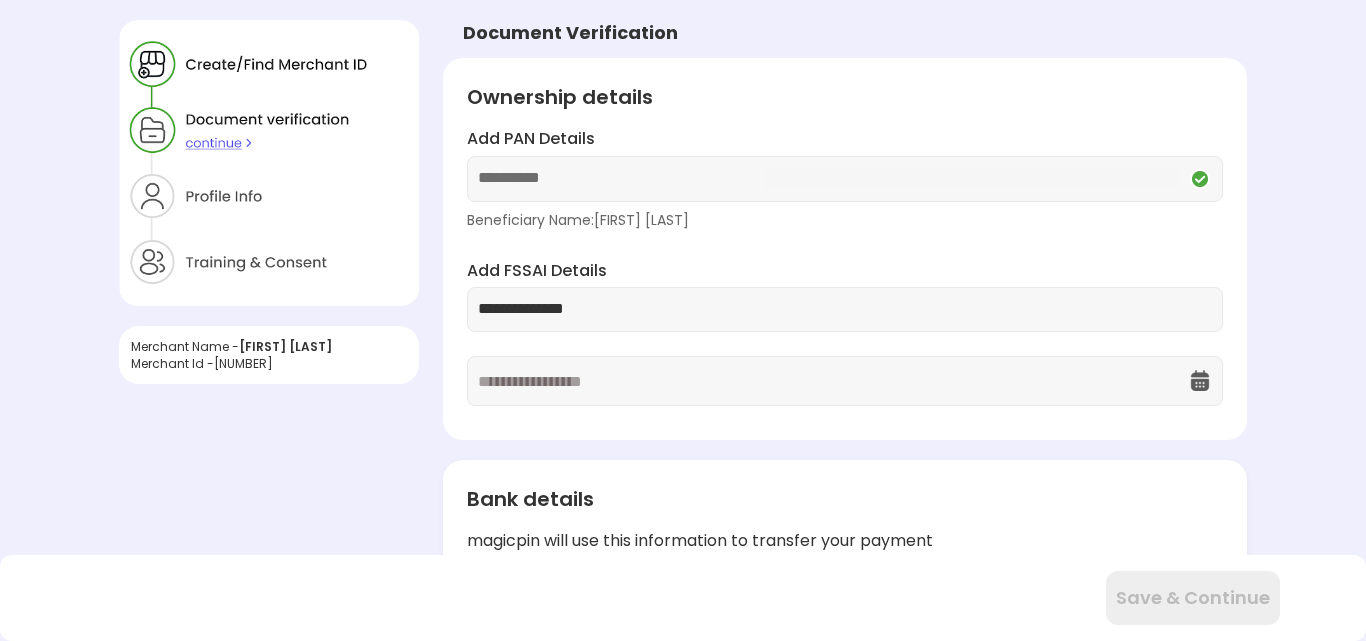 type on "**********" 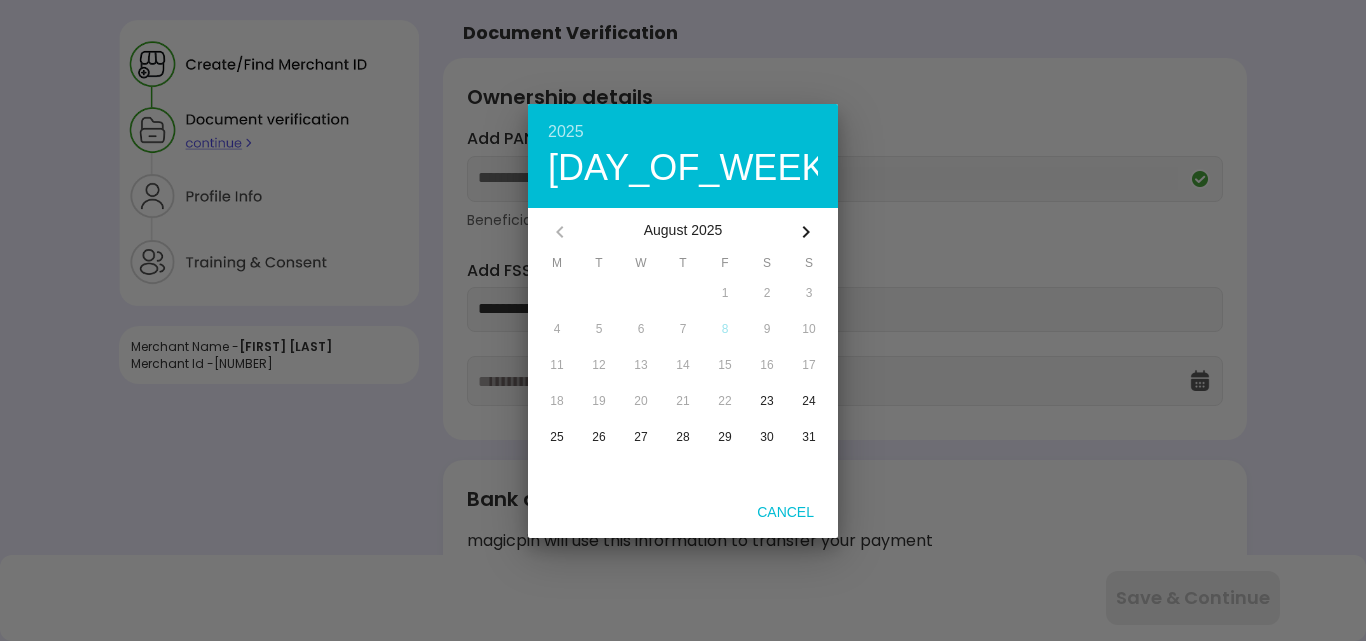 click on "2025" at bounding box center (683, 132) 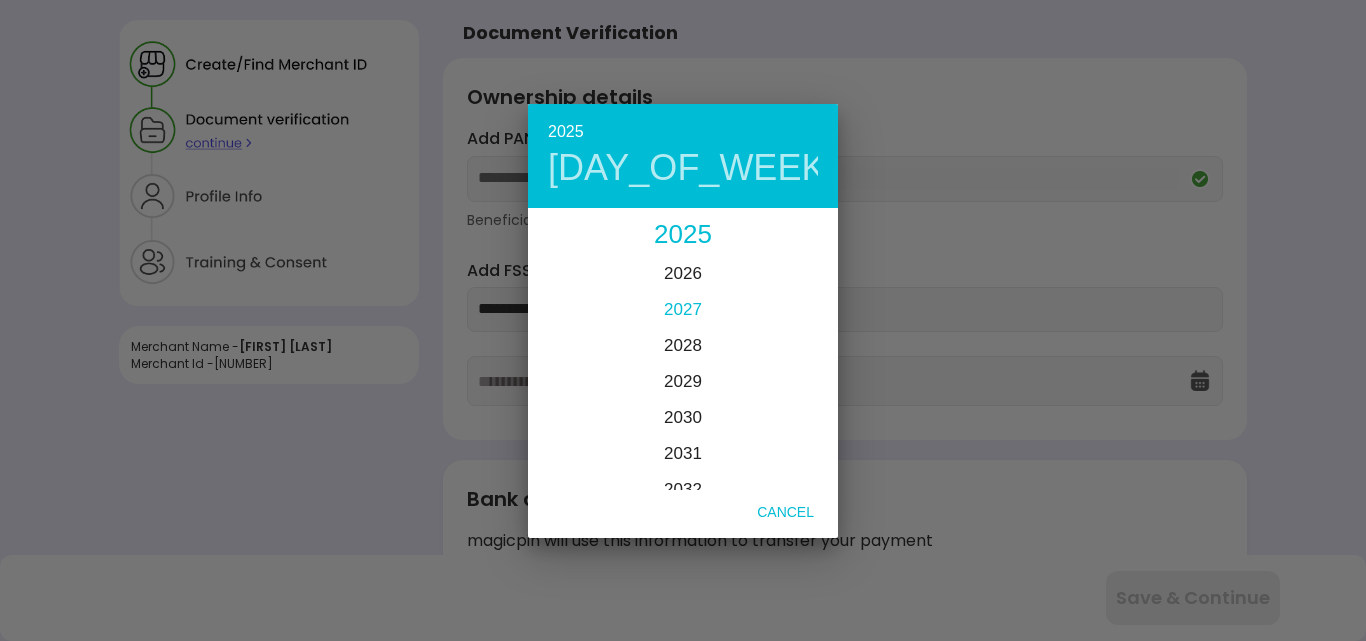 click on "2027" at bounding box center [683, 311] 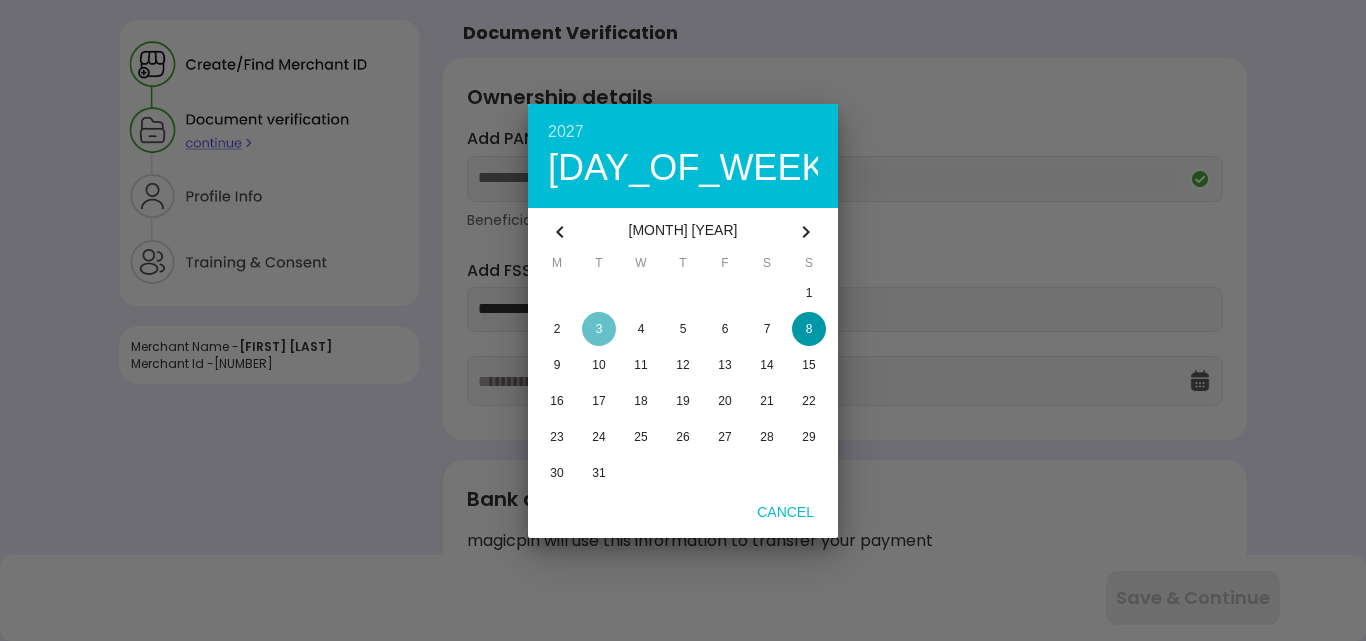 click on "3" at bounding box center [599, 329] 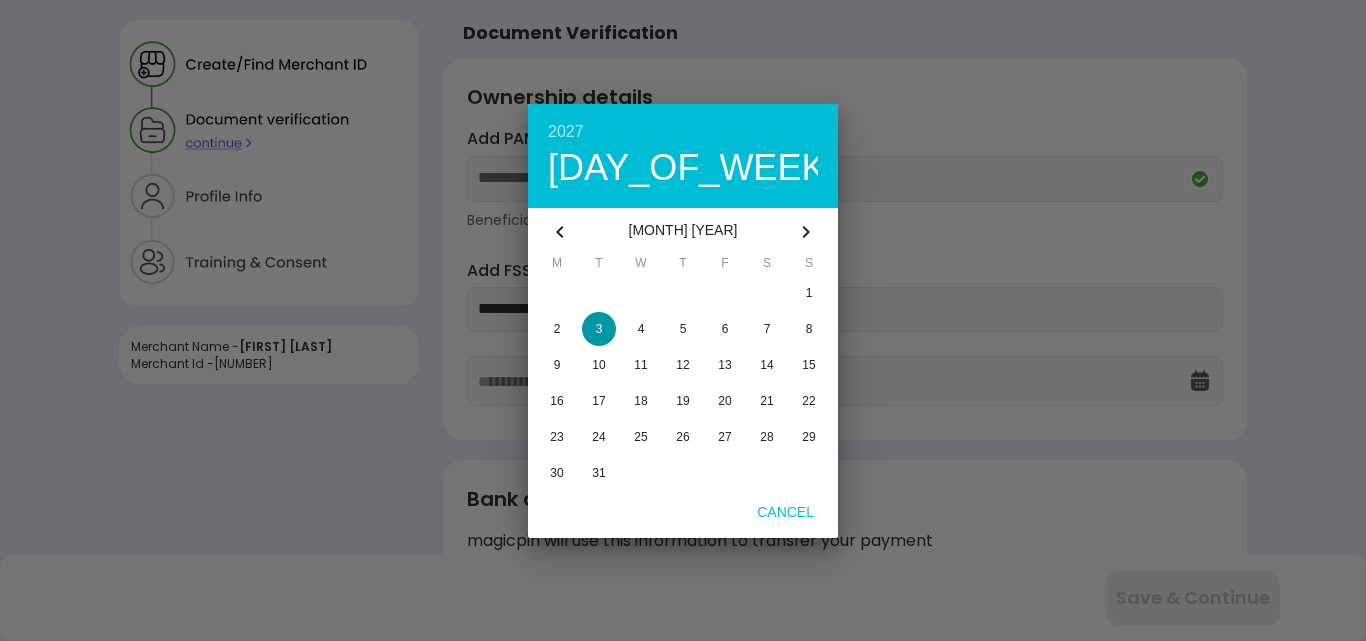 type on "**********" 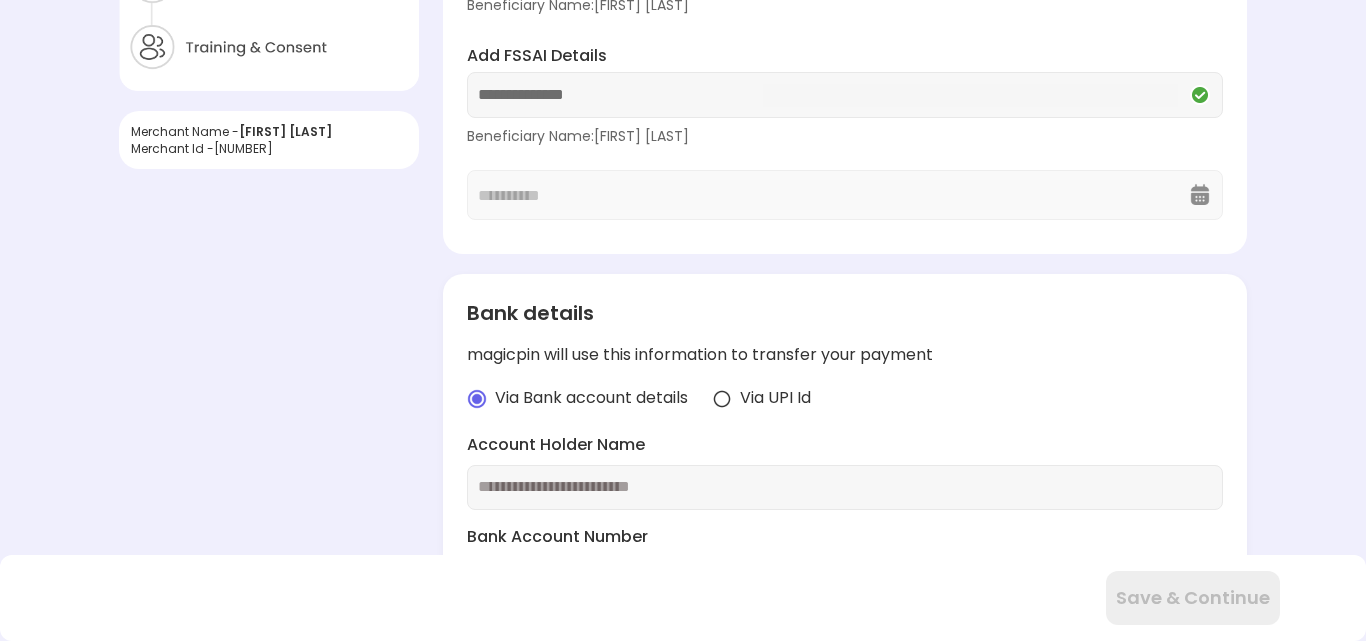 scroll, scrollTop: 226, scrollLeft: 0, axis: vertical 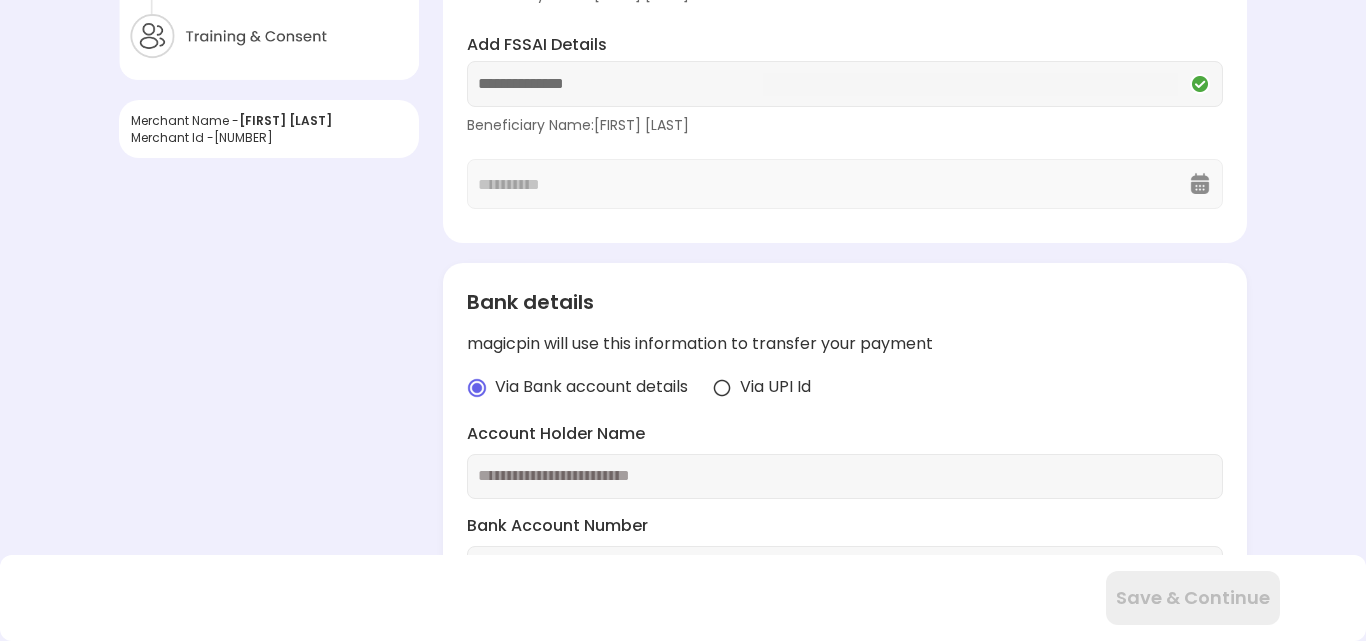 click at bounding box center [722, 388] 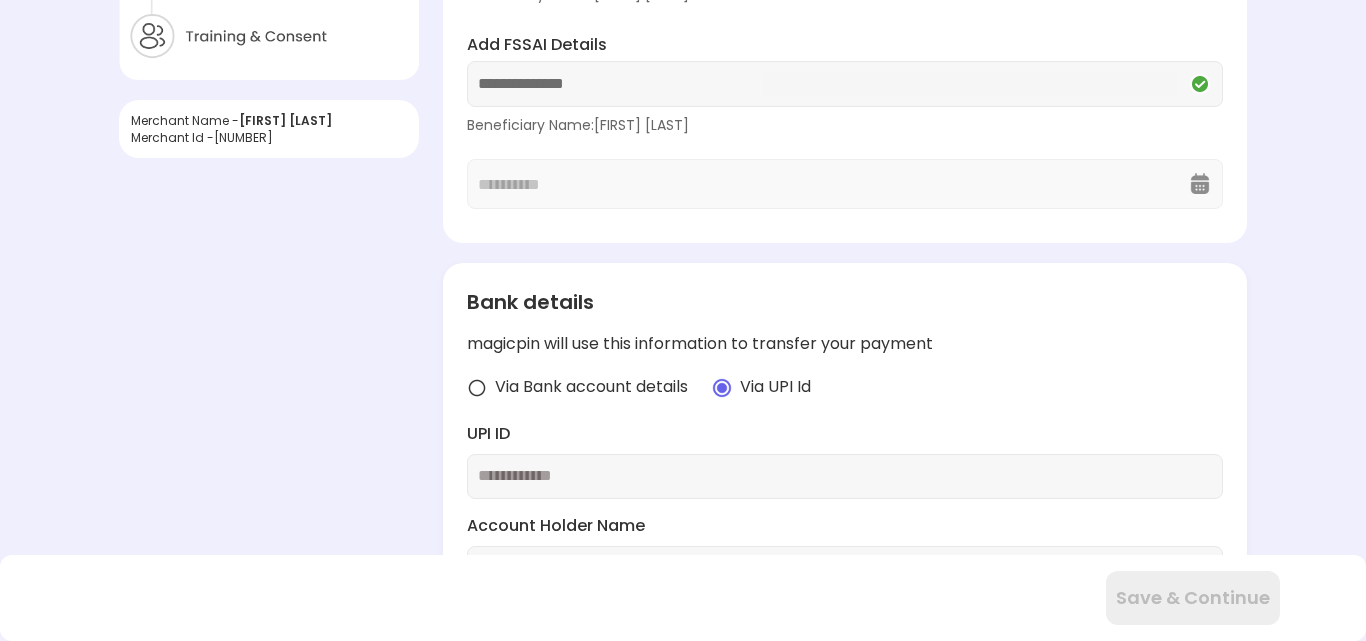 scroll, scrollTop: 389, scrollLeft: 0, axis: vertical 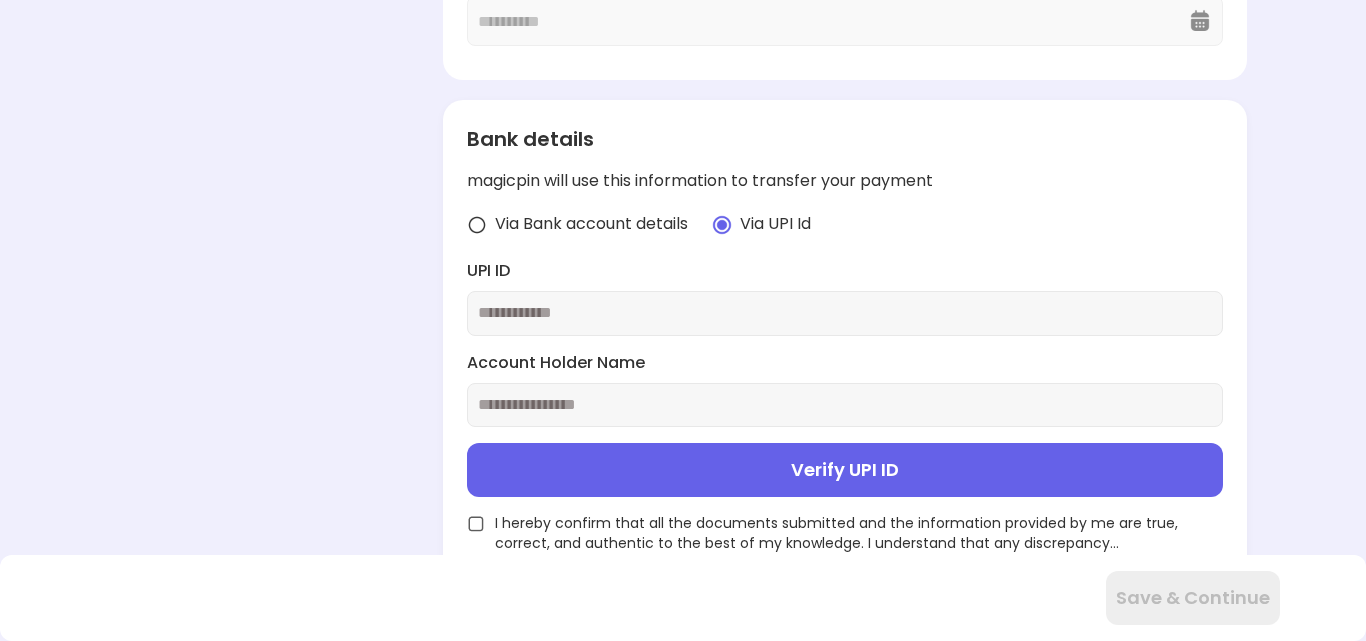click at bounding box center [844, 313] 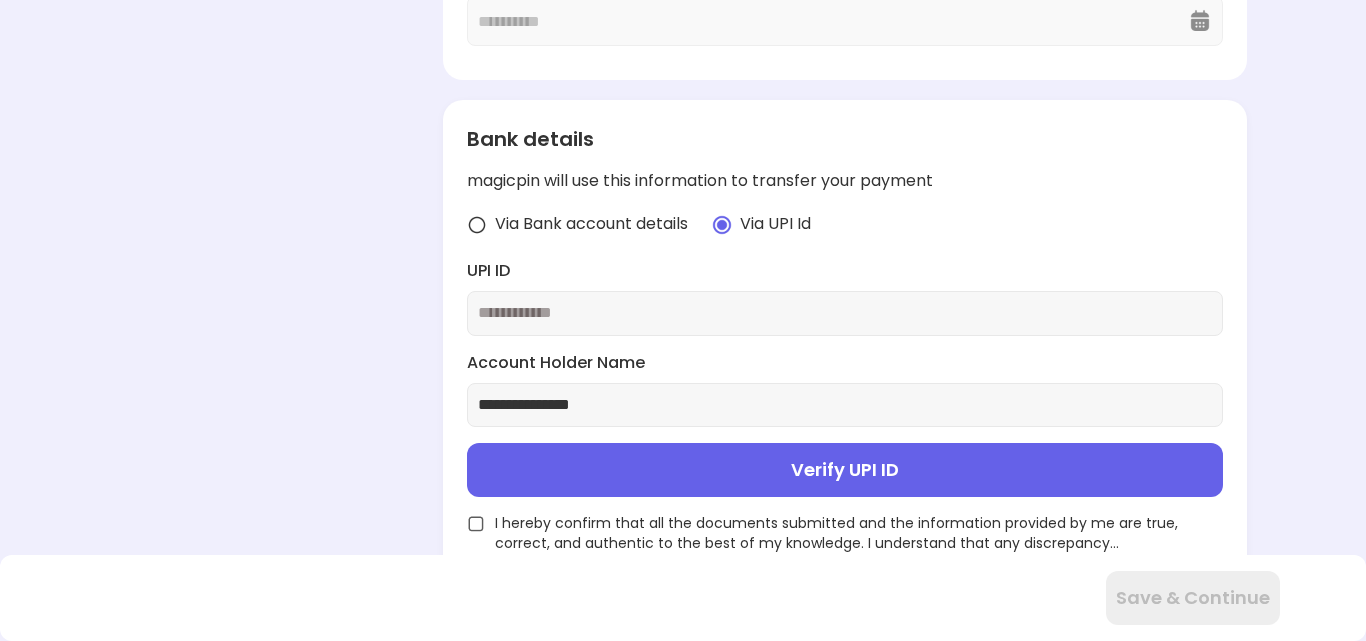 type on "**********" 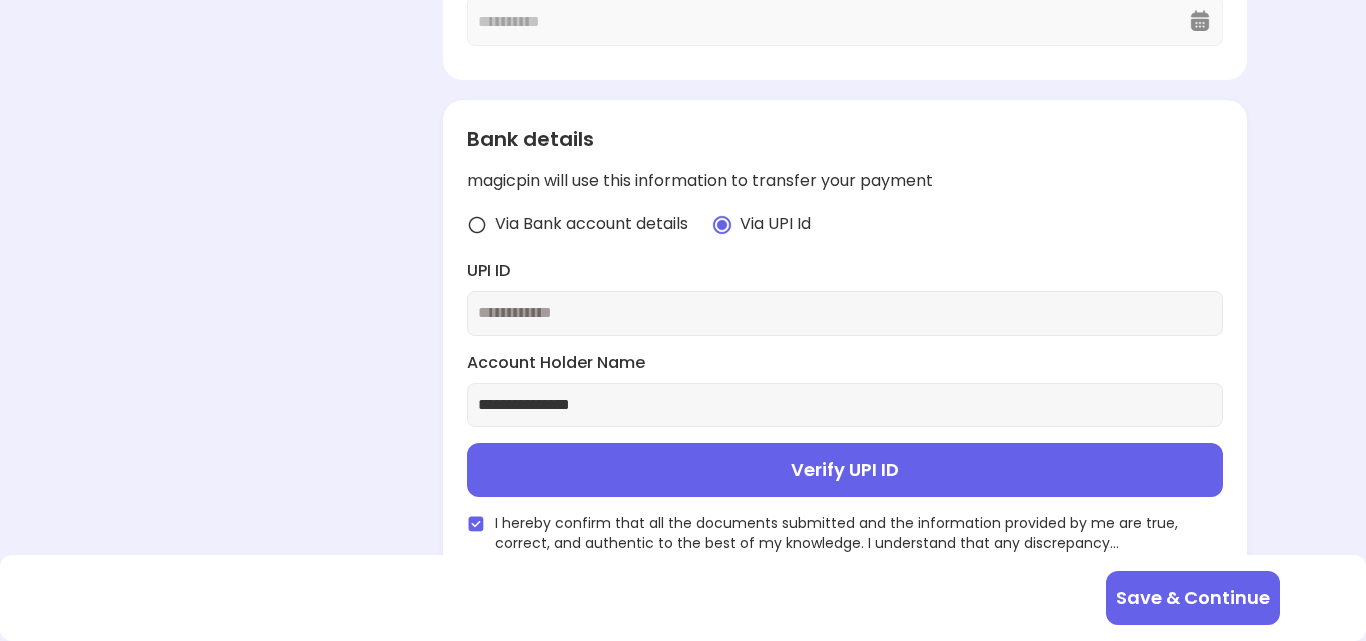 click at bounding box center (844, 313) 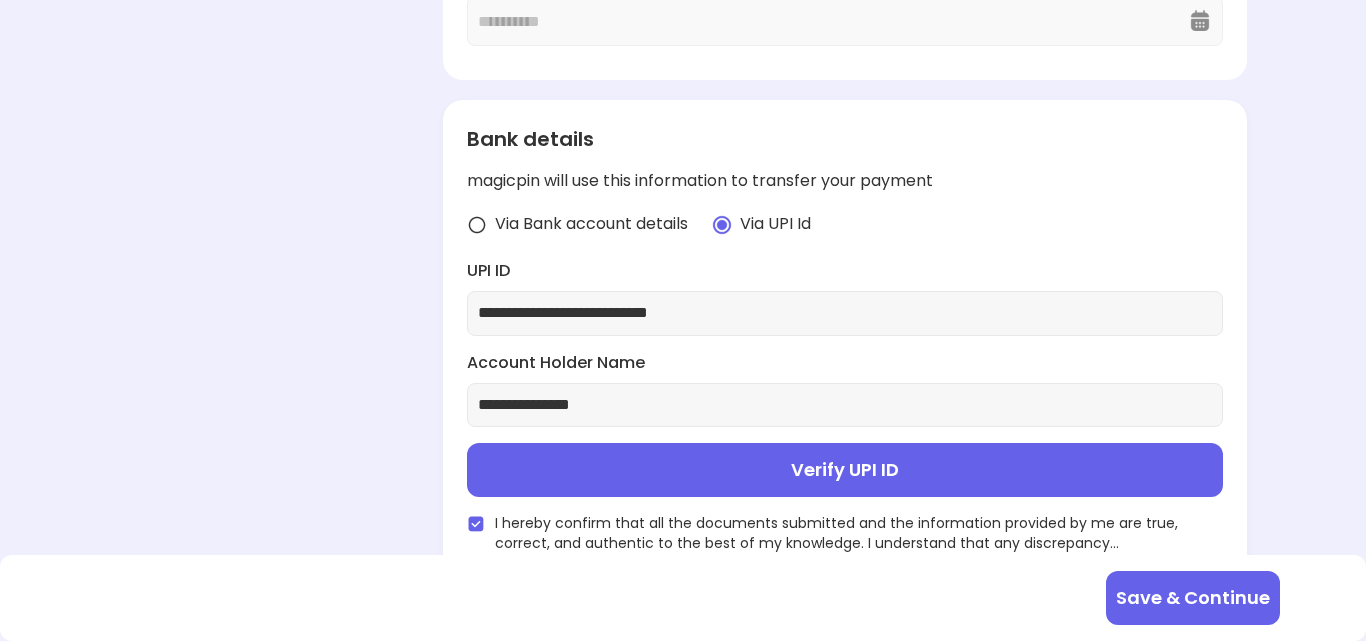 type on "**********" 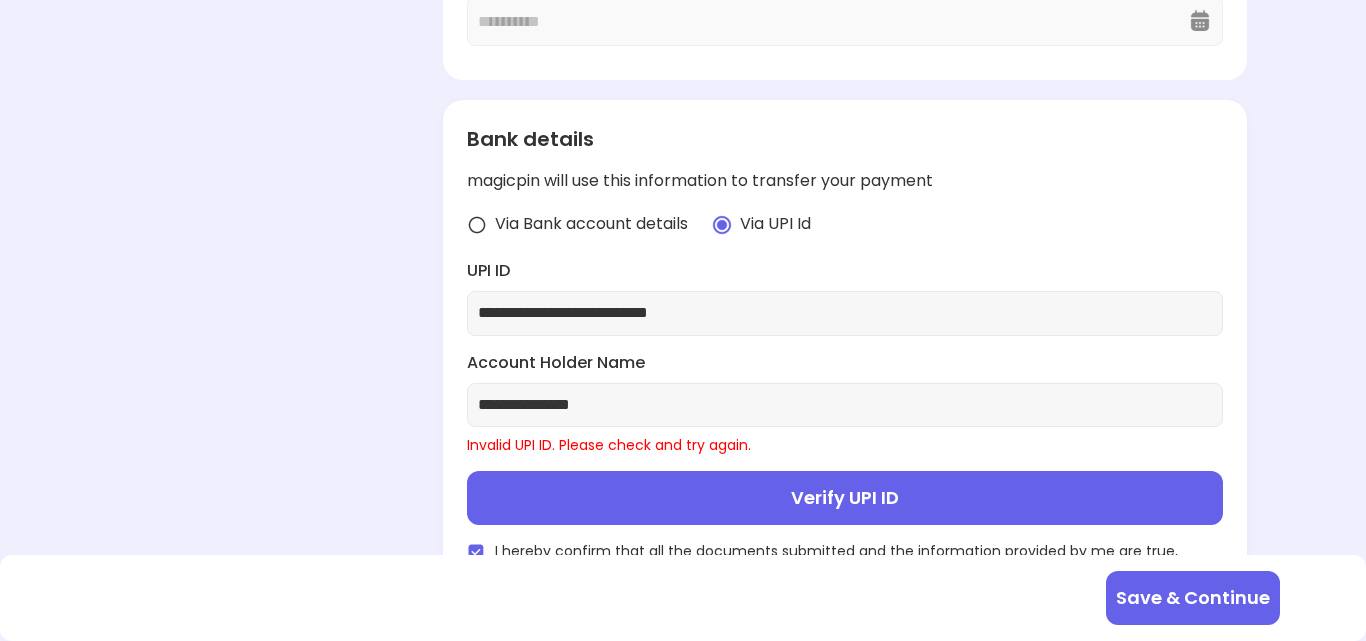 click on "**********" at bounding box center [844, 405] 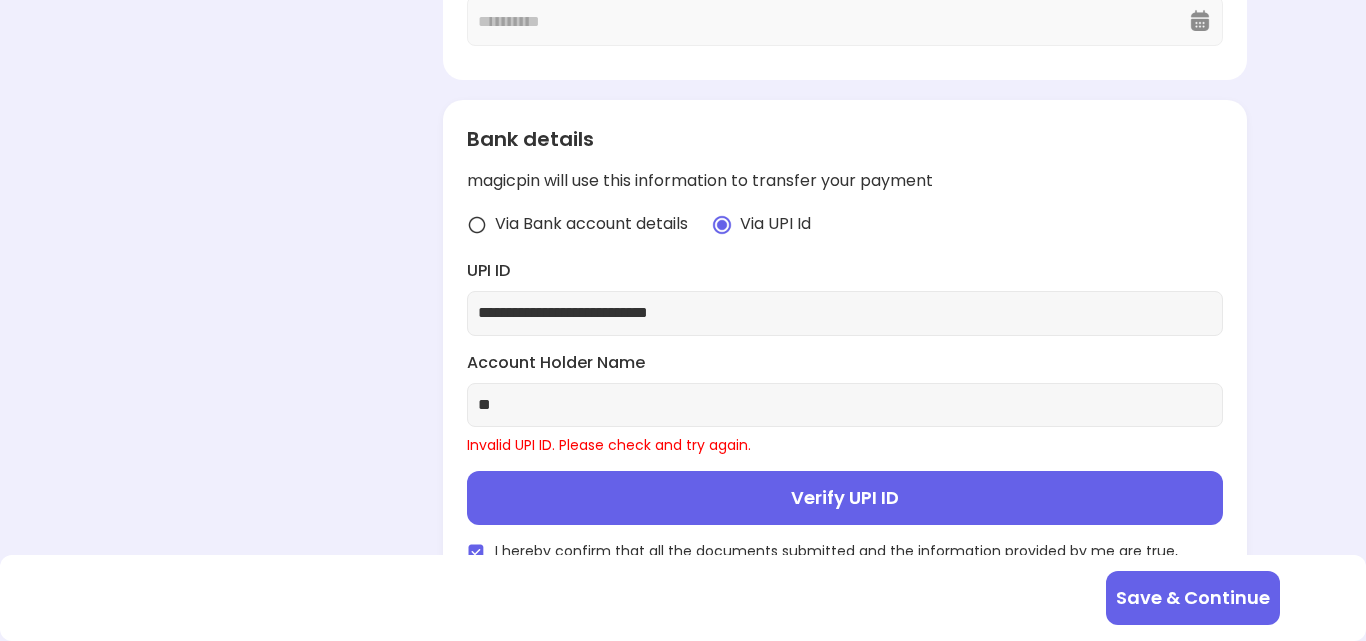 type on "*" 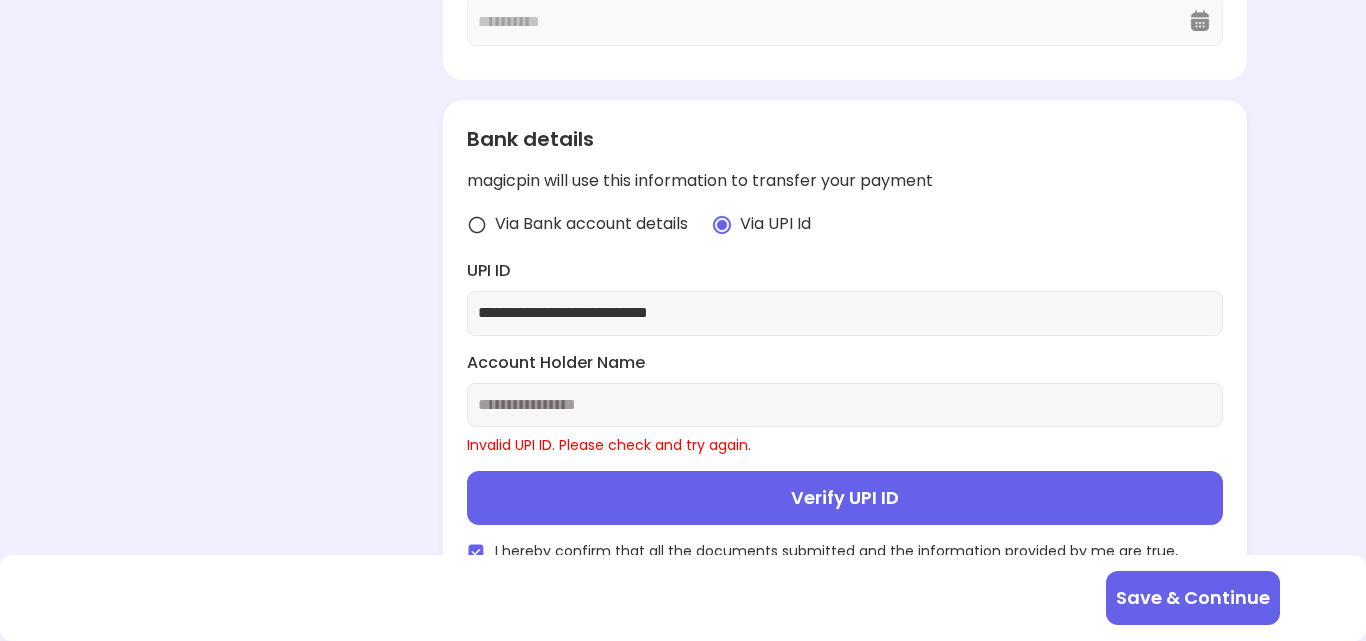 click on "**********" at bounding box center [844, 313] 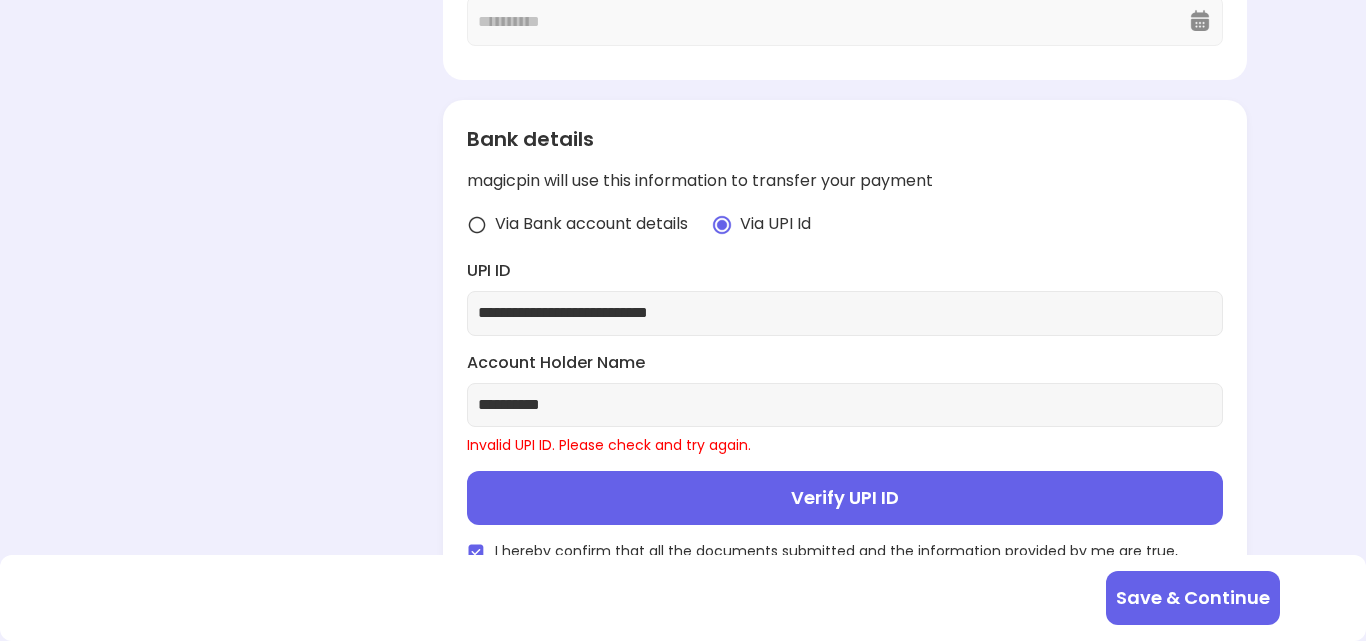 type on "**********" 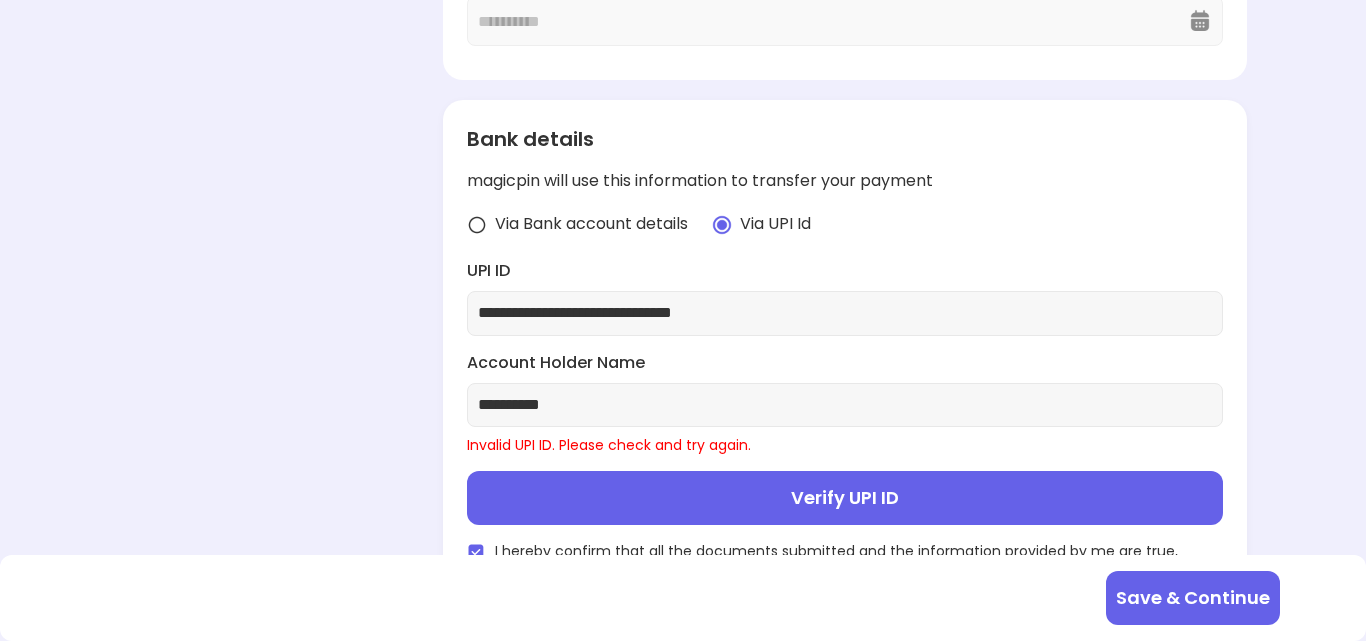 type on "**********" 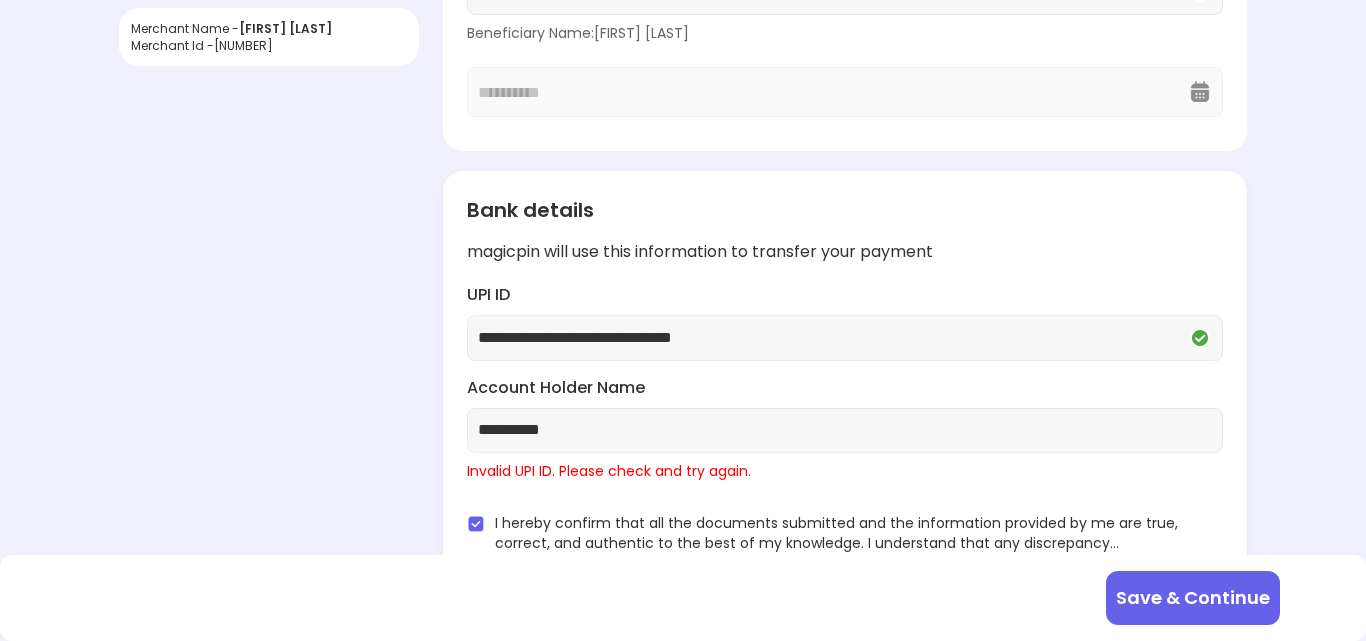 click on "Save & Continue" at bounding box center [1193, 598] 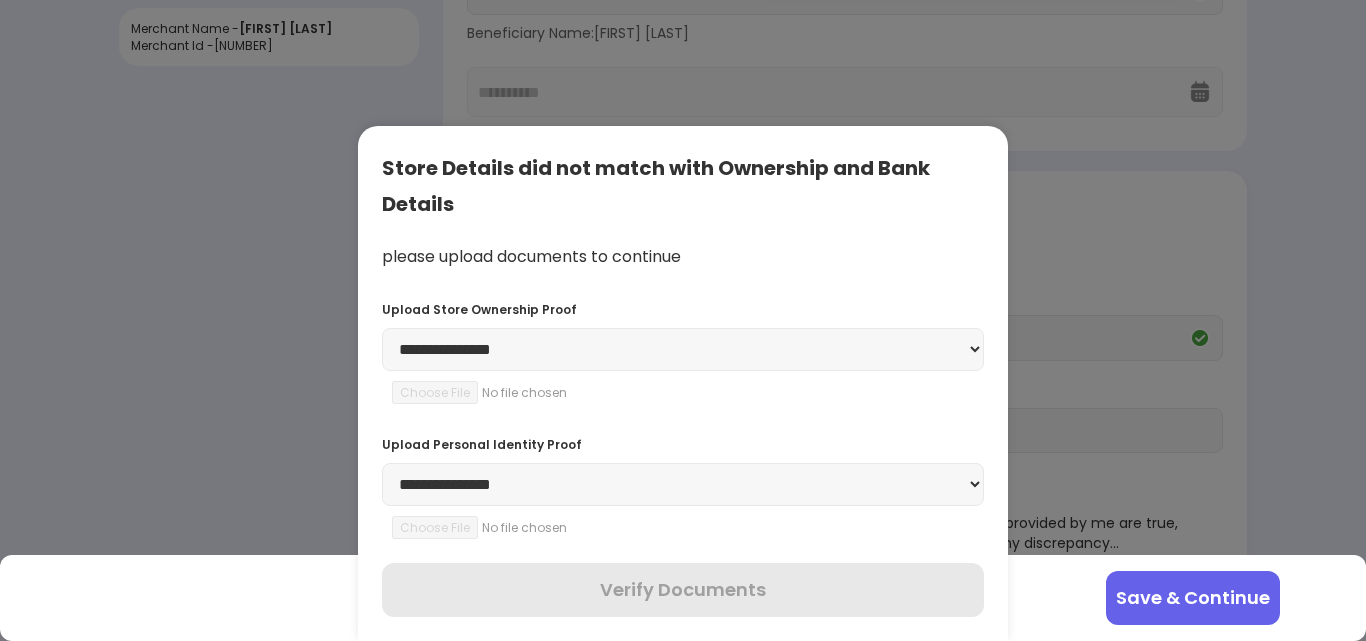 click on "**********" at bounding box center [683, 349] 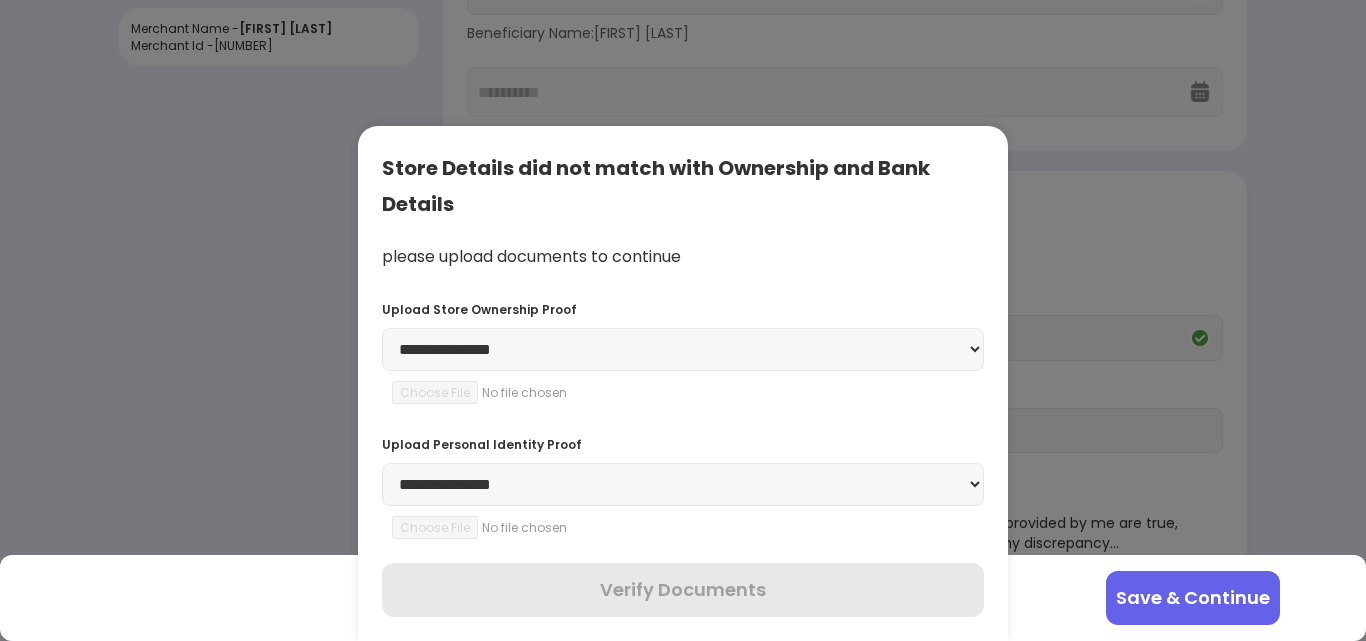 select on "**********" 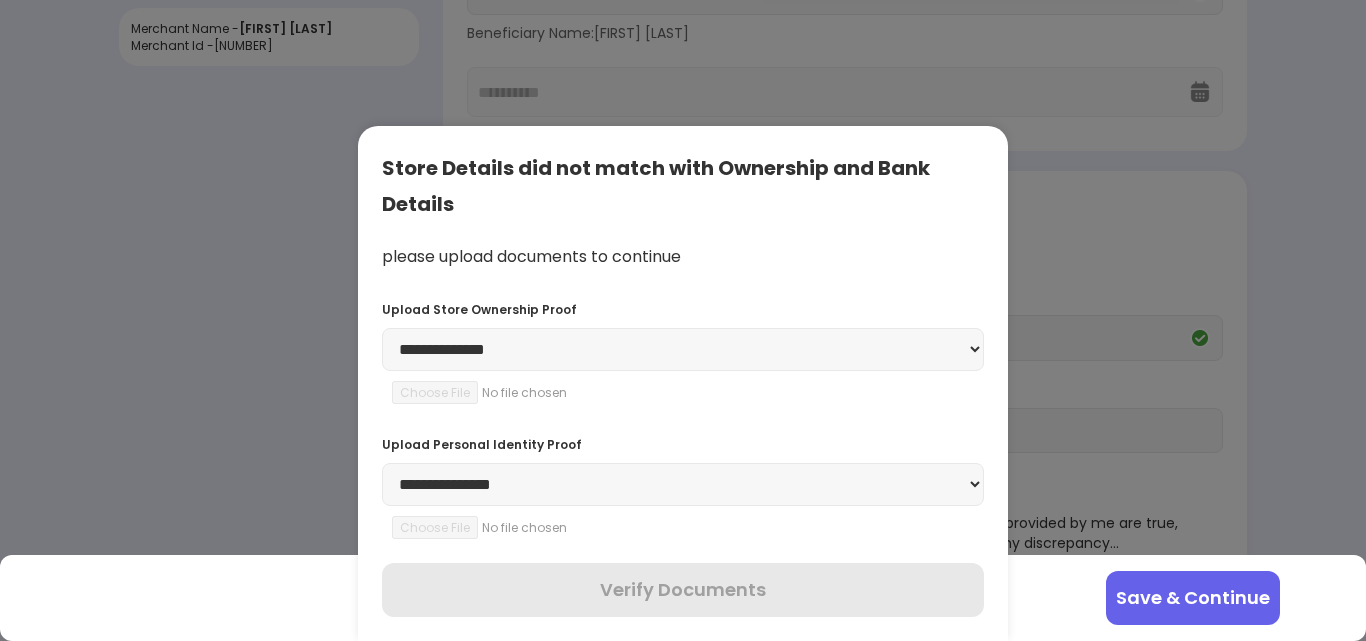 click on "**********" at bounding box center (683, 349) 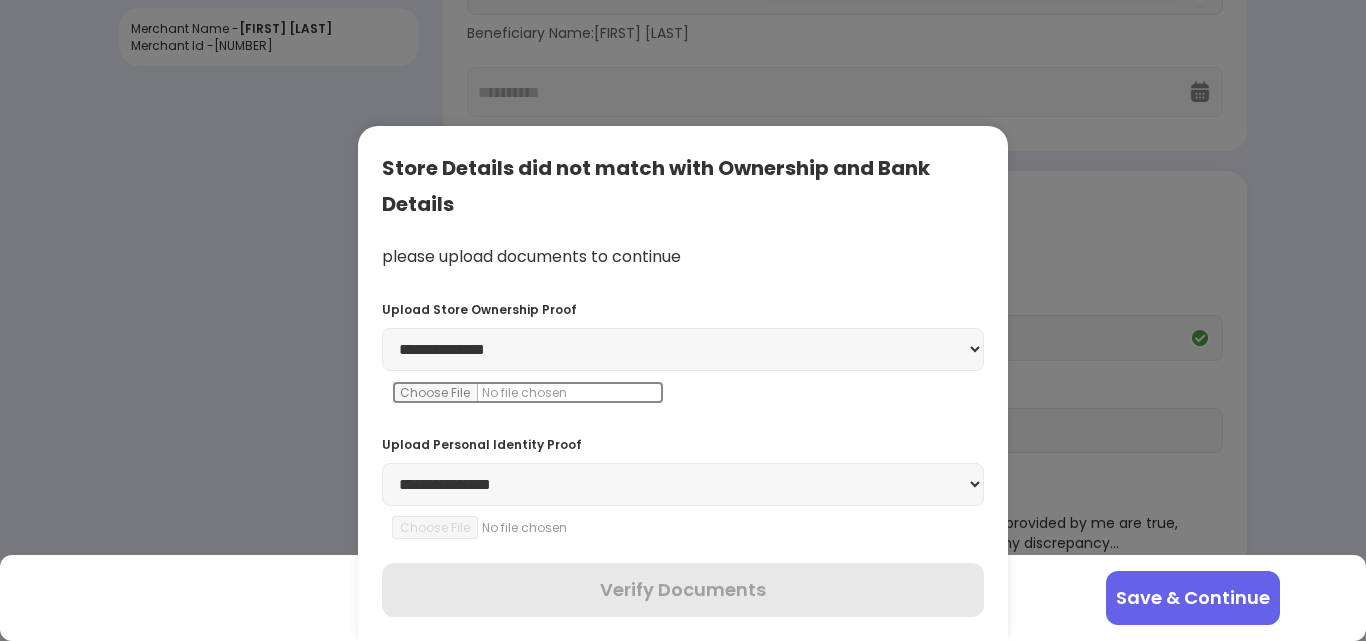 click at bounding box center [528, 392] 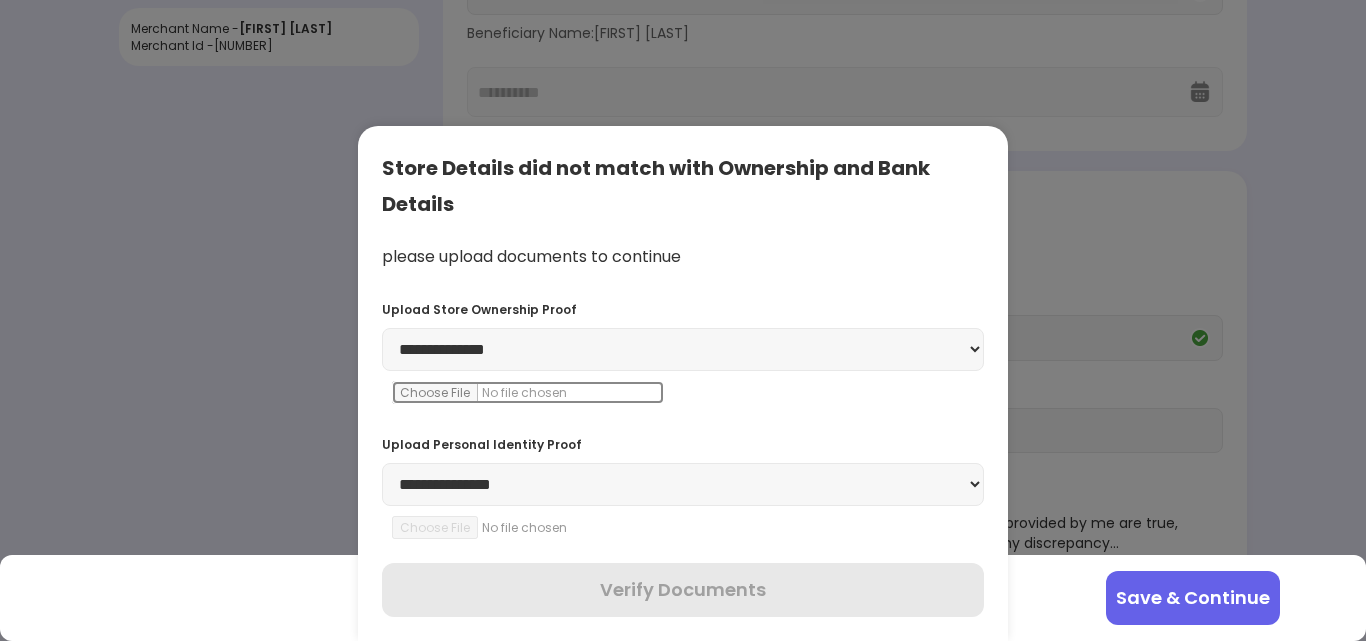 type on "**********" 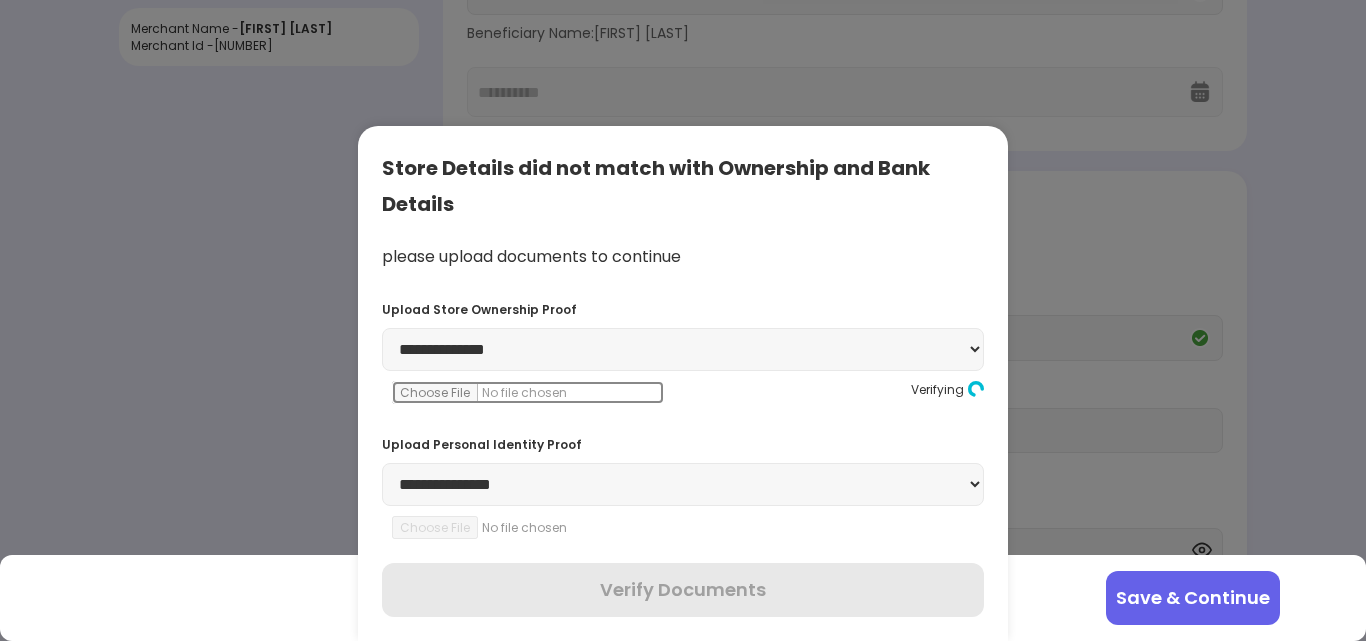 scroll, scrollTop: 393, scrollLeft: 0, axis: vertical 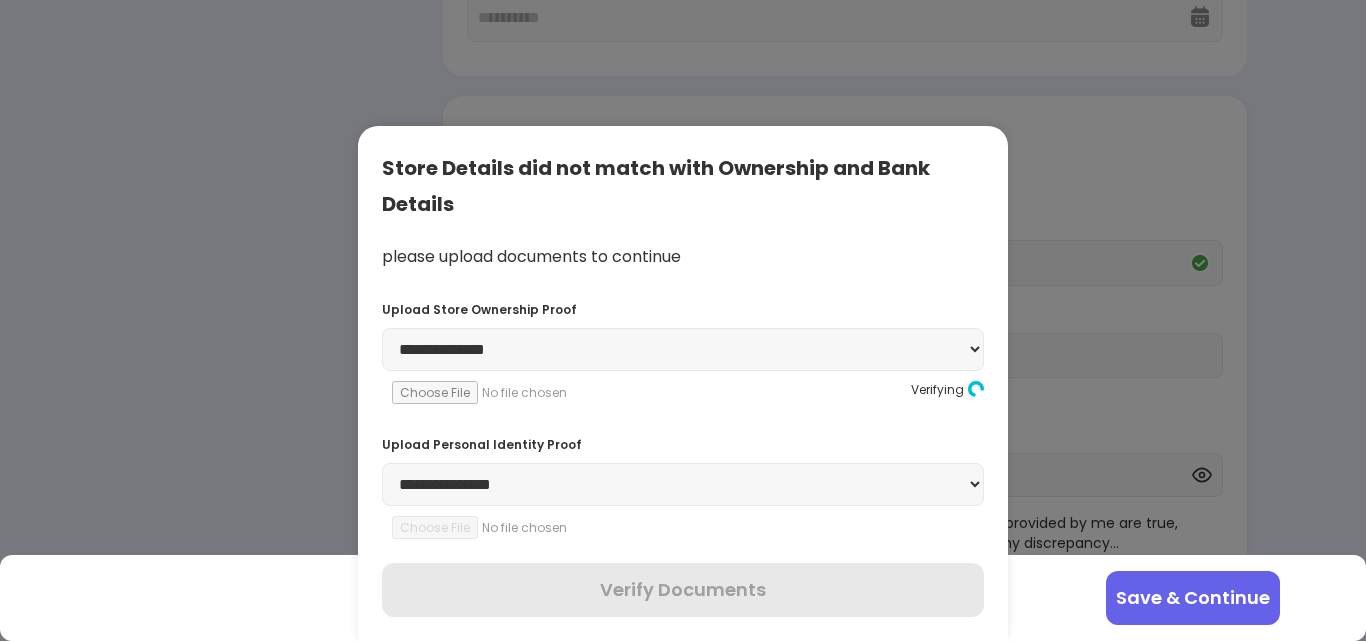 click on "**********" at bounding box center [683, 484] 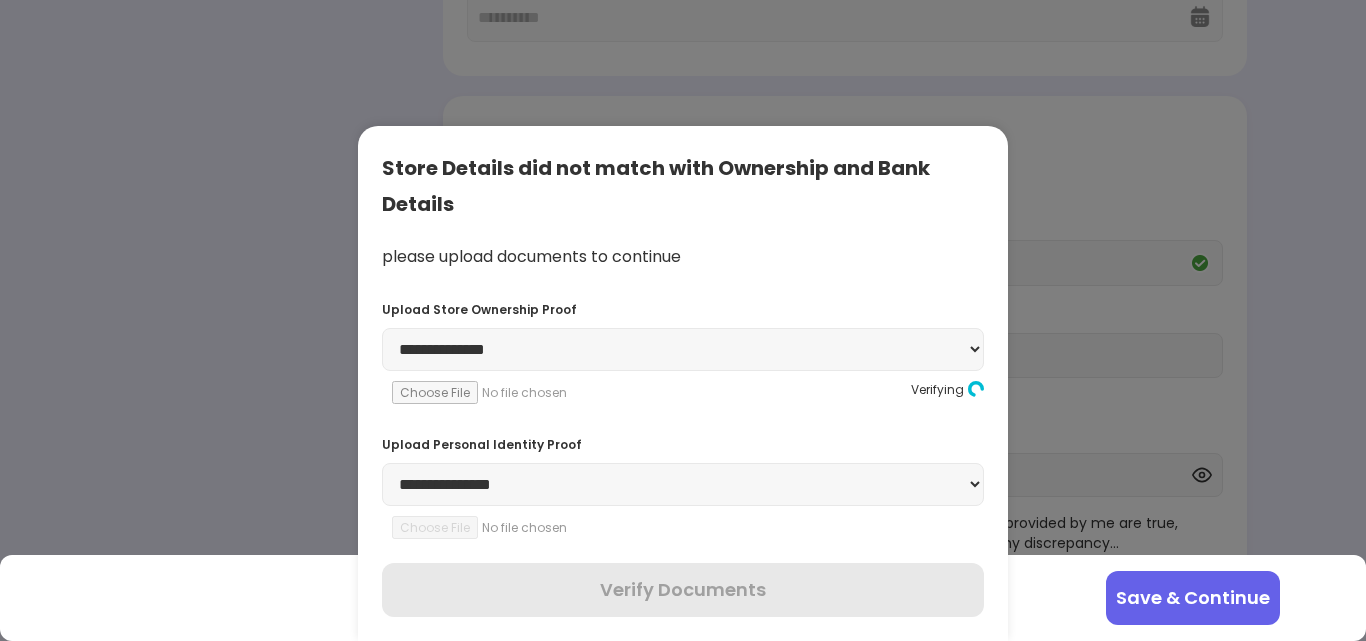 select on "******" 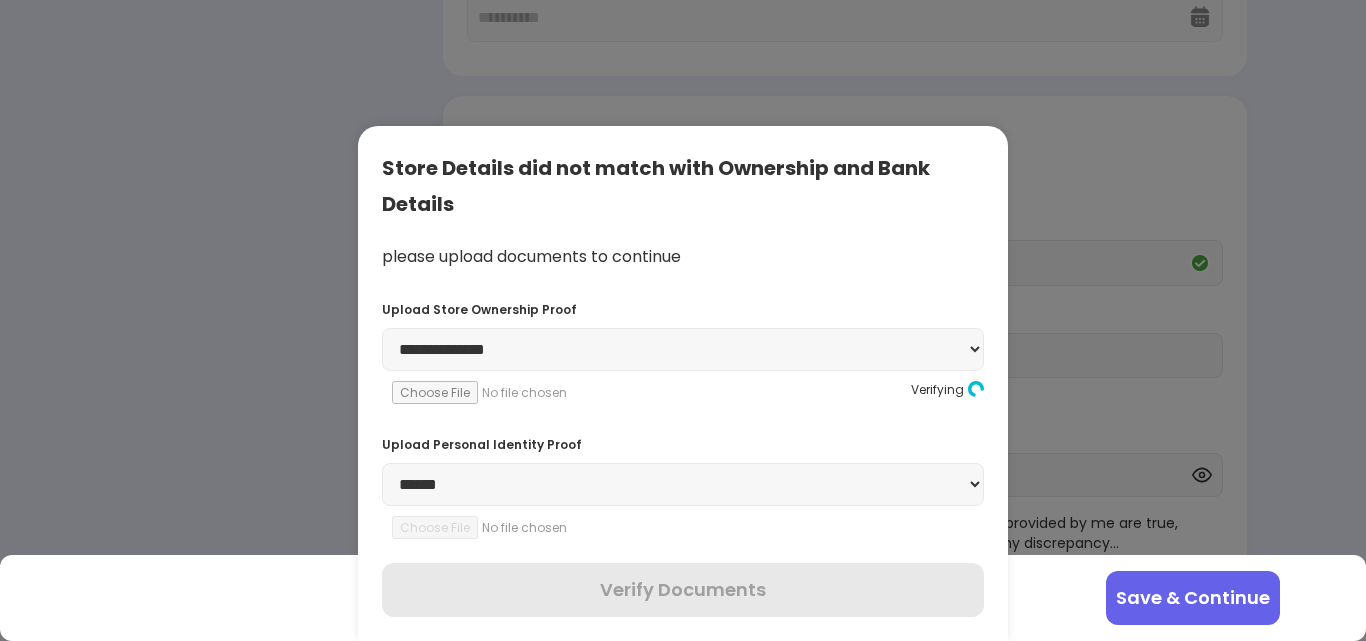 click on "**********" at bounding box center (683, 484) 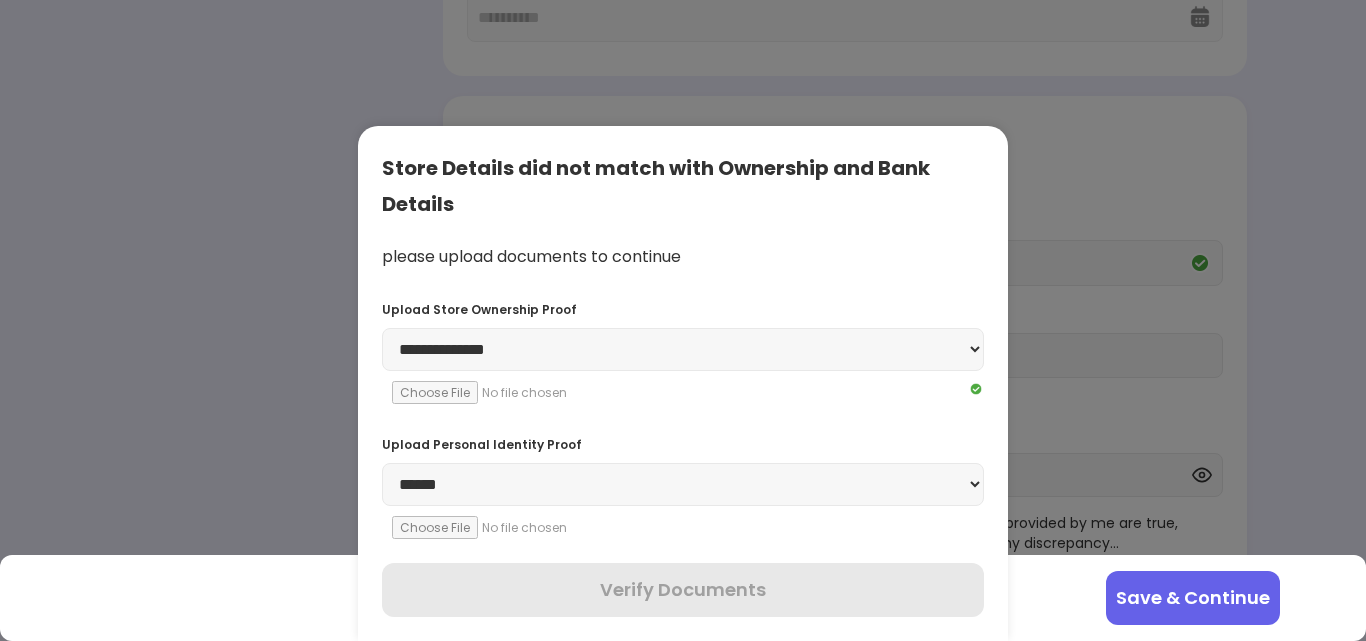 click on "**********" at bounding box center (683, 484) 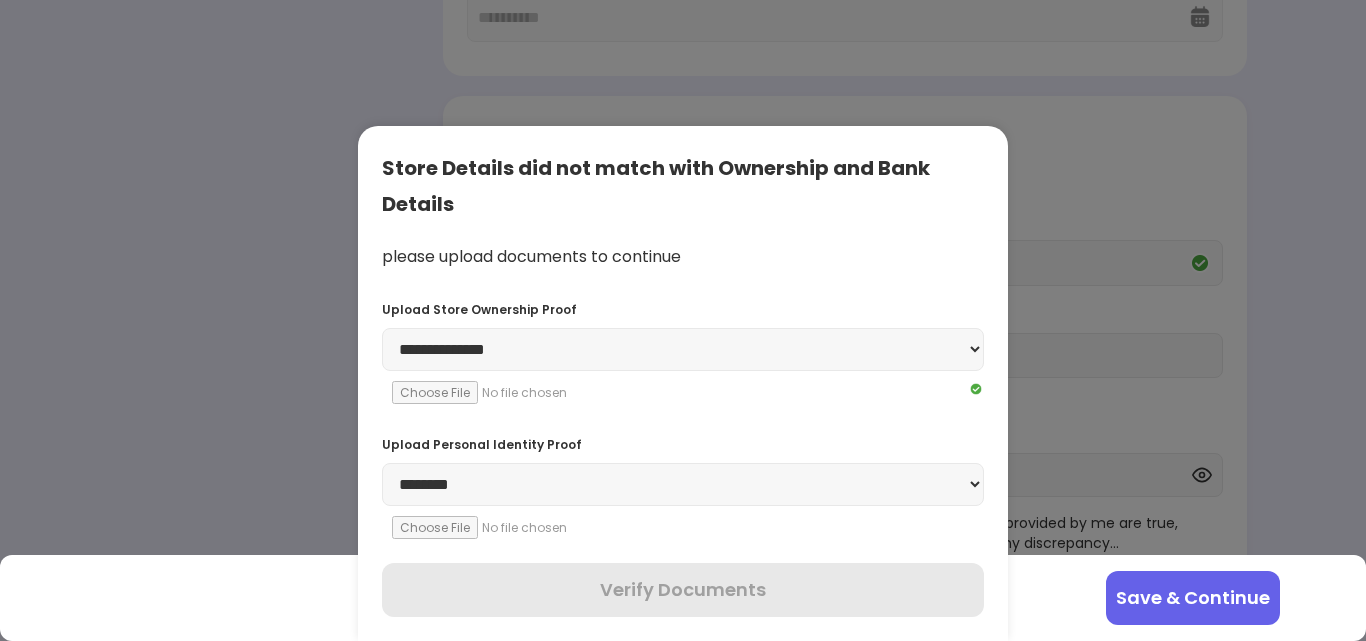 click on "**********" at bounding box center (683, 484) 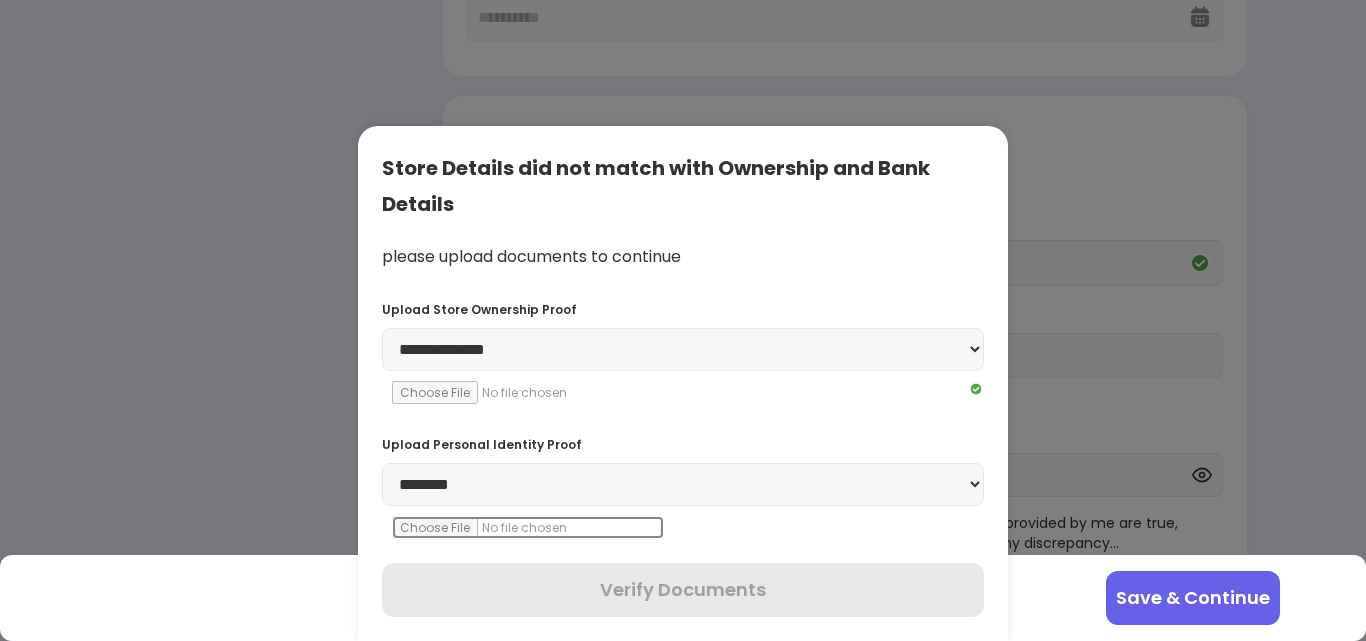 click at bounding box center [528, 527] 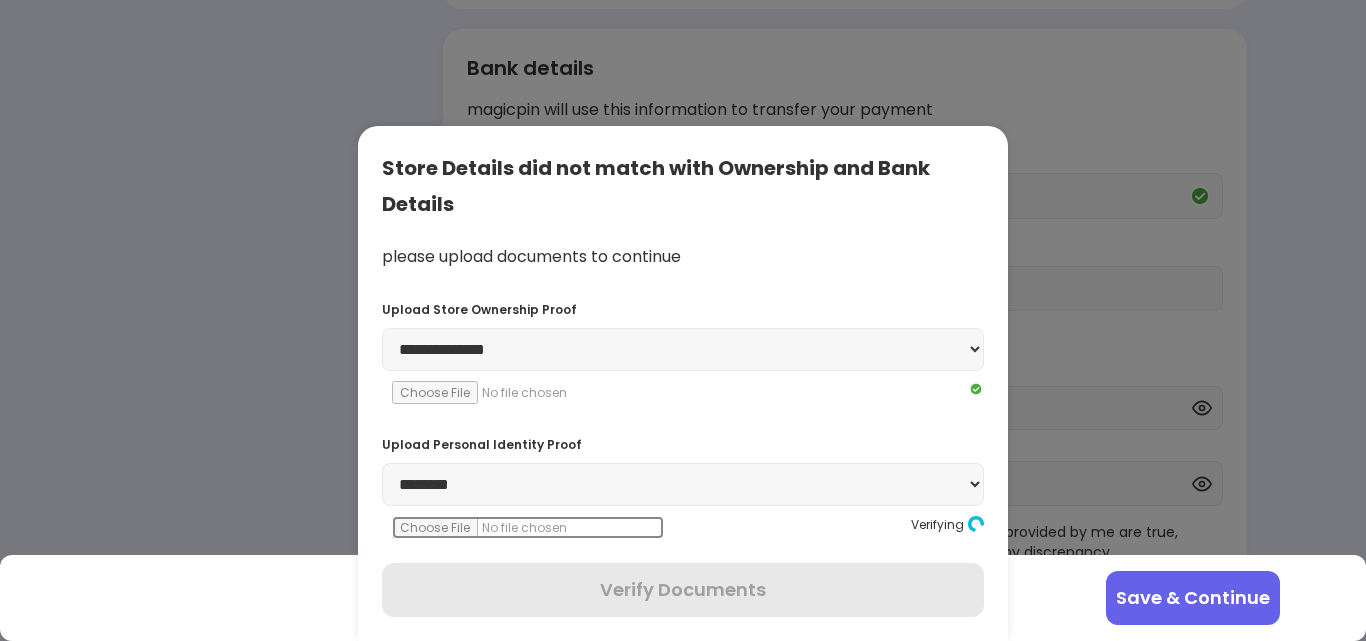 scroll, scrollTop: 469, scrollLeft: 0, axis: vertical 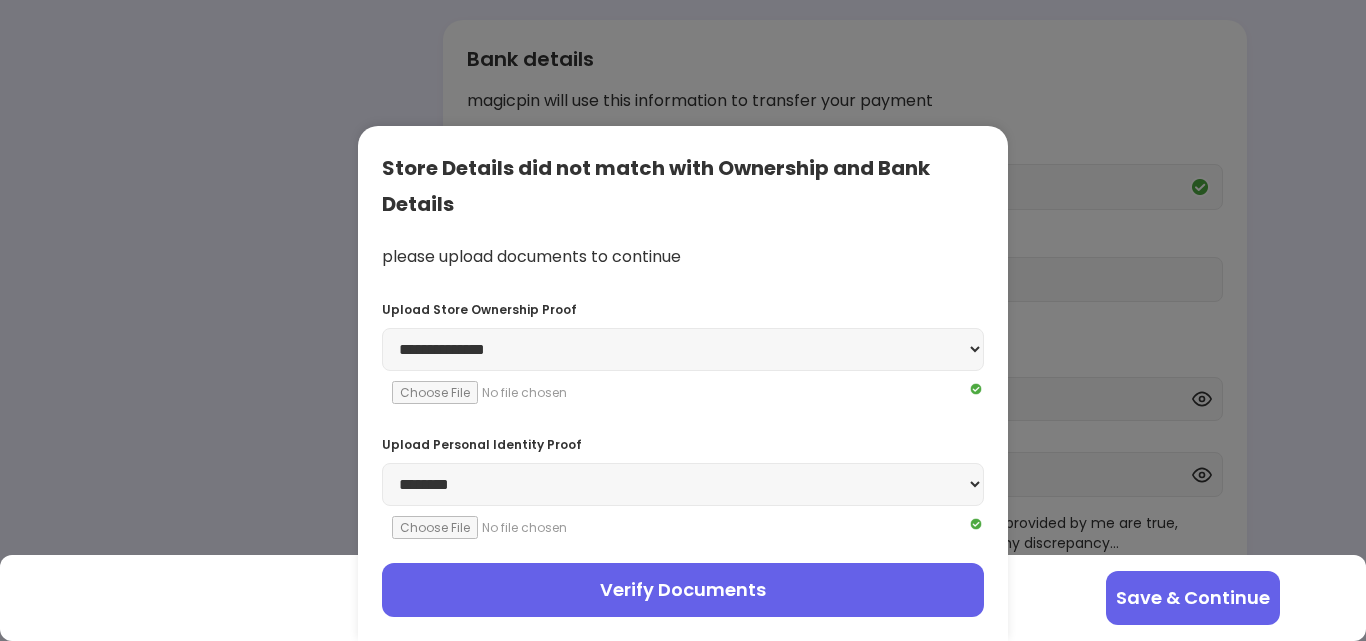 click on "Verify Documents" at bounding box center [683, 590] 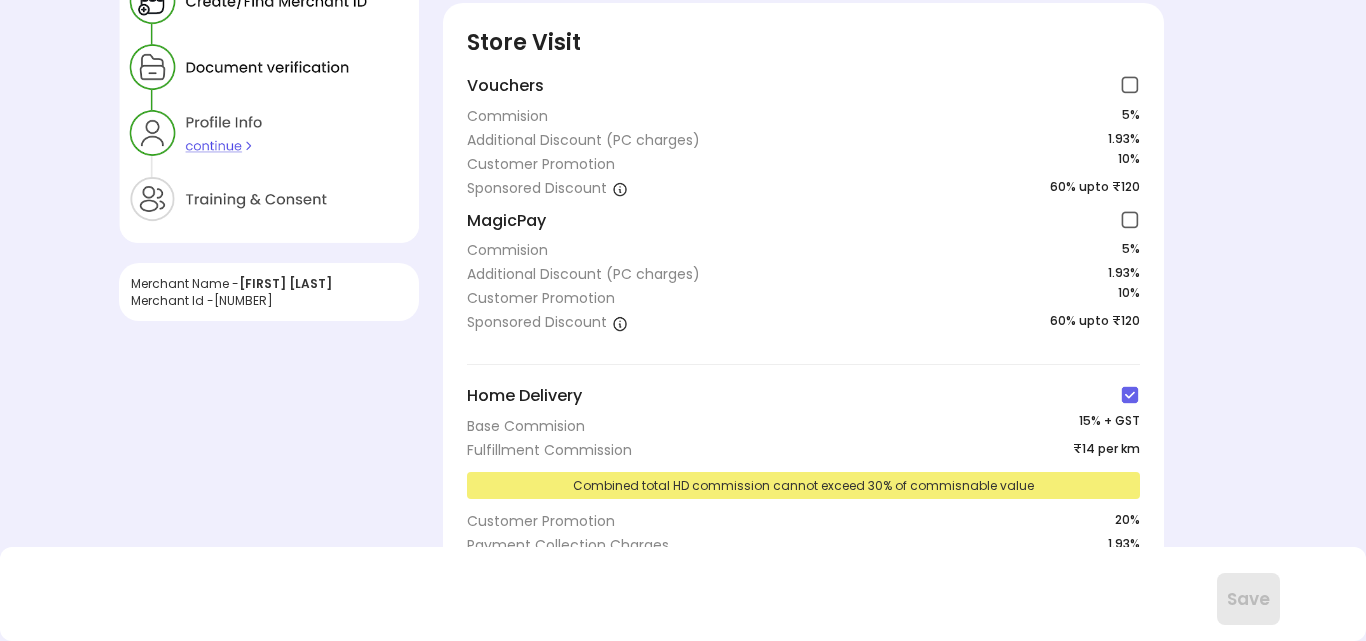 scroll, scrollTop: 62, scrollLeft: 0, axis: vertical 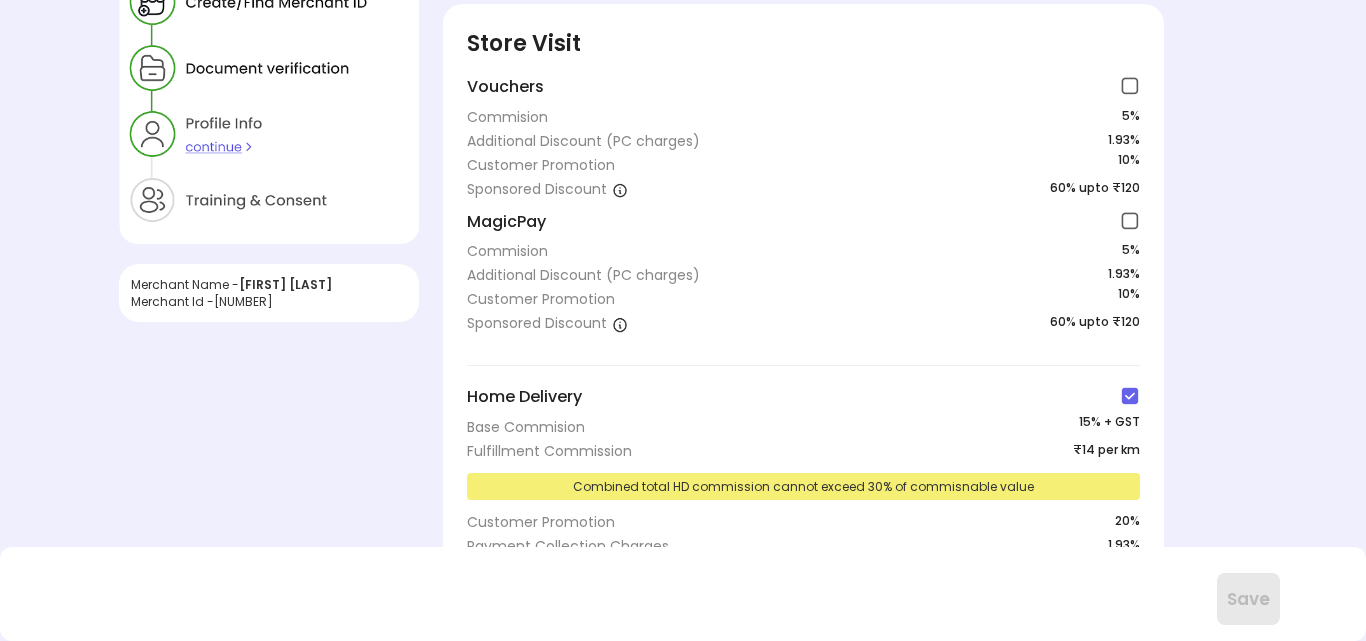 click at bounding box center [1130, 86] 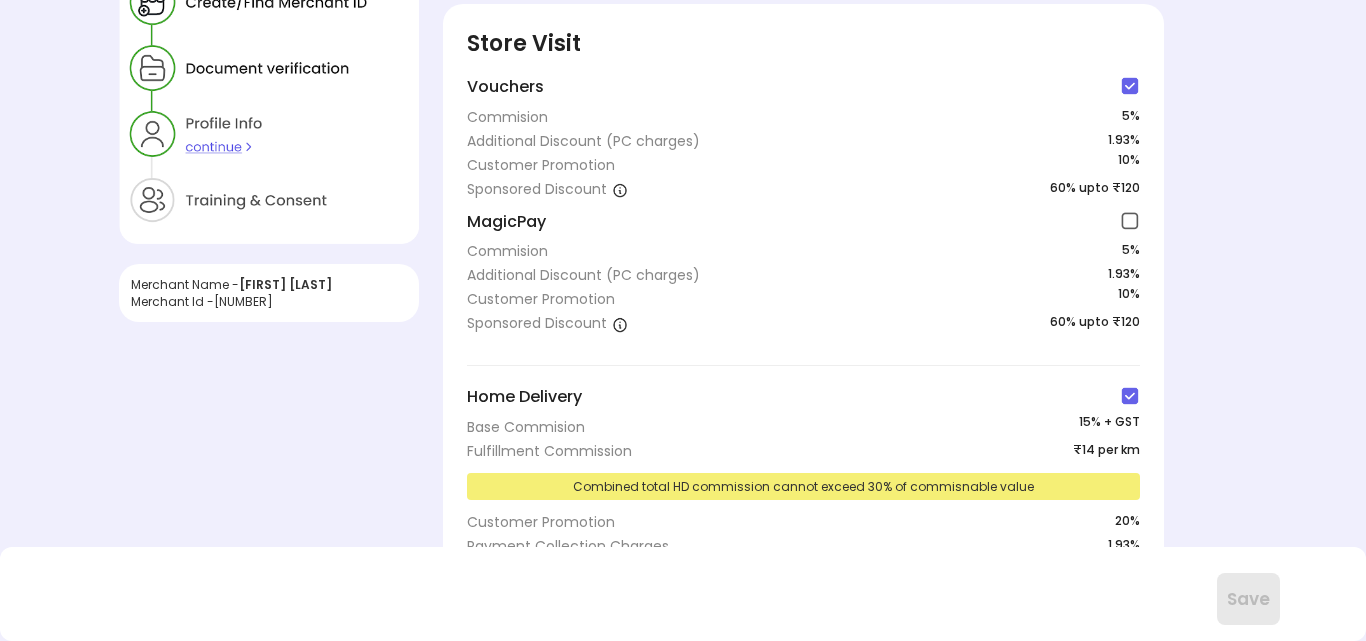 click at bounding box center [1130, 221] 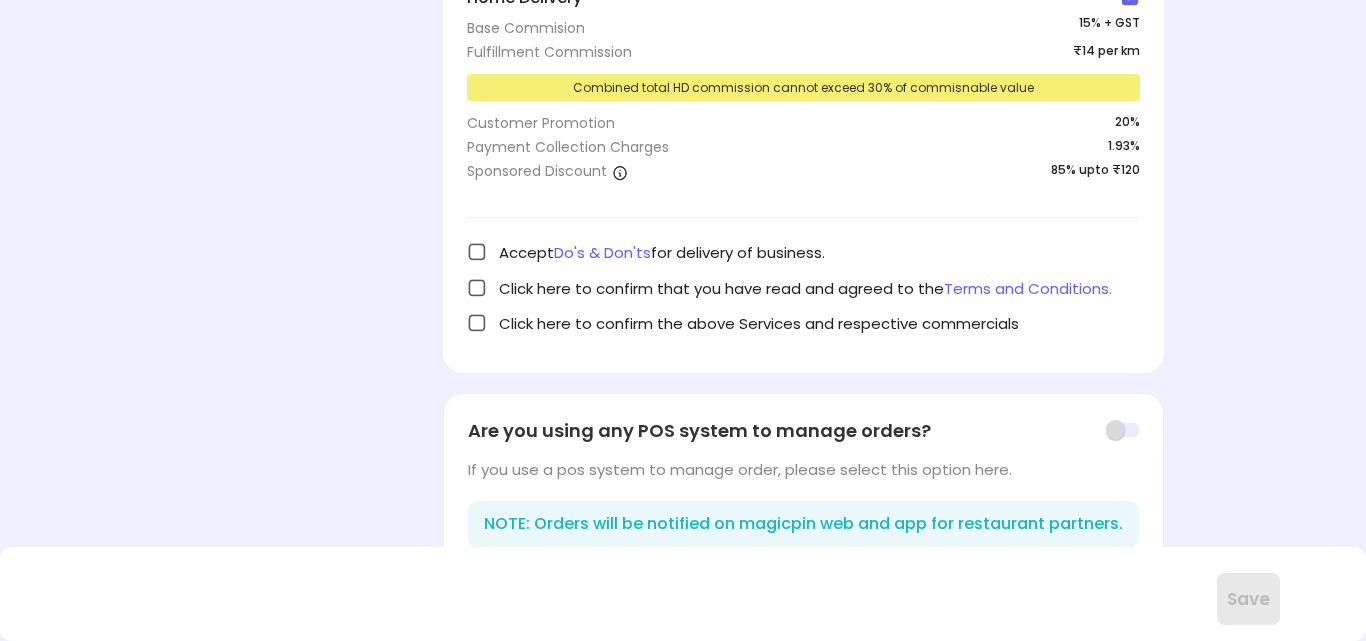 scroll, scrollTop: 462, scrollLeft: 0, axis: vertical 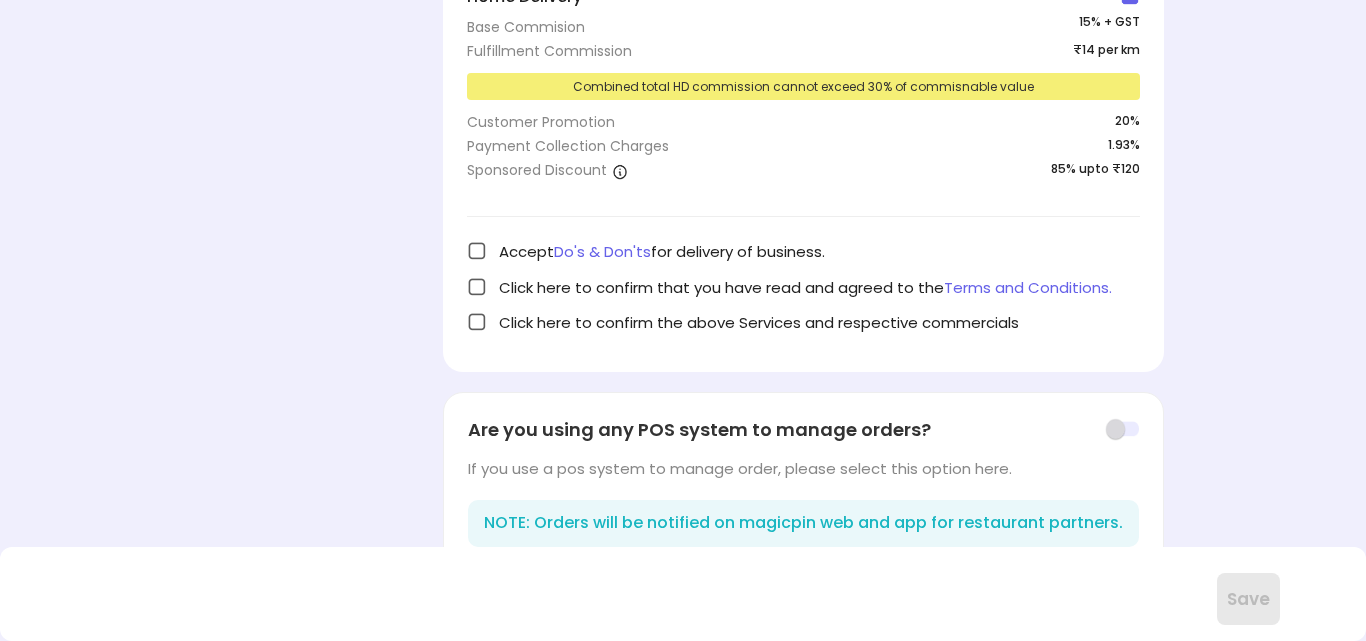 click at bounding box center [477, 251] 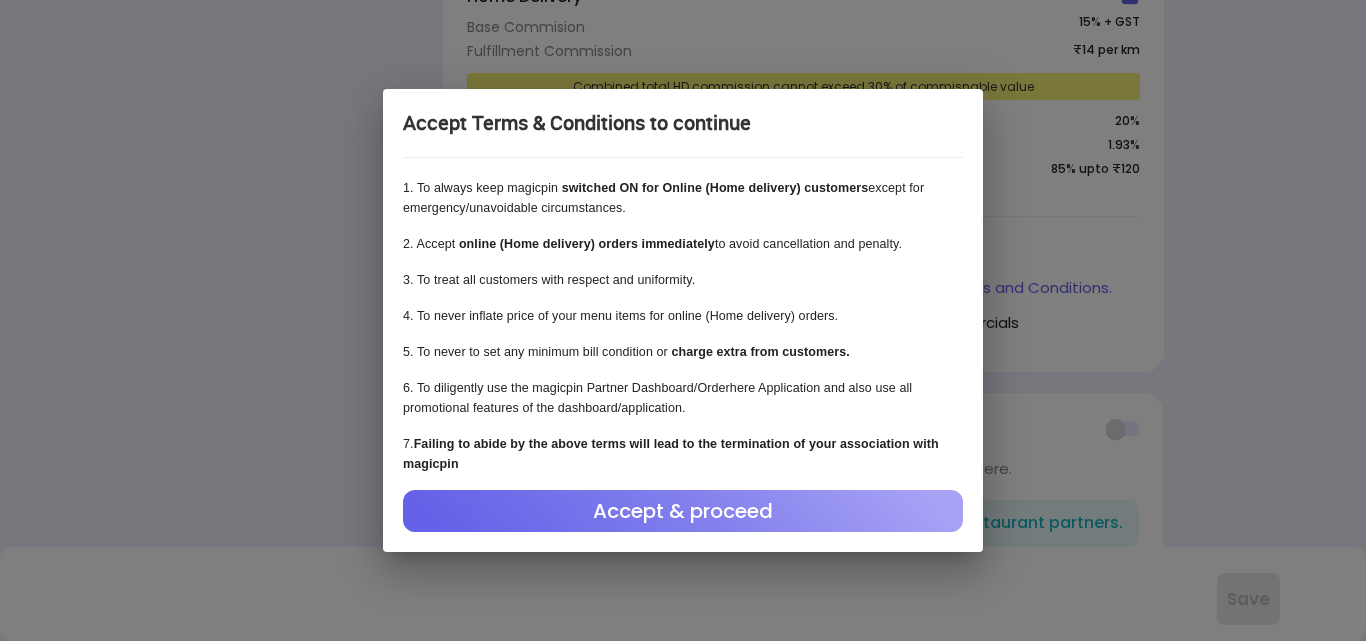 click on "Accept & proceed" at bounding box center [683, 511] 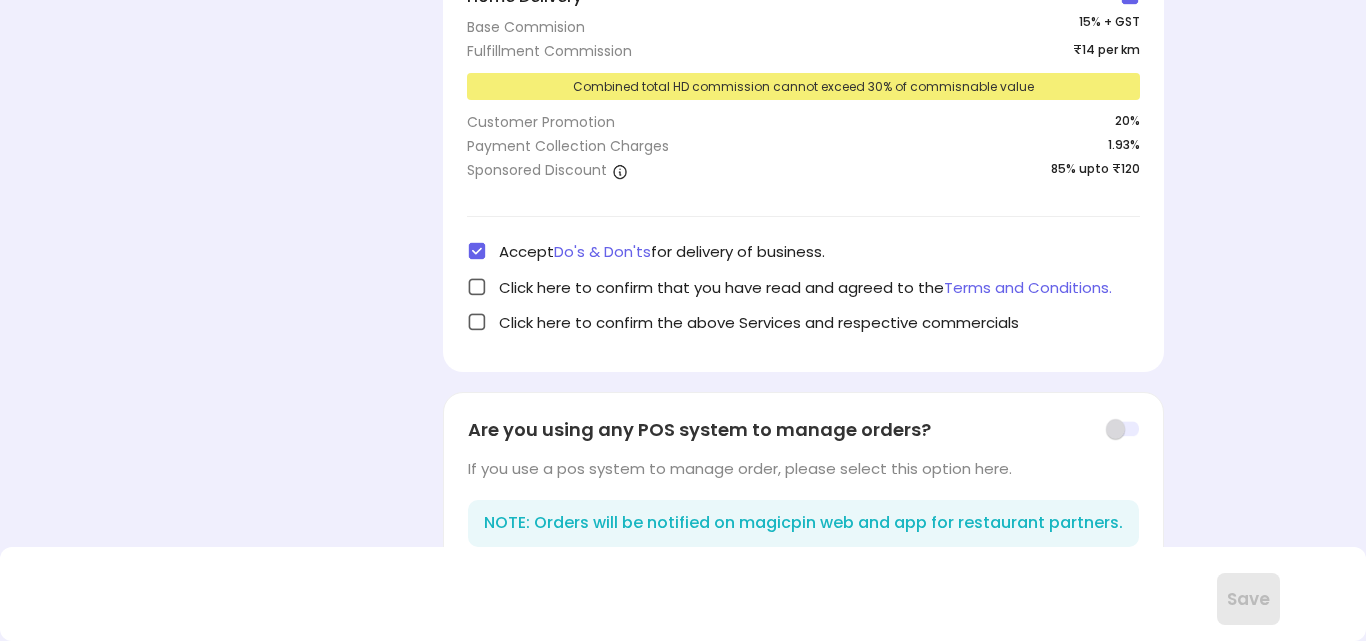 click at bounding box center (477, 287) 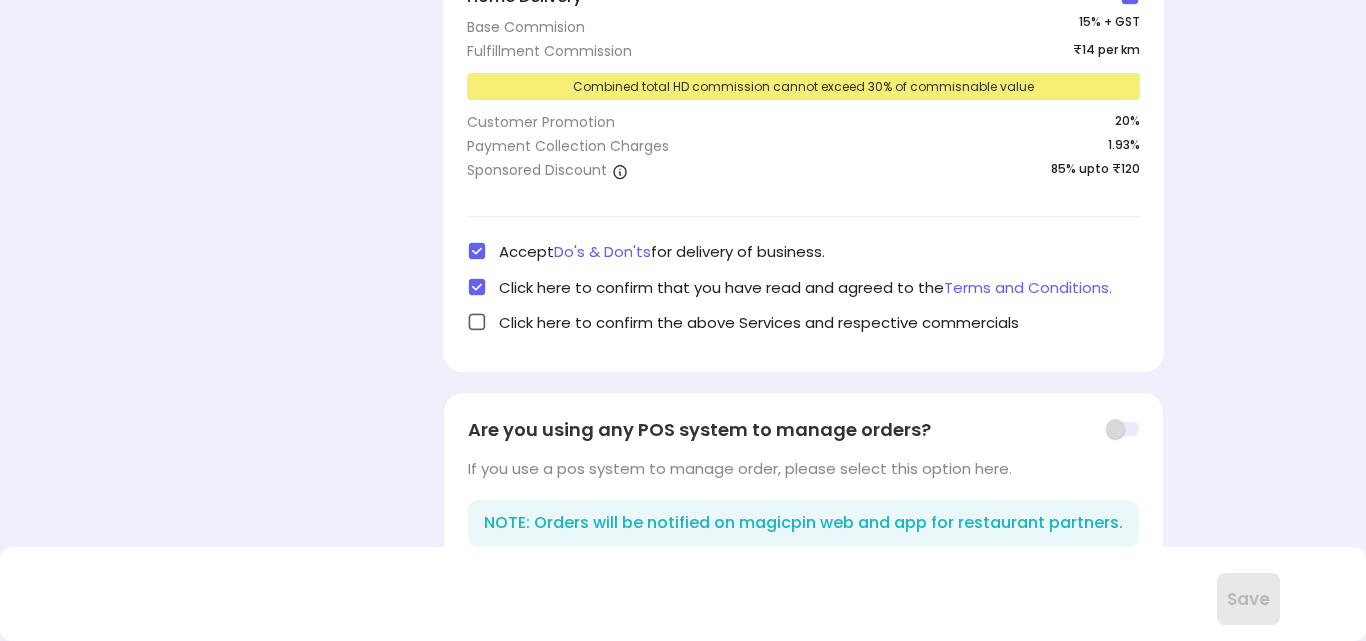 click at bounding box center (477, 322) 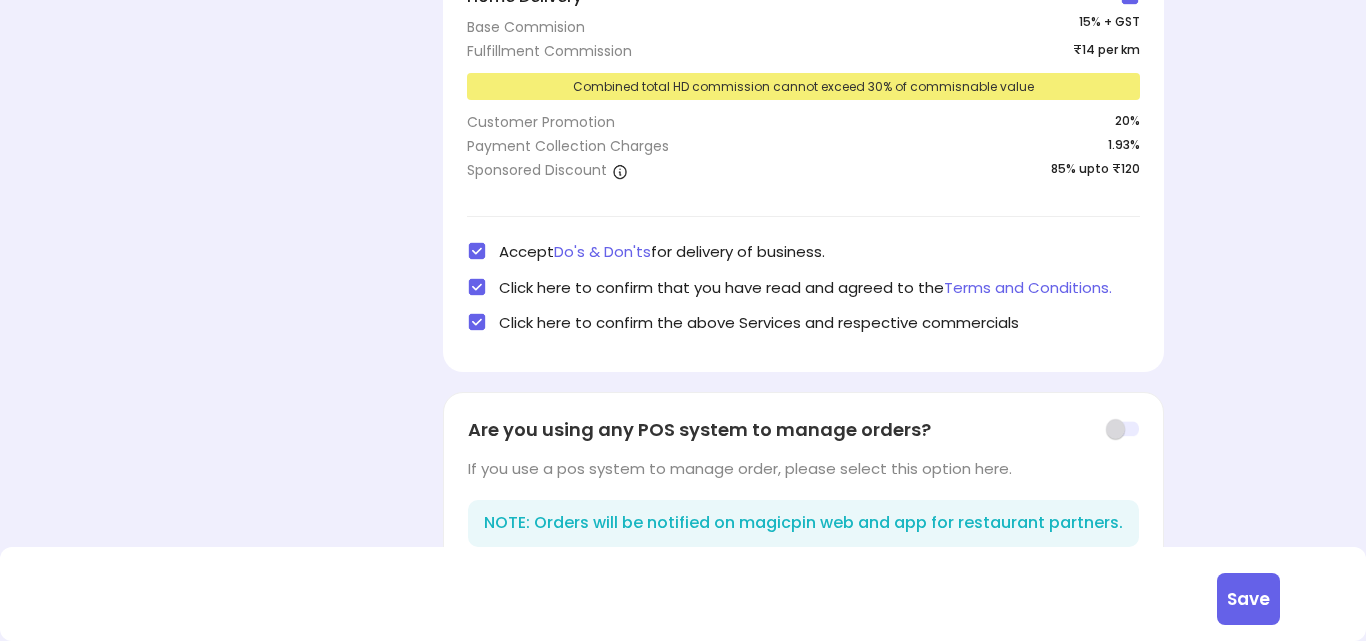 scroll, scrollTop: 503, scrollLeft: 0, axis: vertical 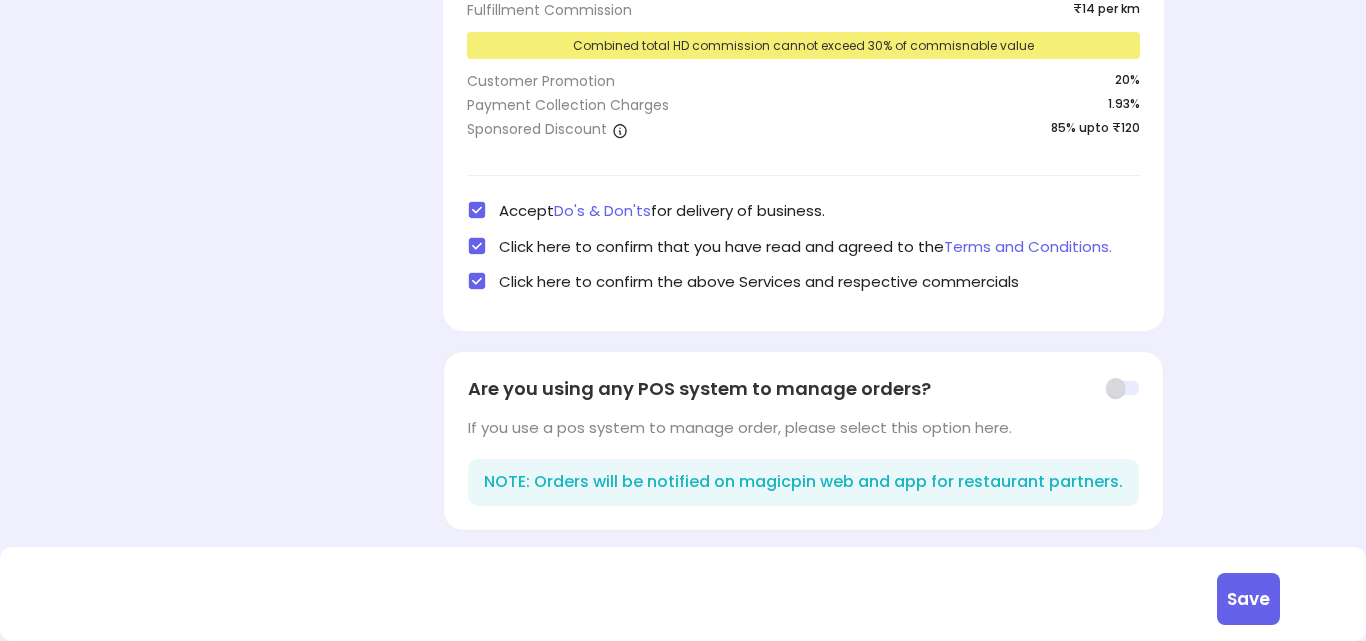 click at bounding box center (1122, 388) 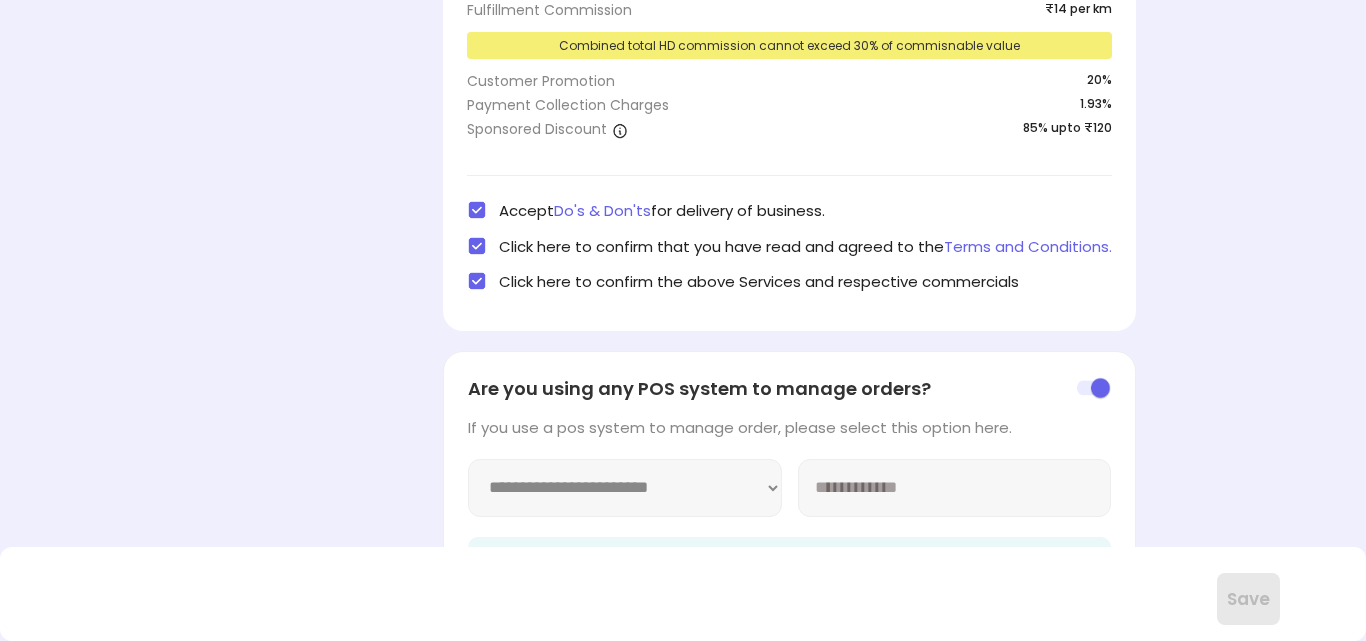 click on "**********" at bounding box center (625, 488) 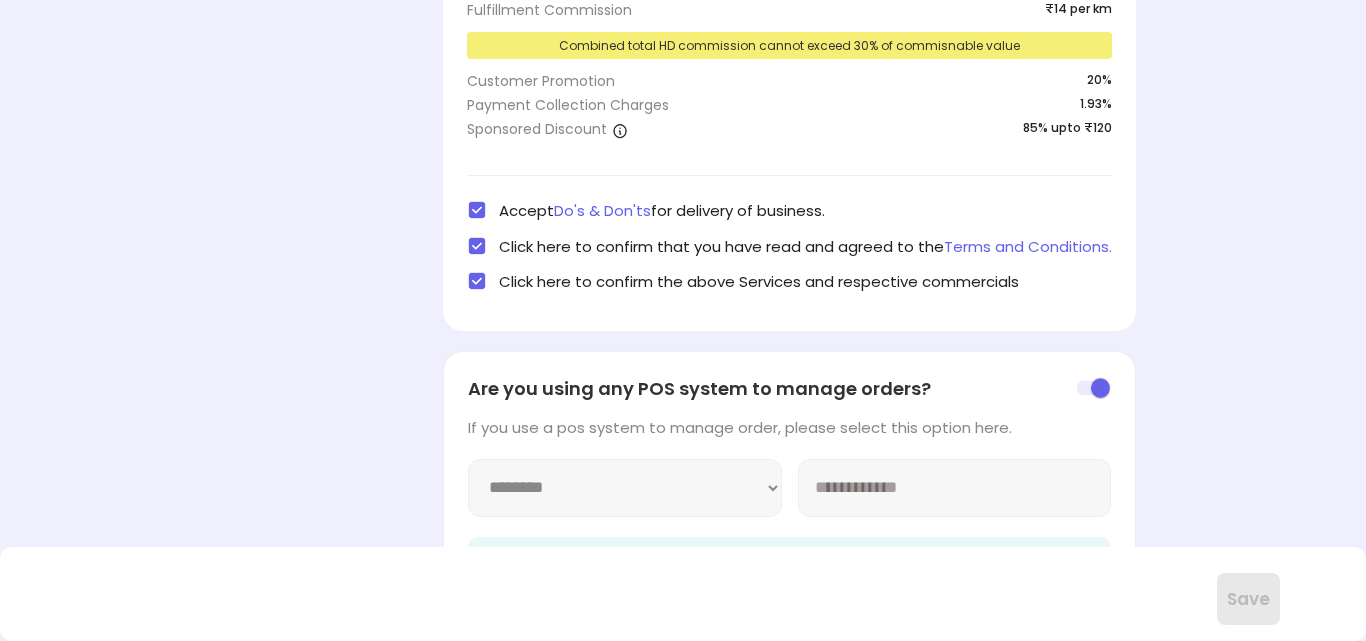 click on "**********" at bounding box center (625, 488) 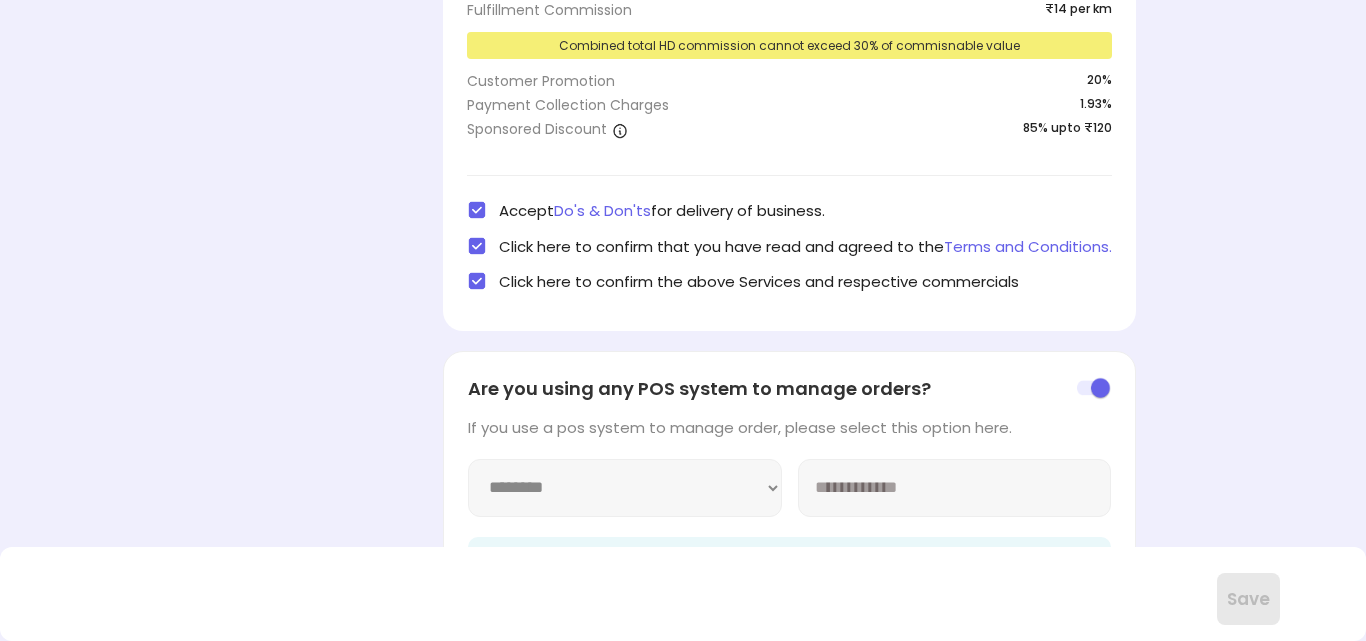 click at bounding box center (955, 488) 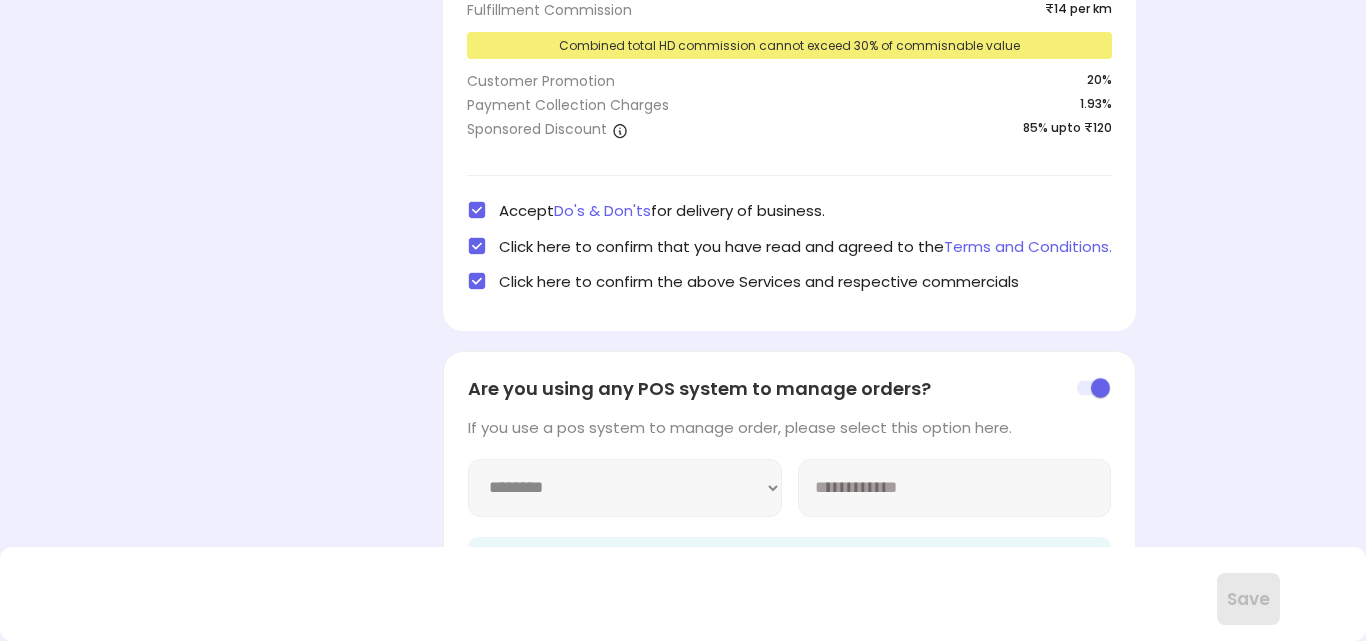 click at bounding box center (955, 488) 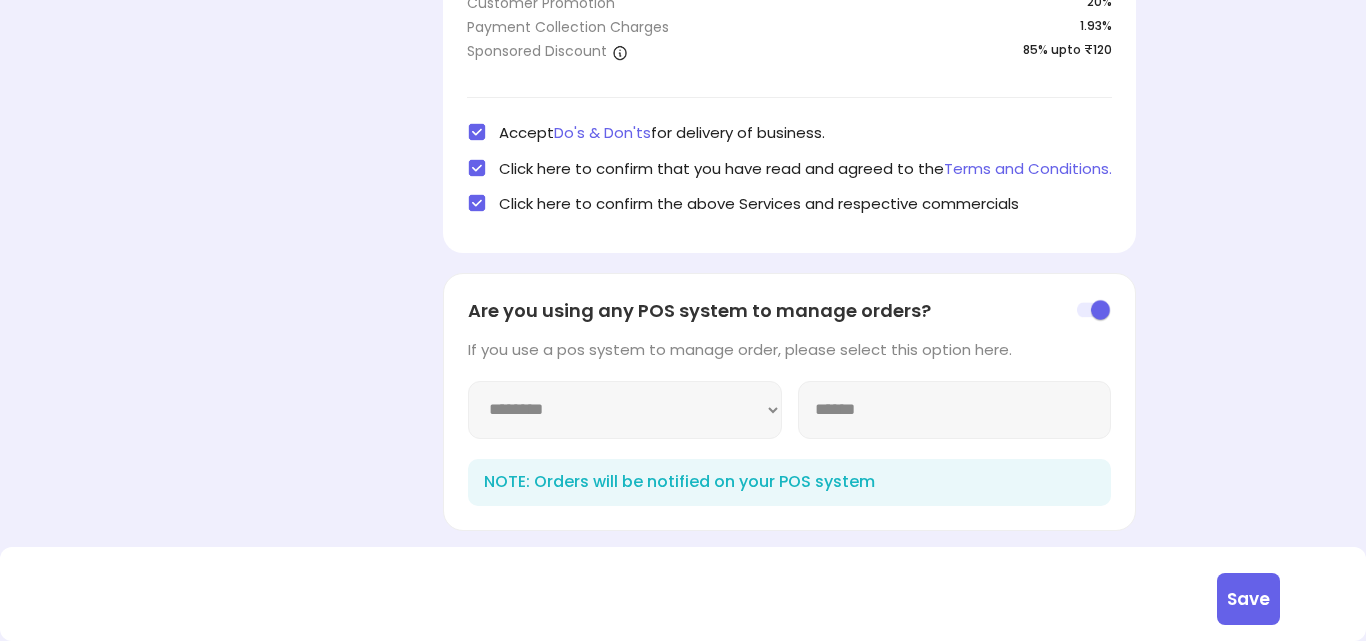 type on "******" 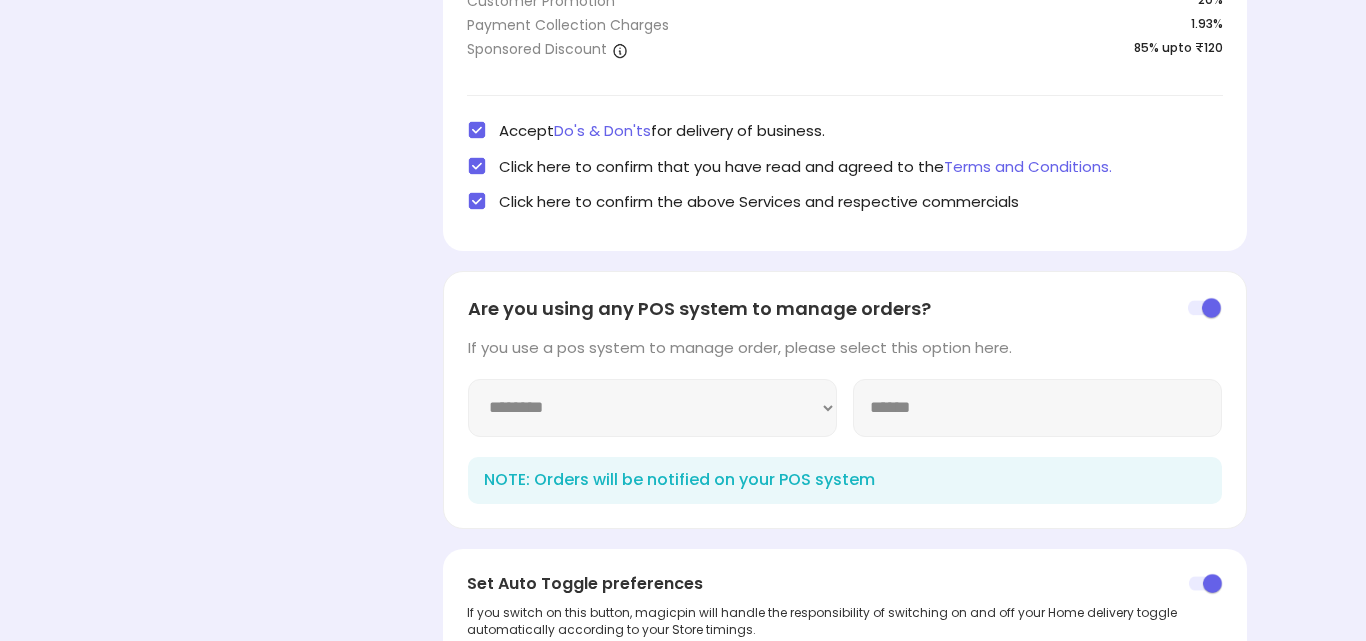 scroll, scrollTop: 740, scrollLeft: 0, axis: vertical 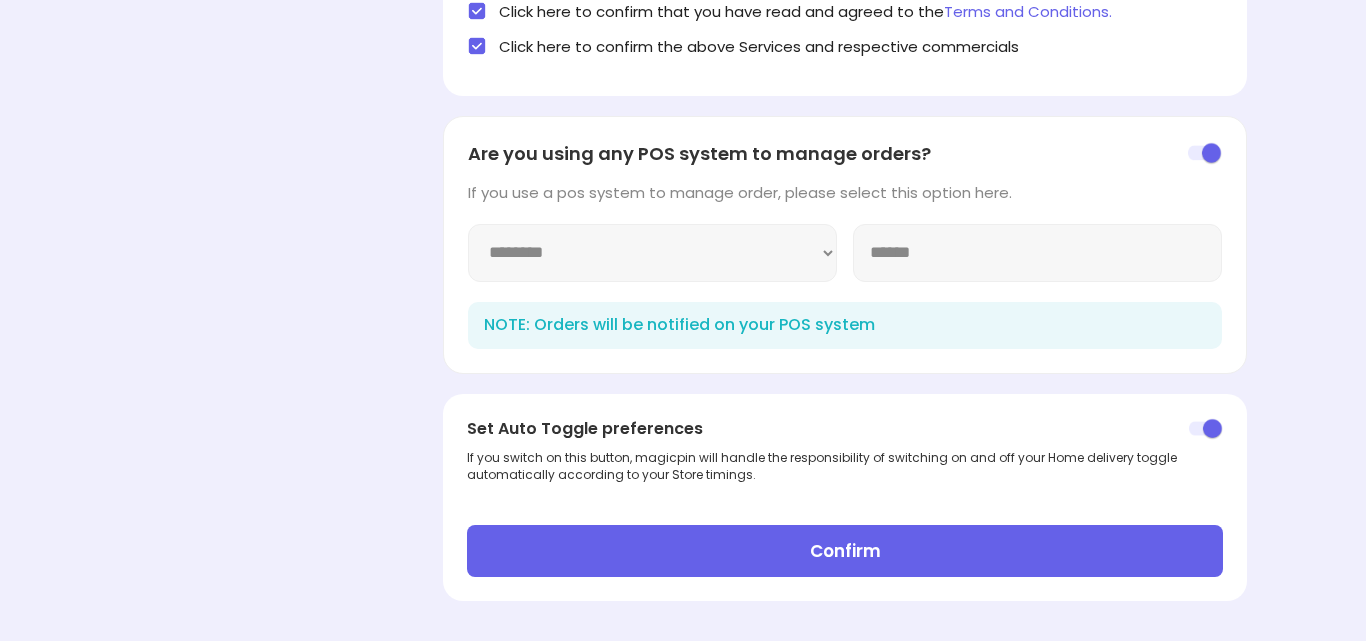 click on "Confirm" at bounding box center [844, 551] 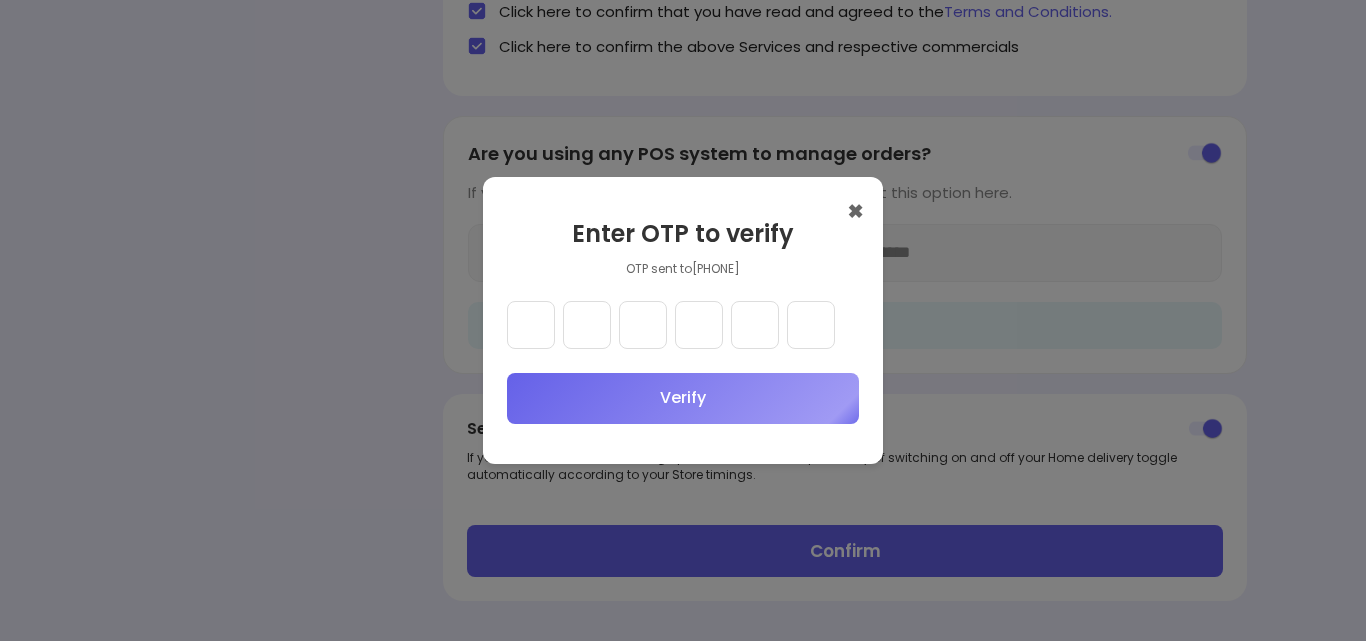 click at bounding box center (531, 325) 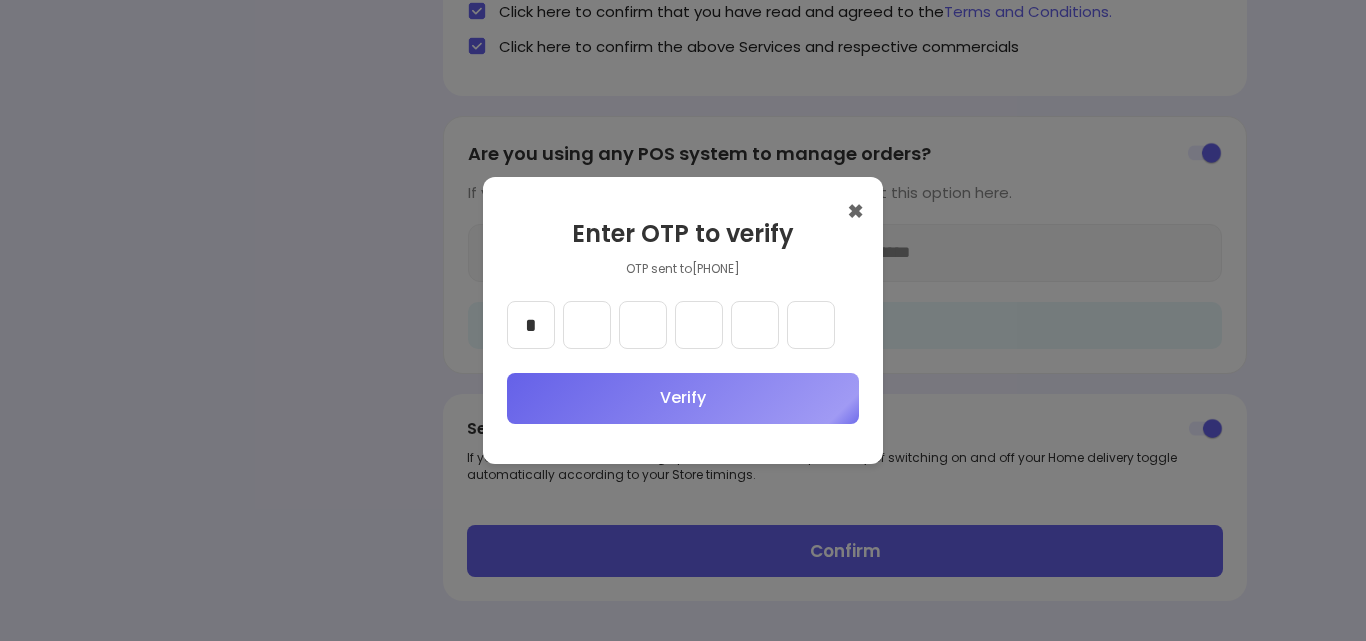 type on "*" 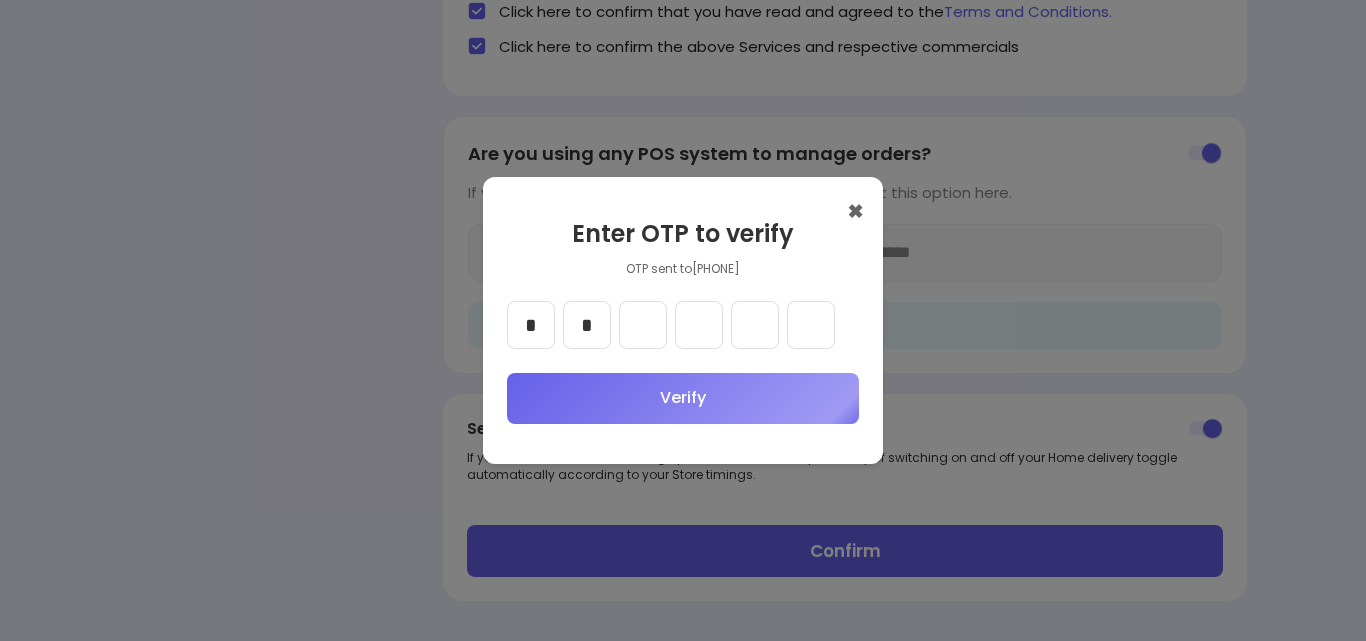 type on "*" 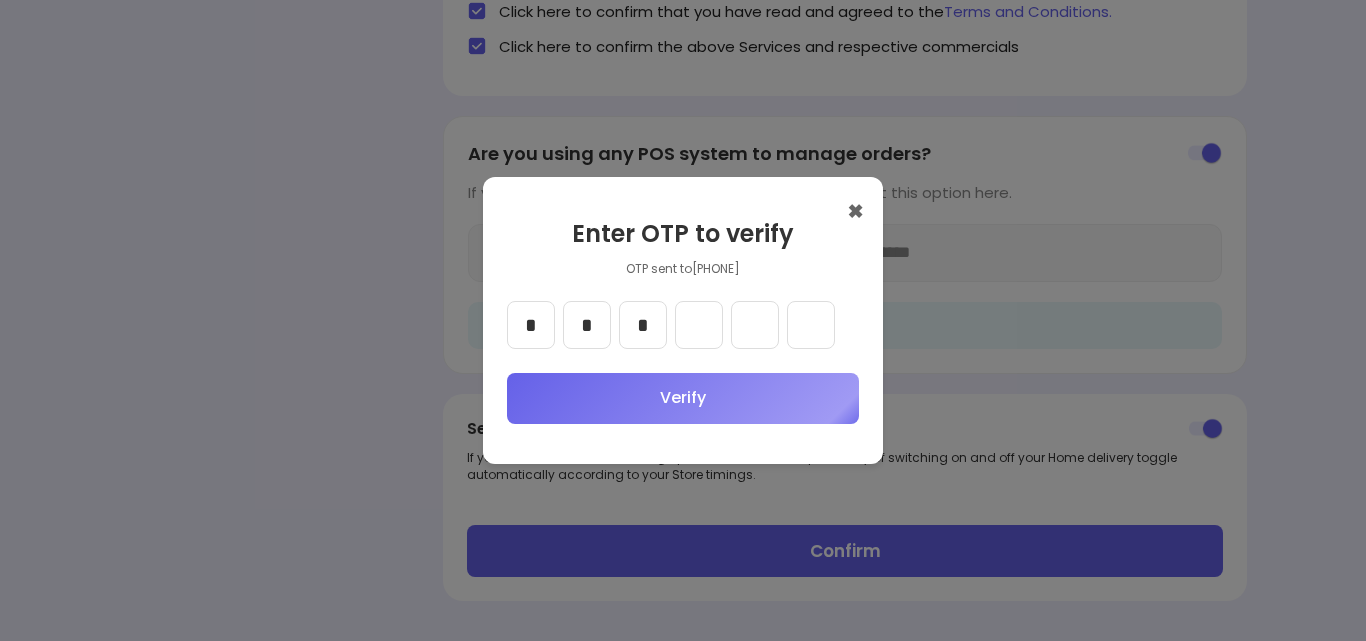 type on "*" 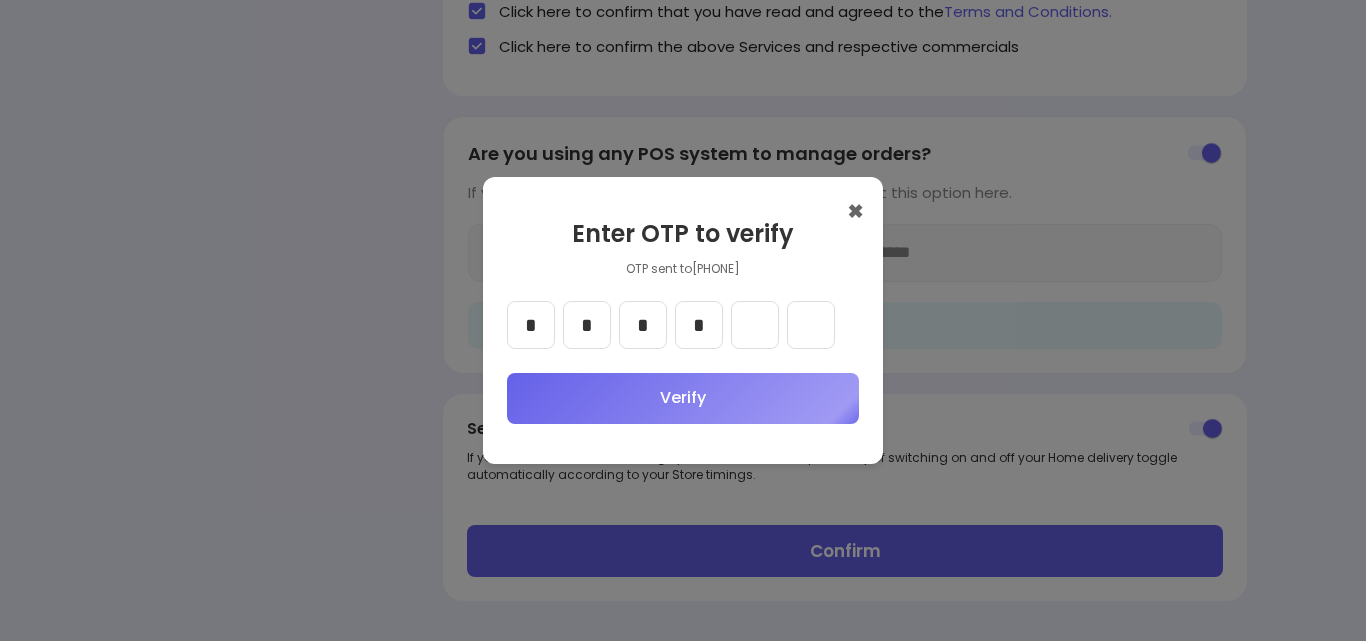 type on "*" 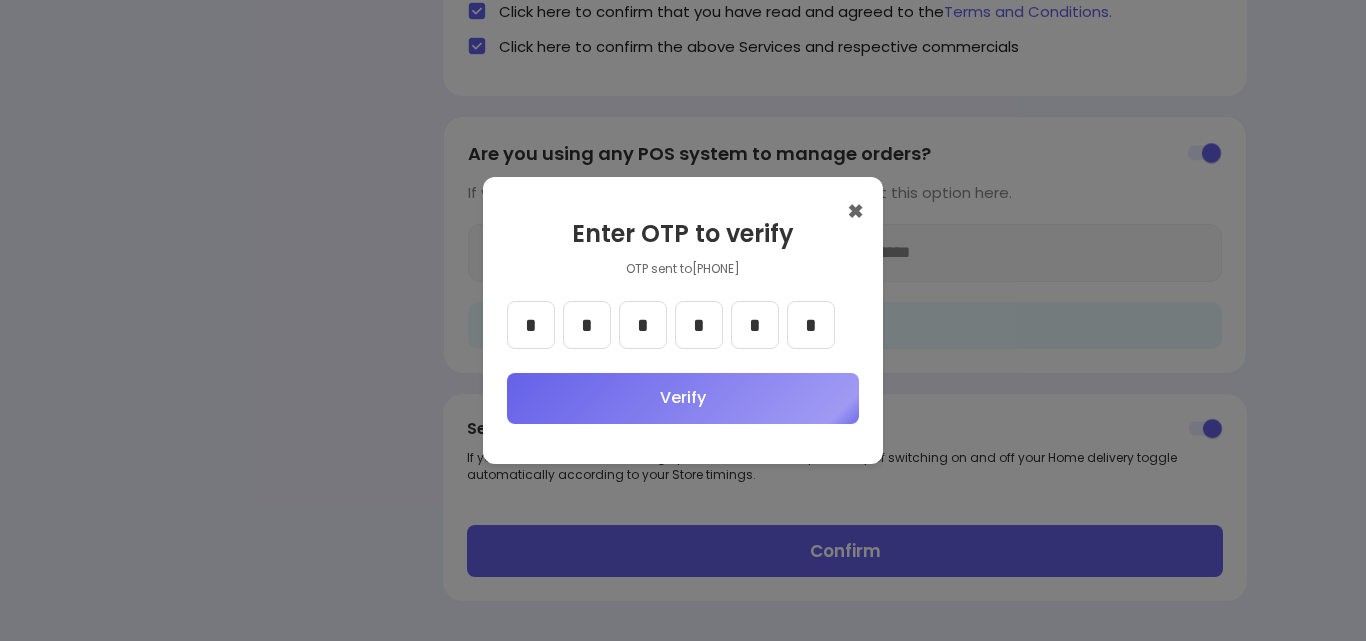 type on "*" 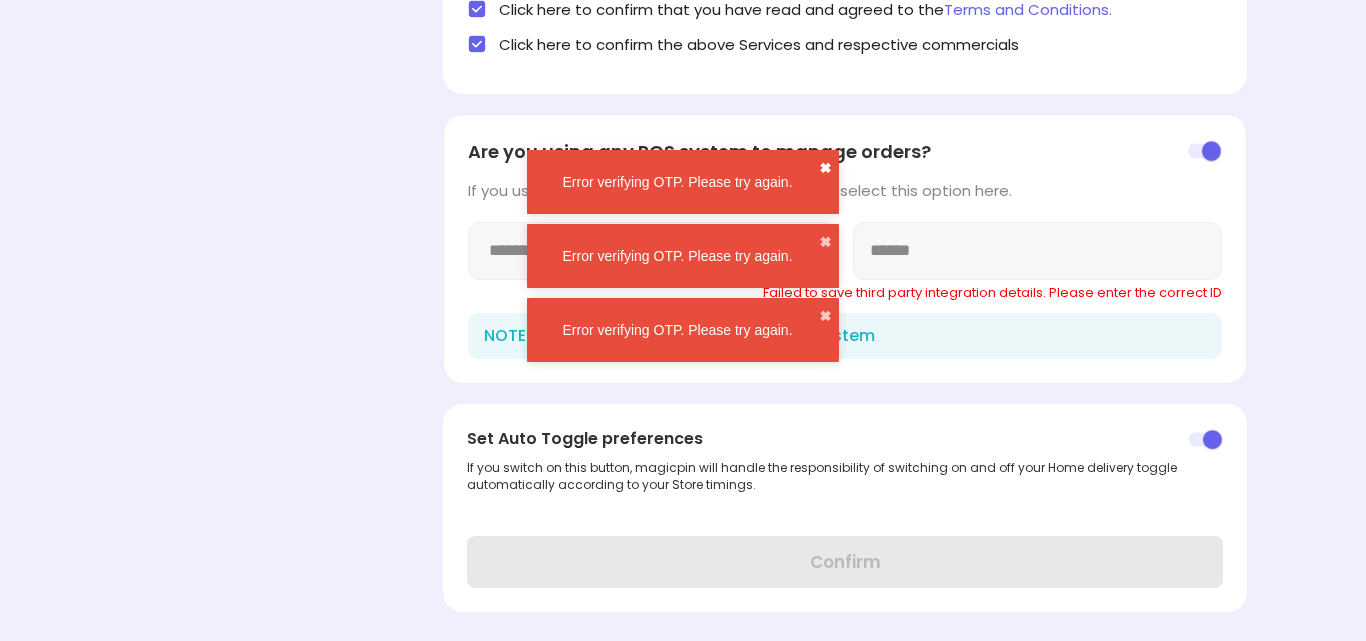 click on "✖" at bounding box center (825, 168) 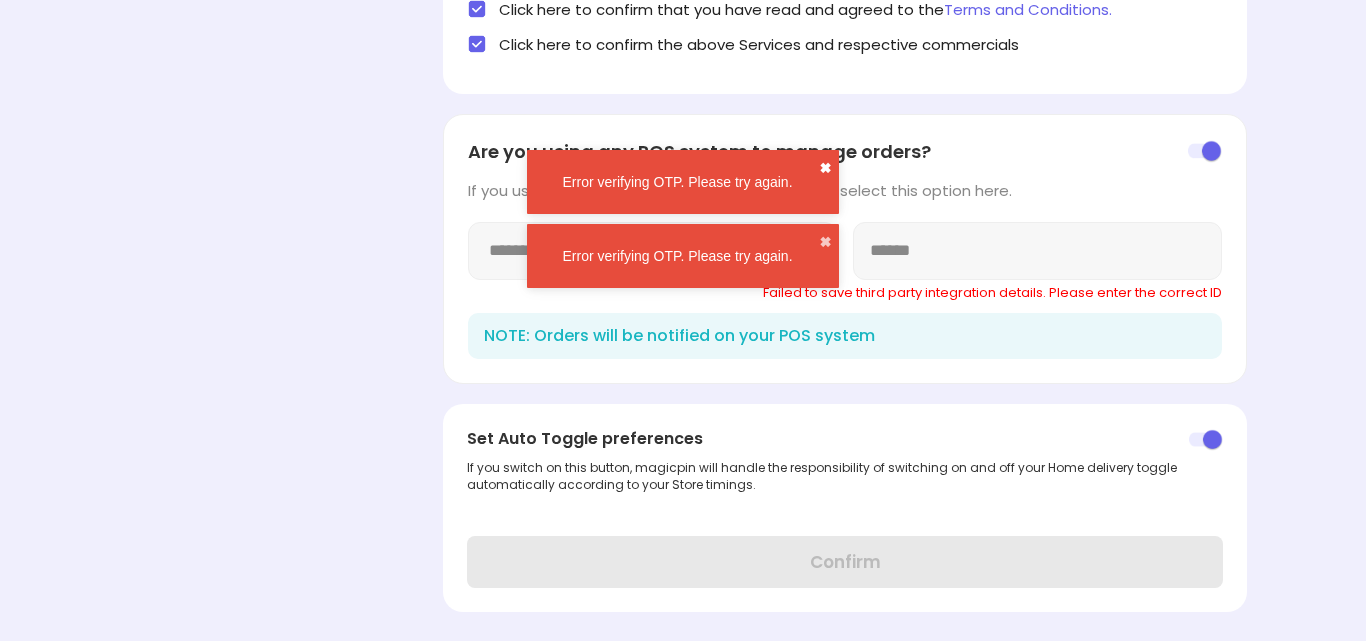 click on "✖" at bounding box center [825, 168] 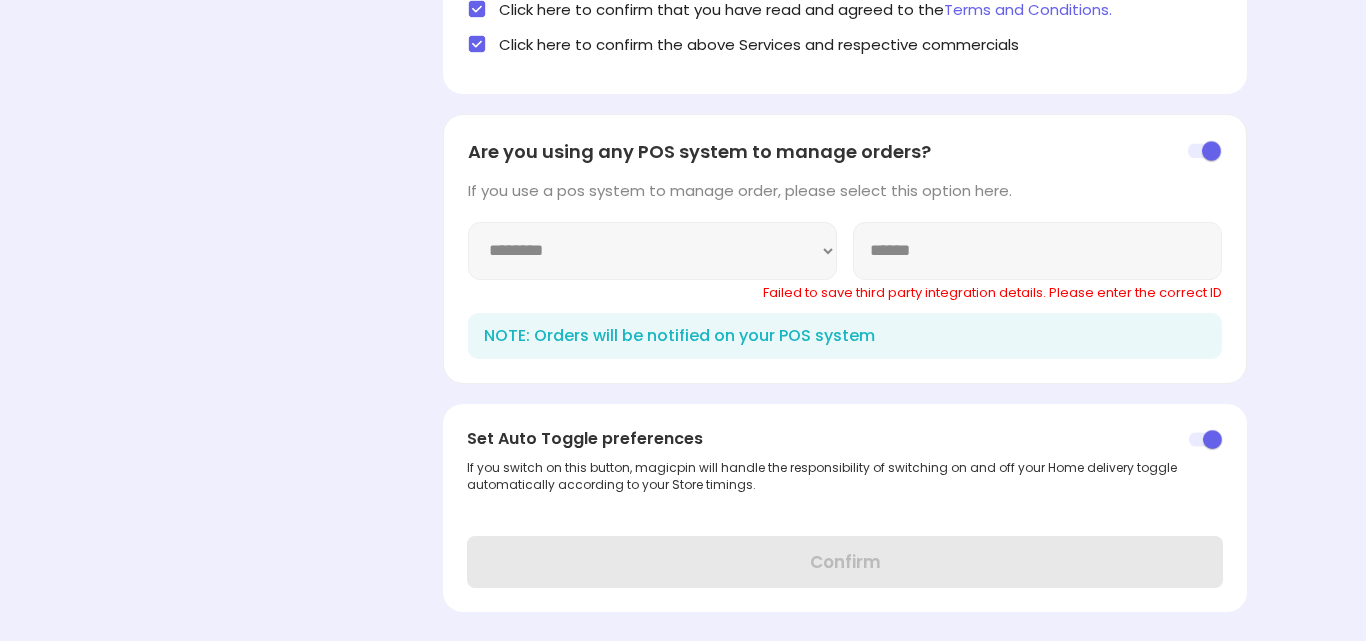 click on "******" at bounding box center (1037, 251) 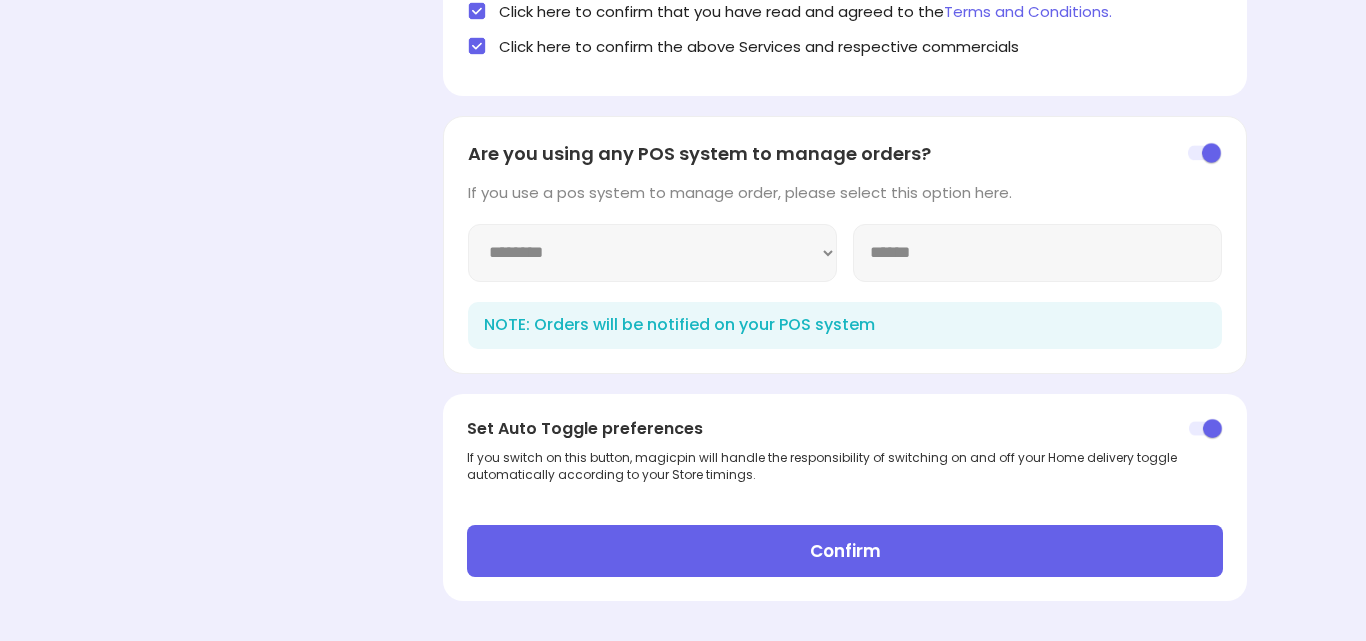 type on "******" 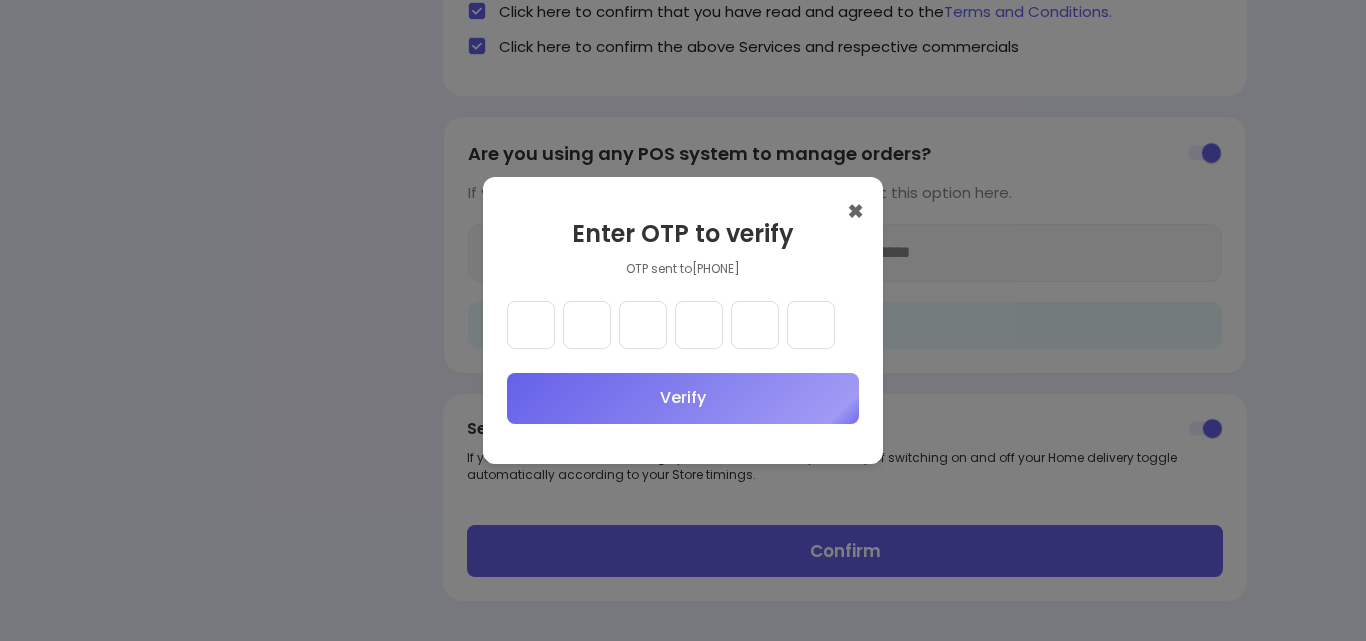 click at bounding box center (531, 325) 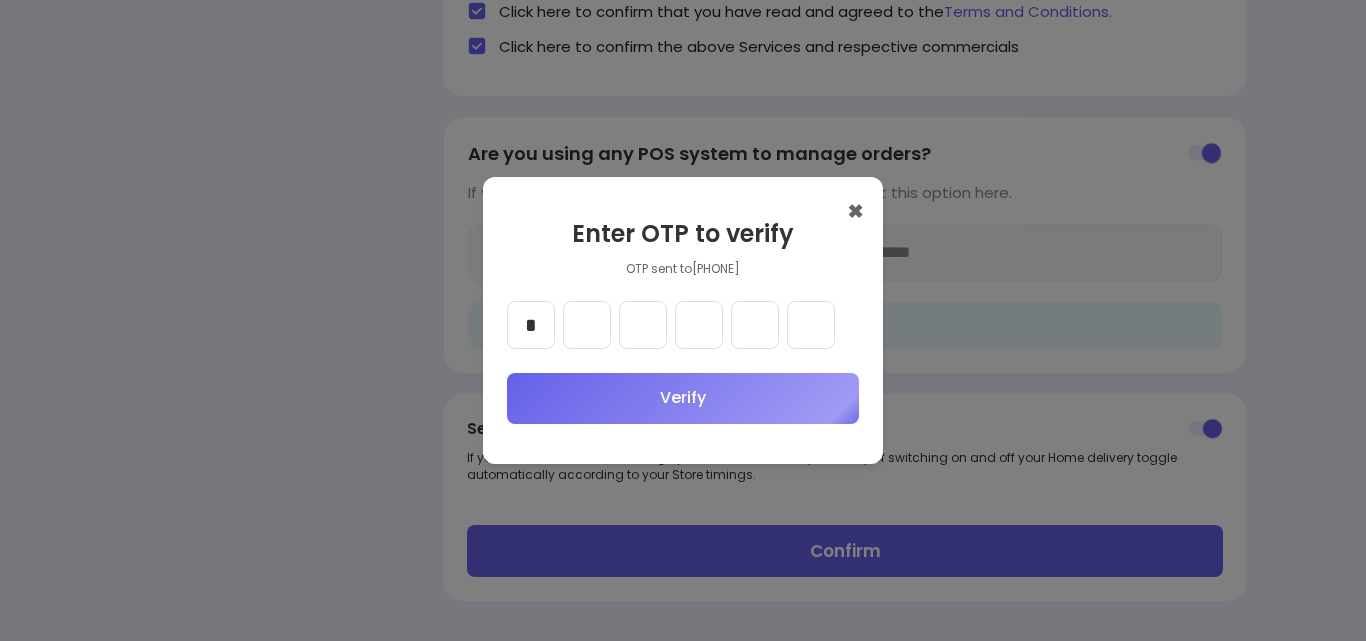 type on "*" 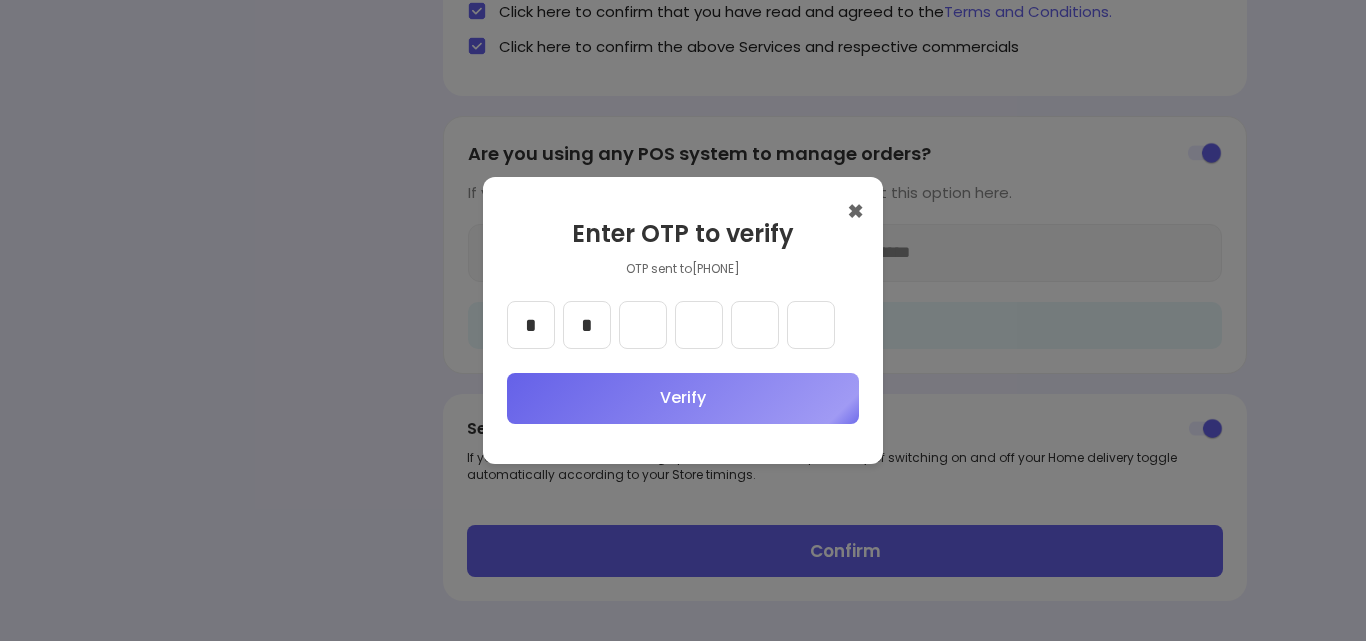 type on "*" 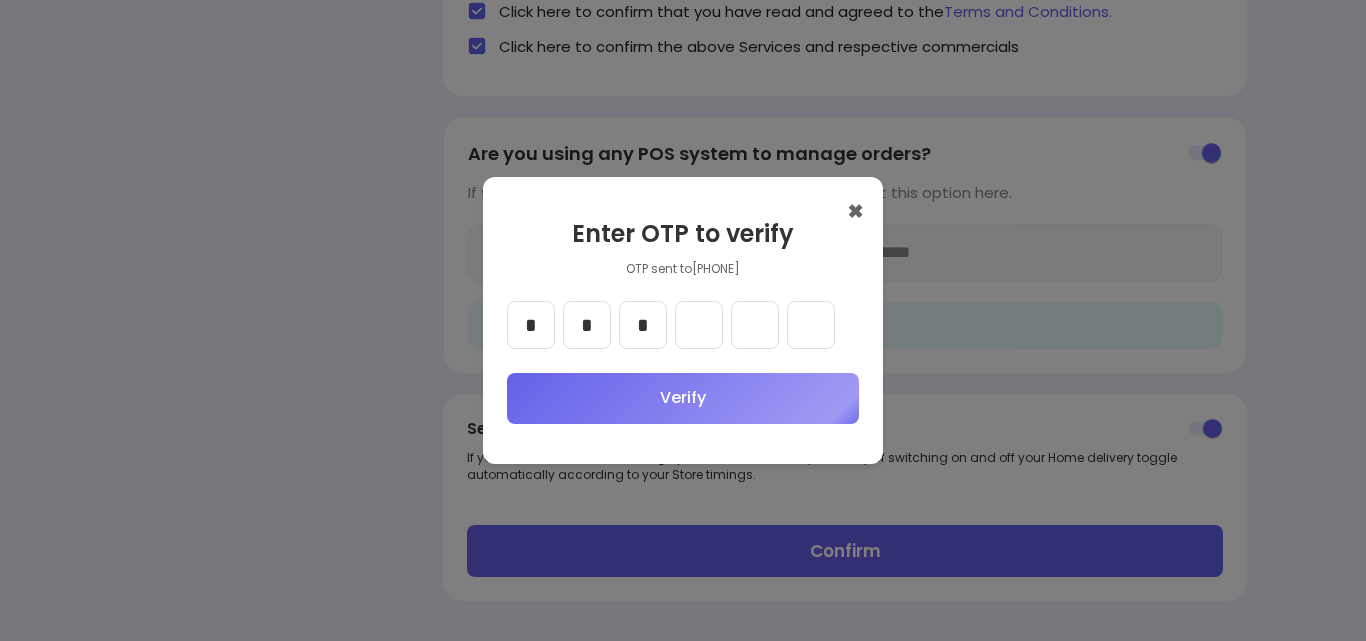 type on "*" 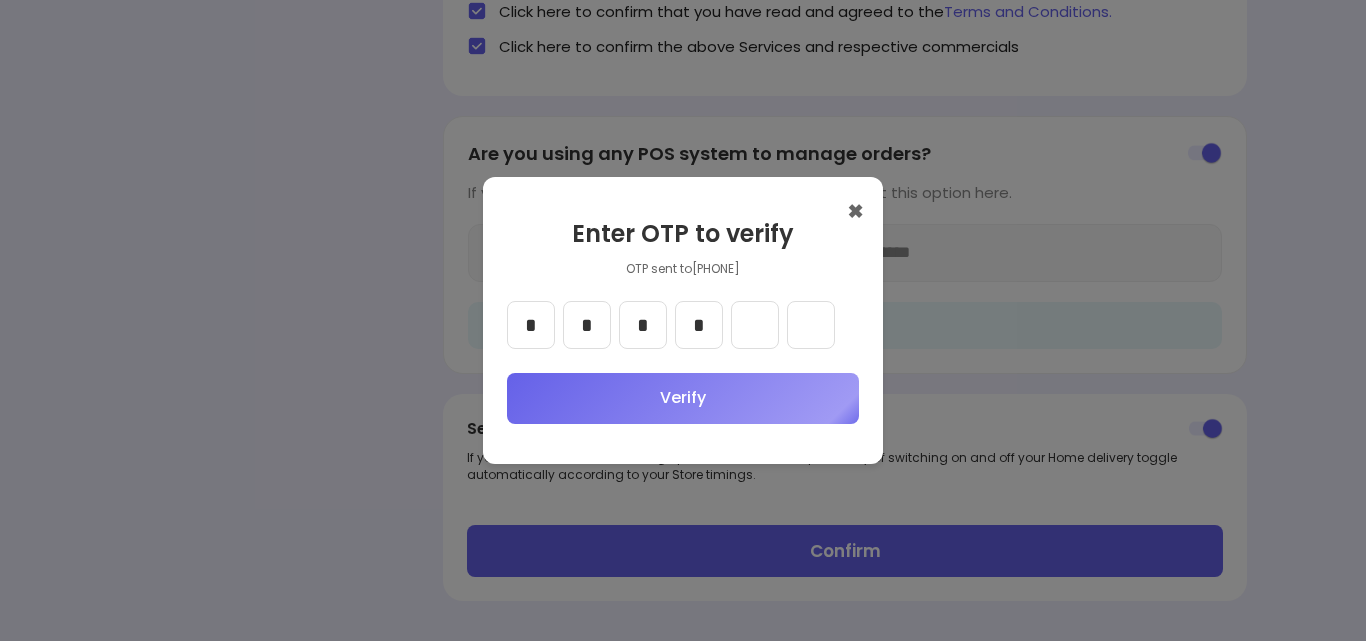type on "*" 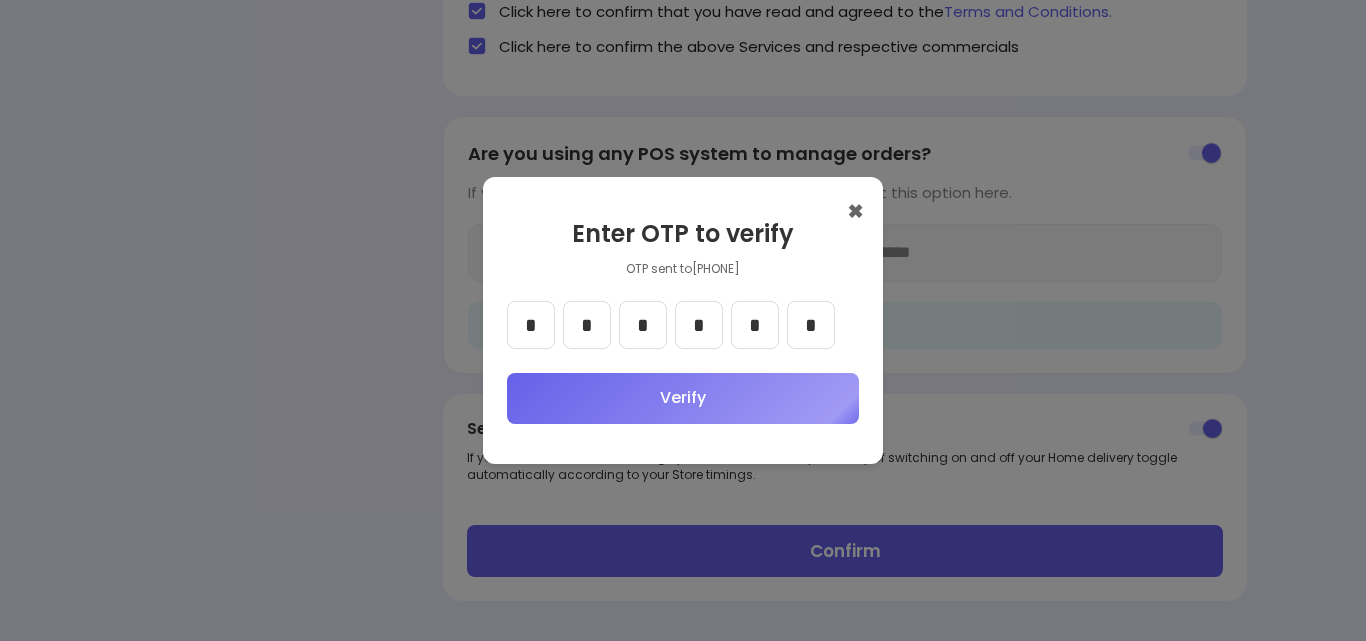 type on "*" 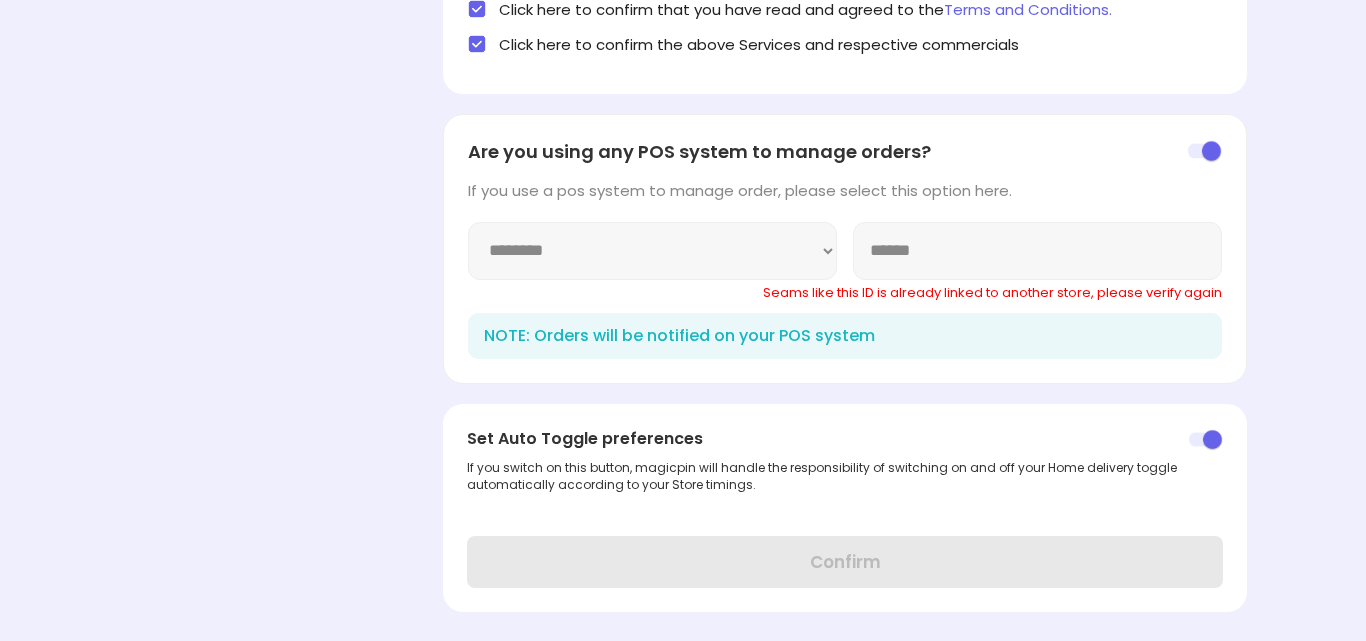 click on "******" at bounding box center [1037, 251] 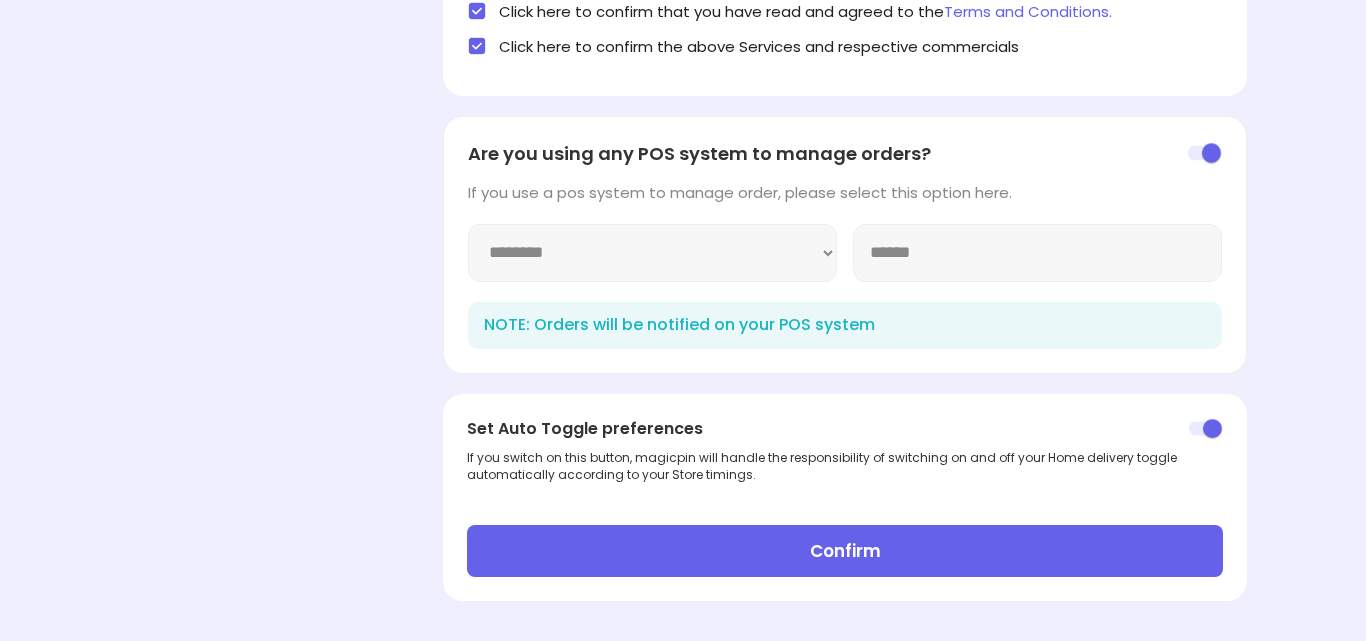 type on "******" 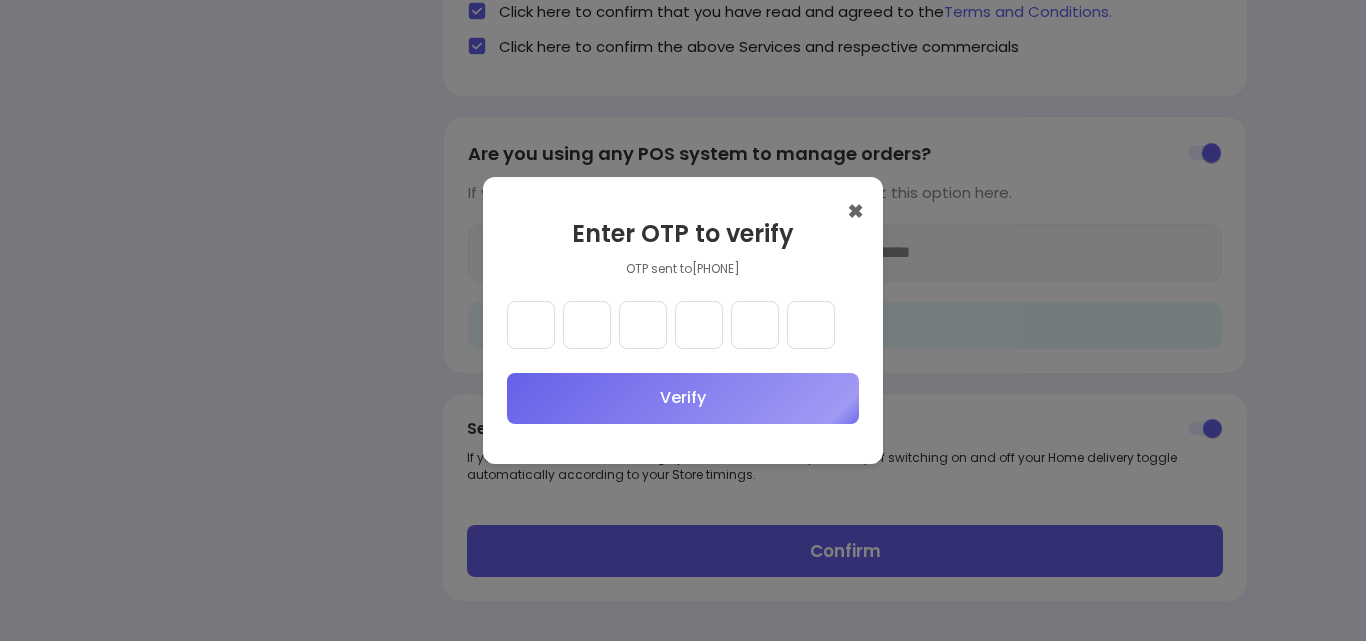 click at bounding box center (531, 325) 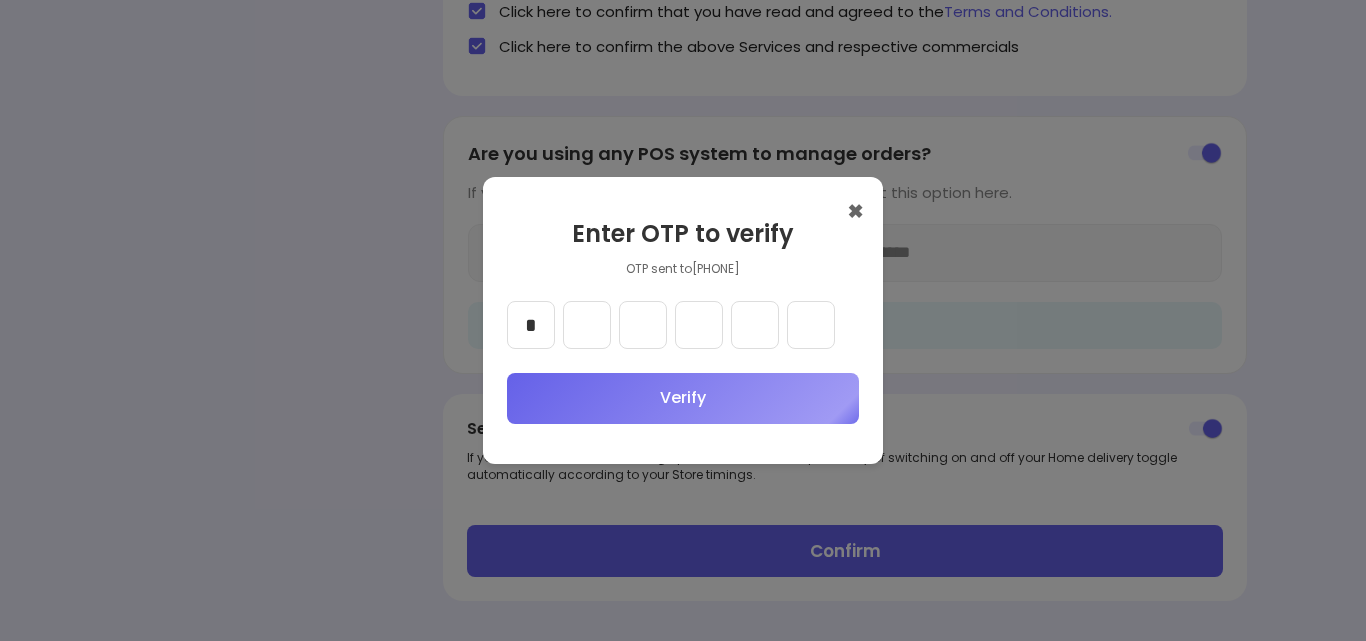 type on "*" 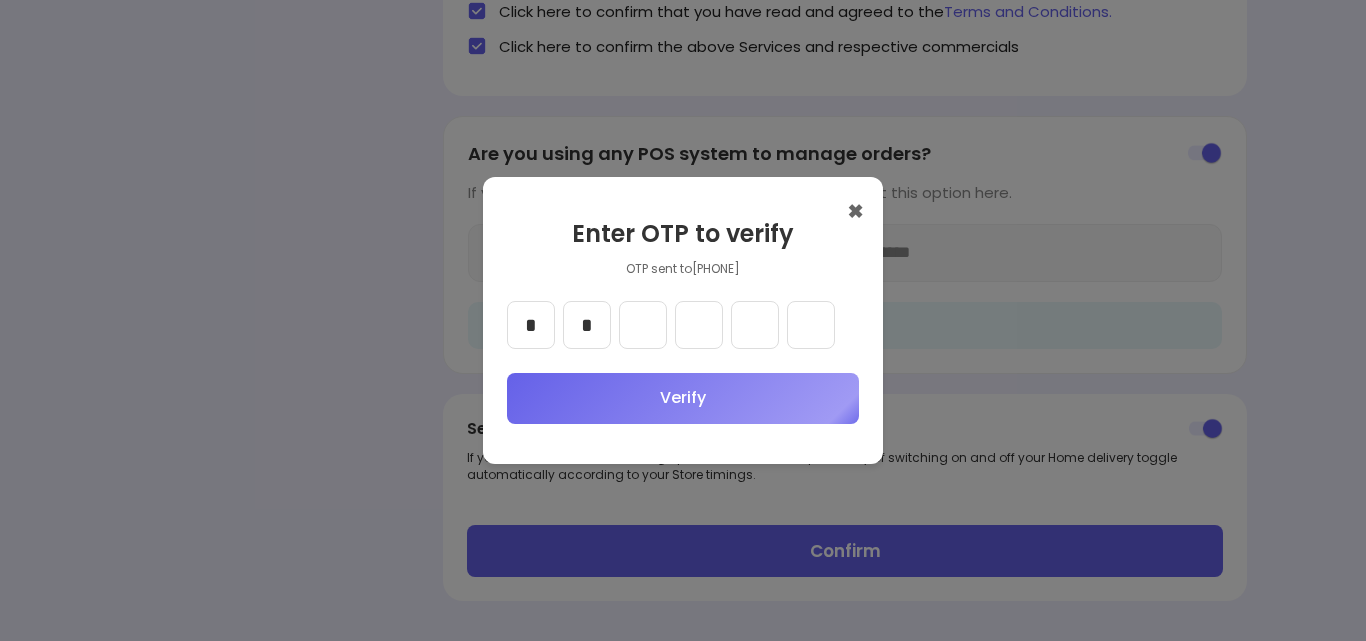 type on "*" 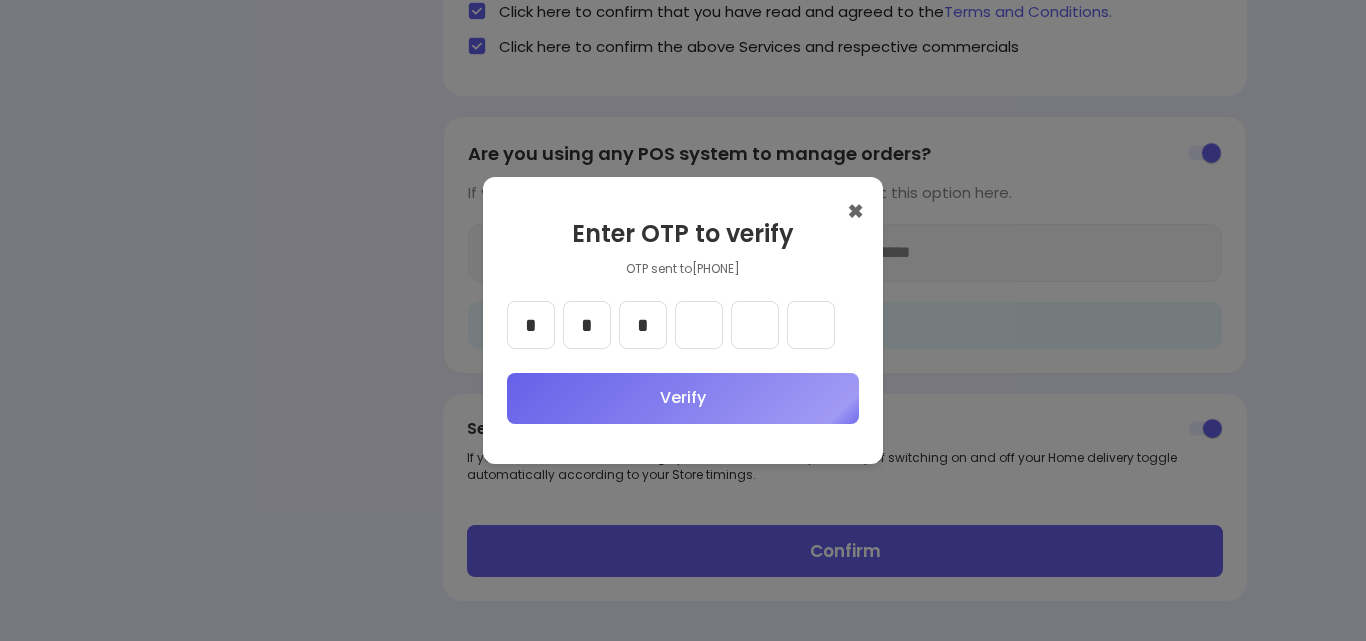 type on "*" 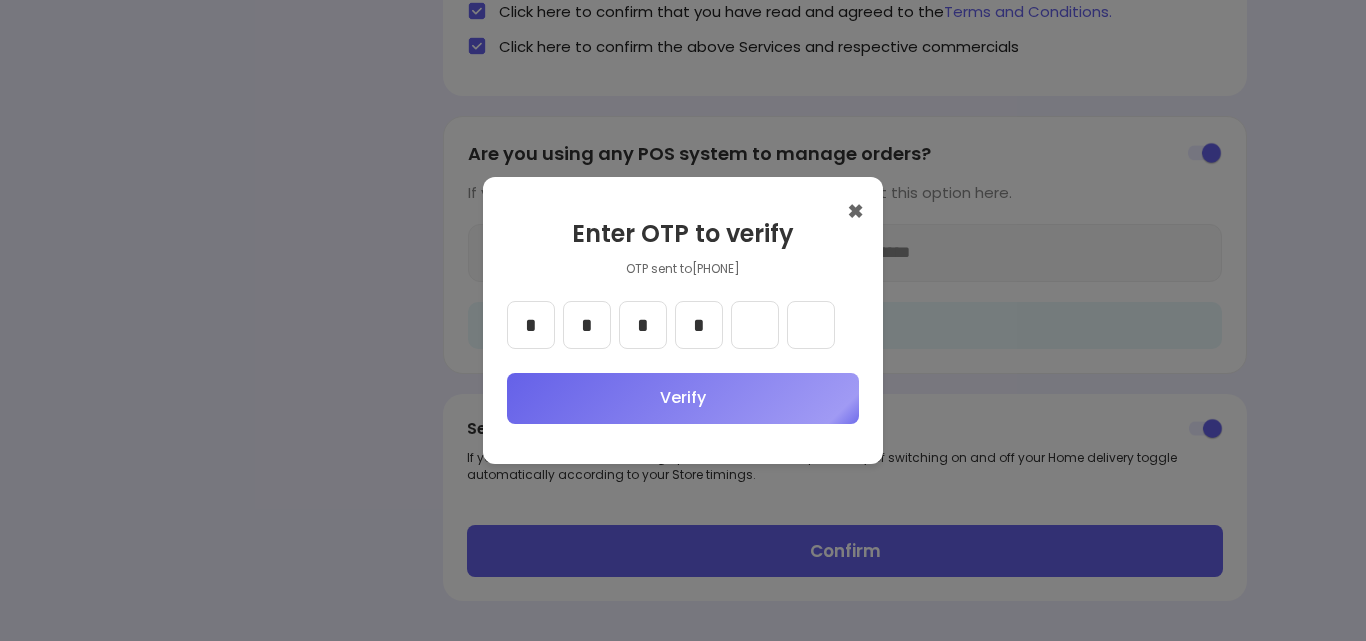 type on "*" 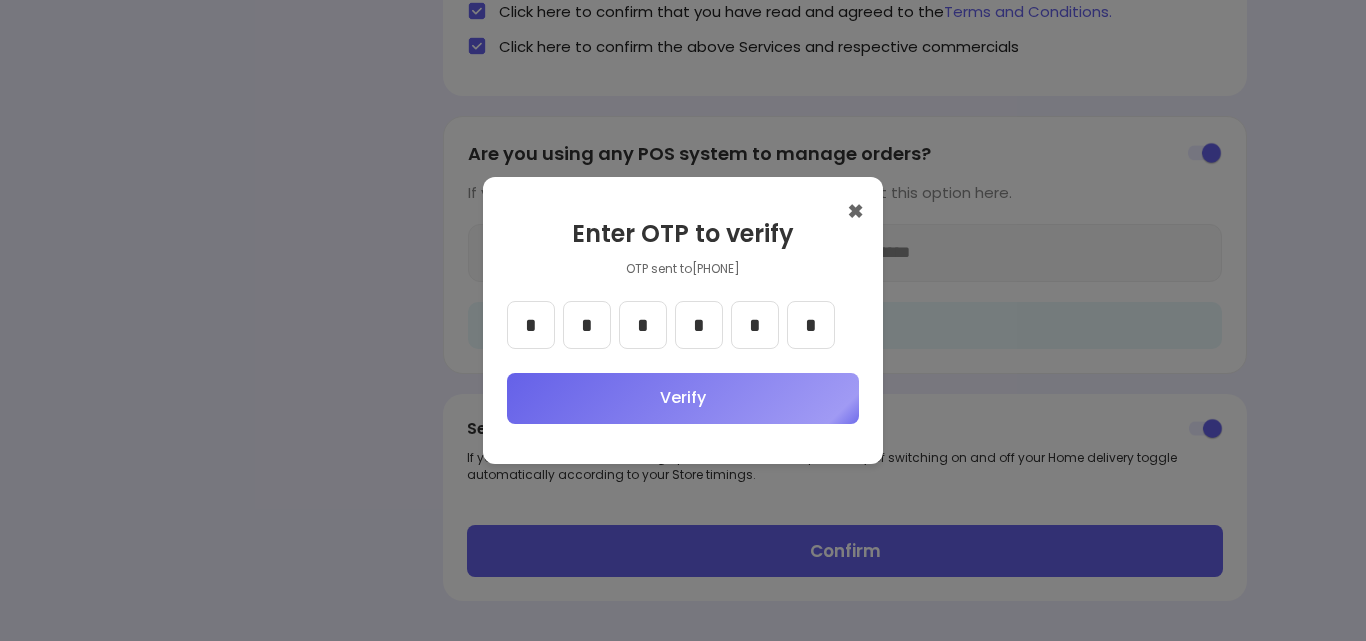 type on "*" 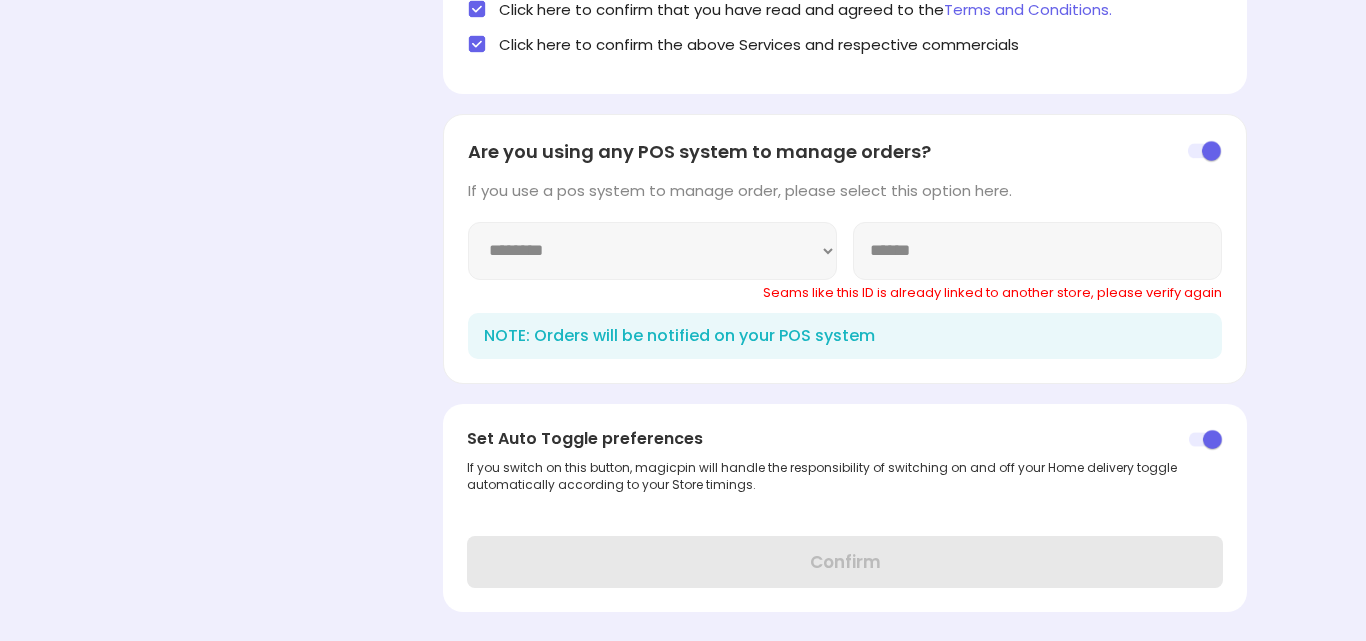 scroll, scrollTop: 753, scrollLeft: 0, axis: vertical 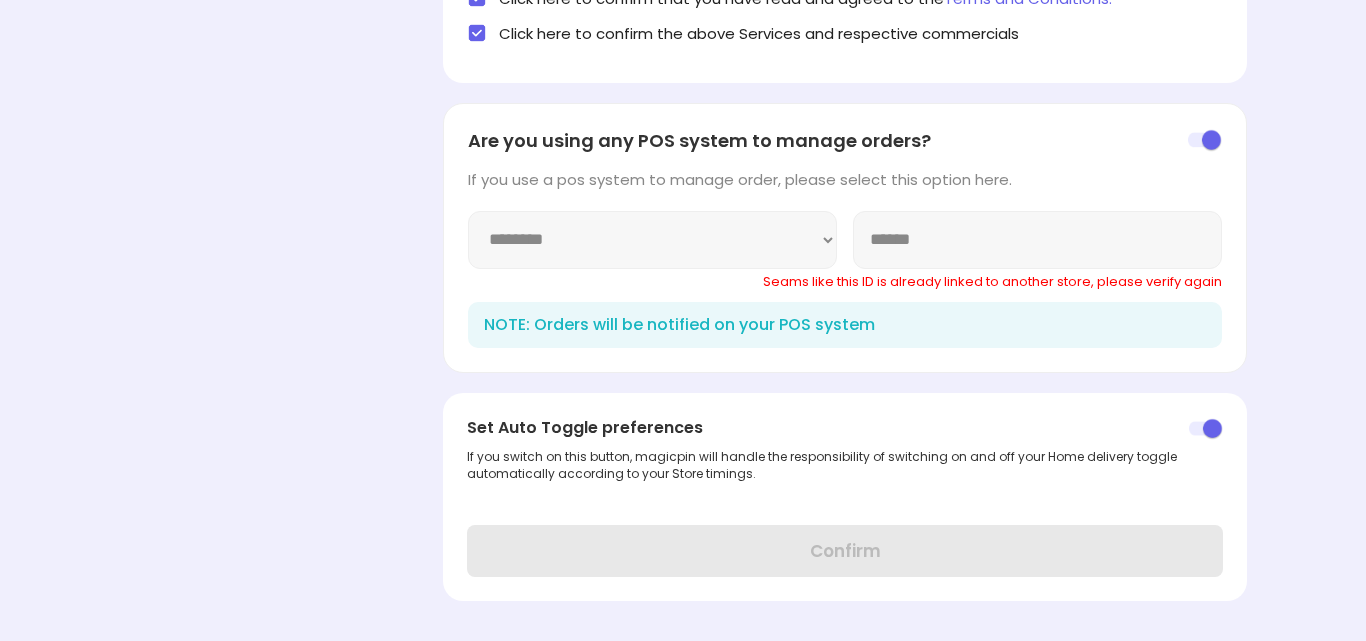 click at bounding box center (1205, 140) 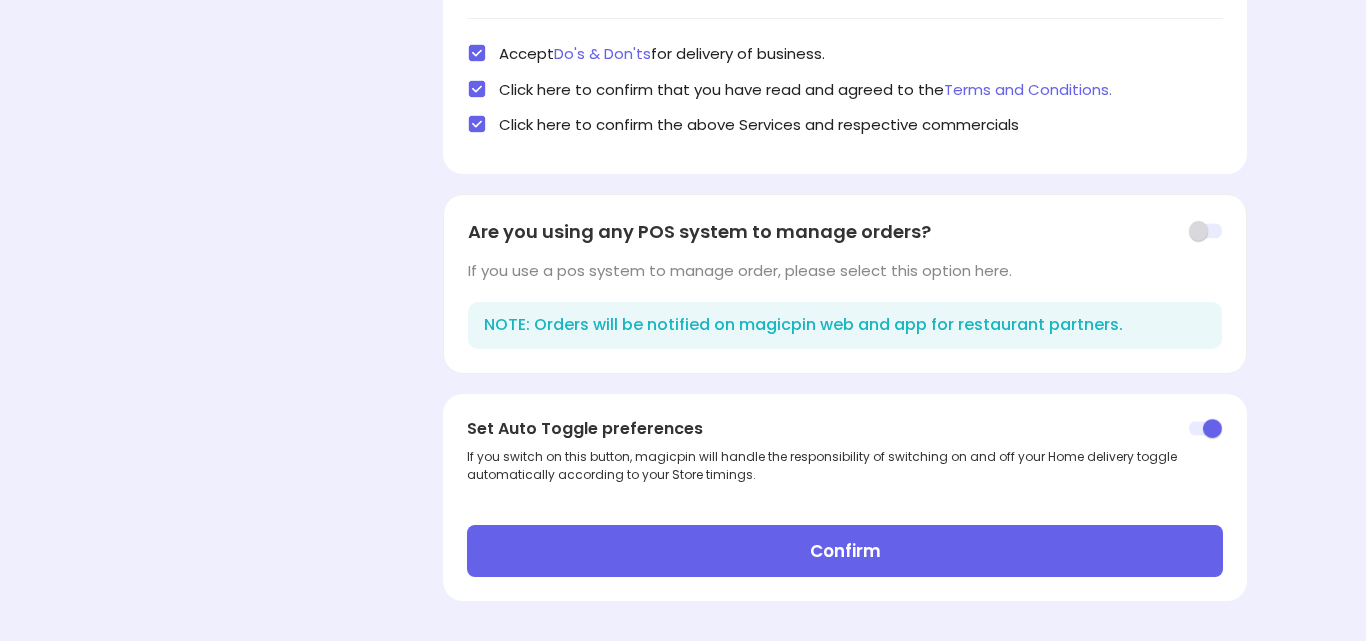 click on "Confirm" at bounding box center [844, 551] 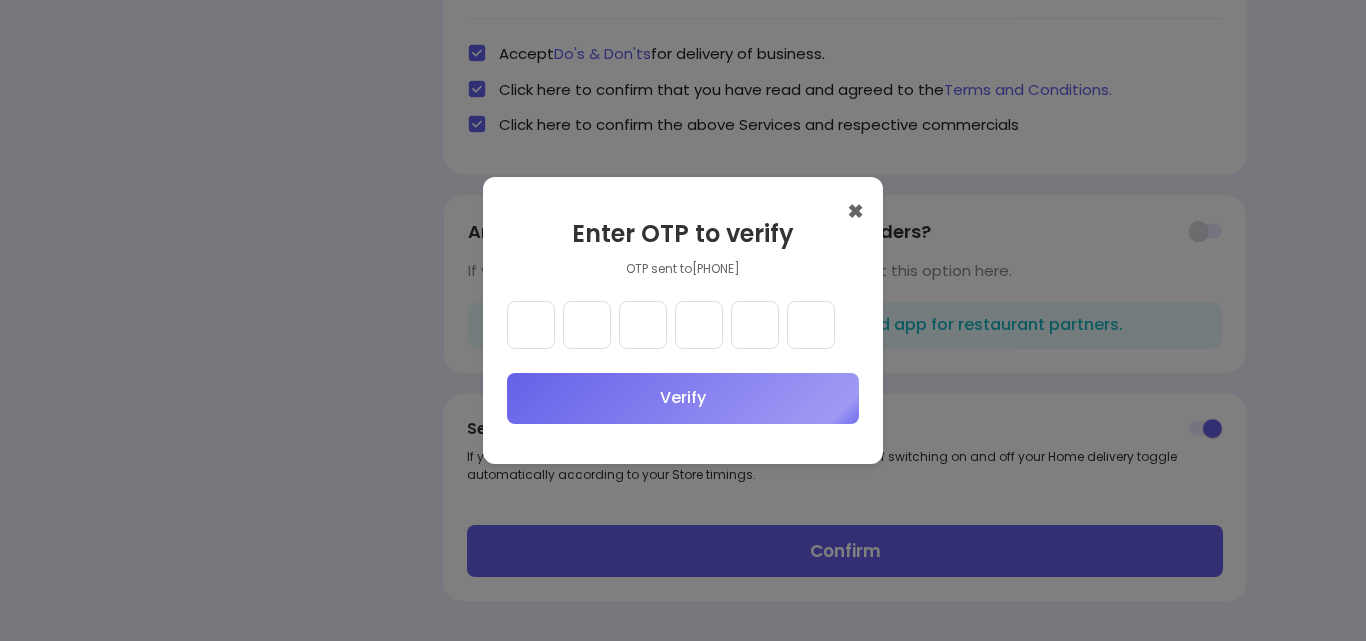 click at bounding box center (531, 325) 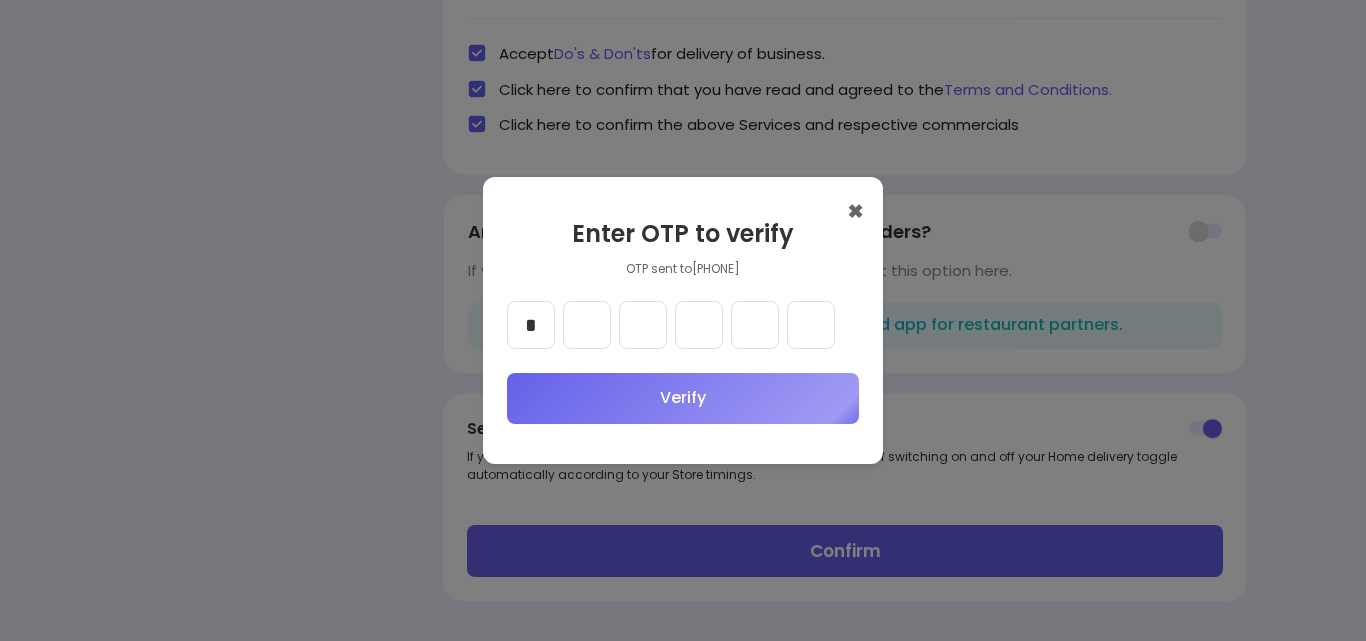 type on "*" 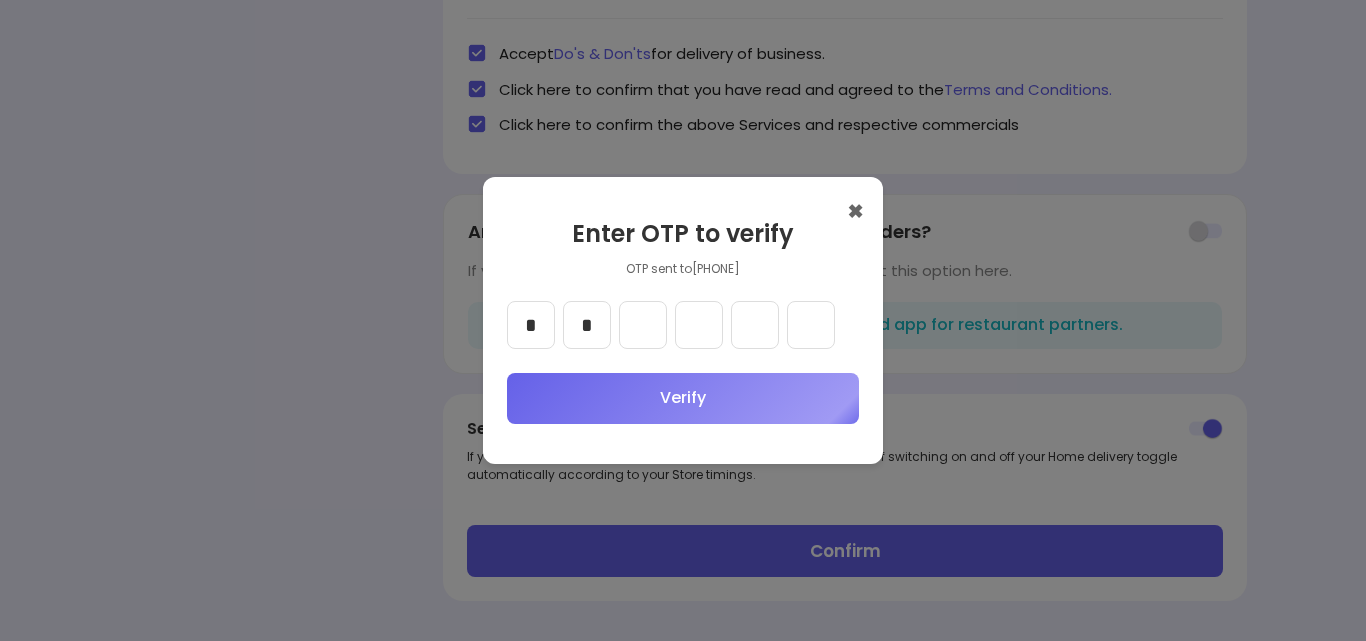 type on "*" 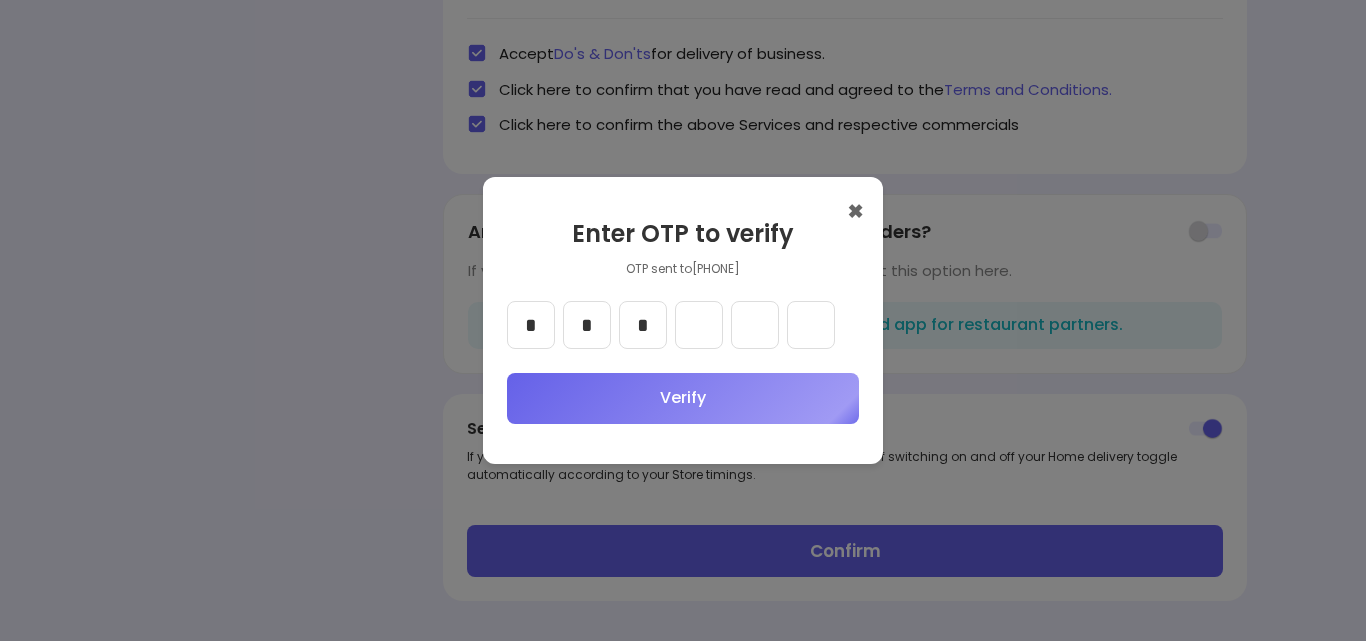 type on "*" 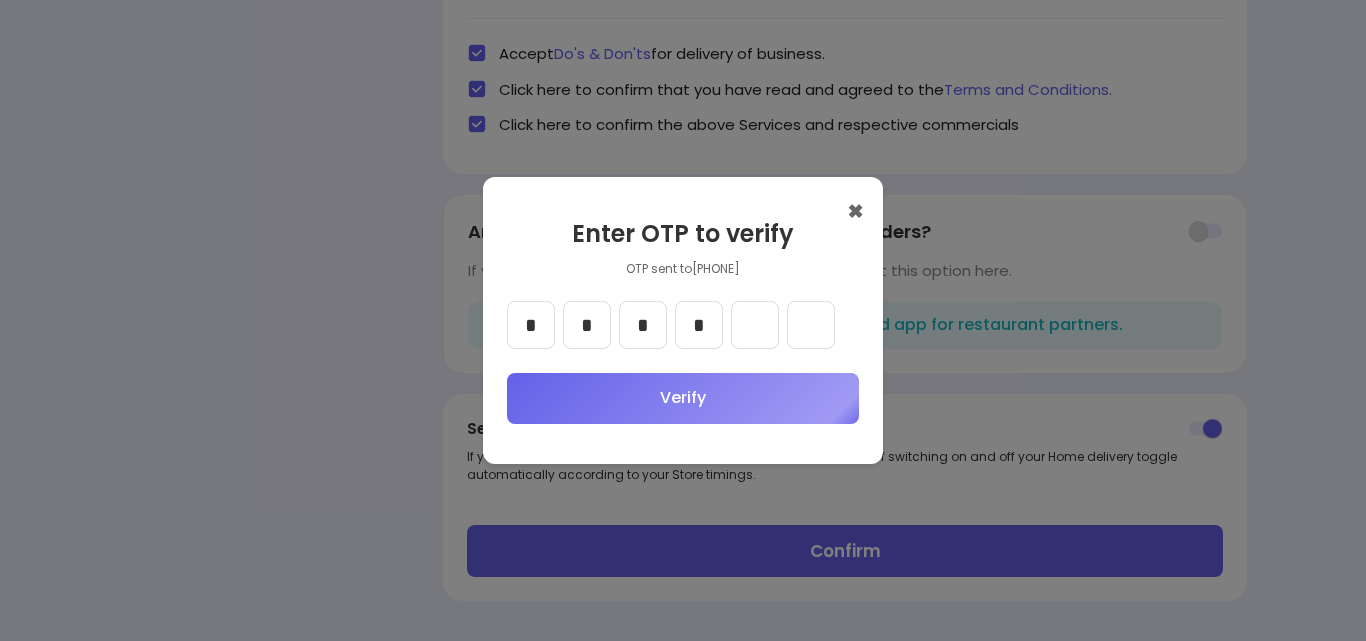 type on "*" 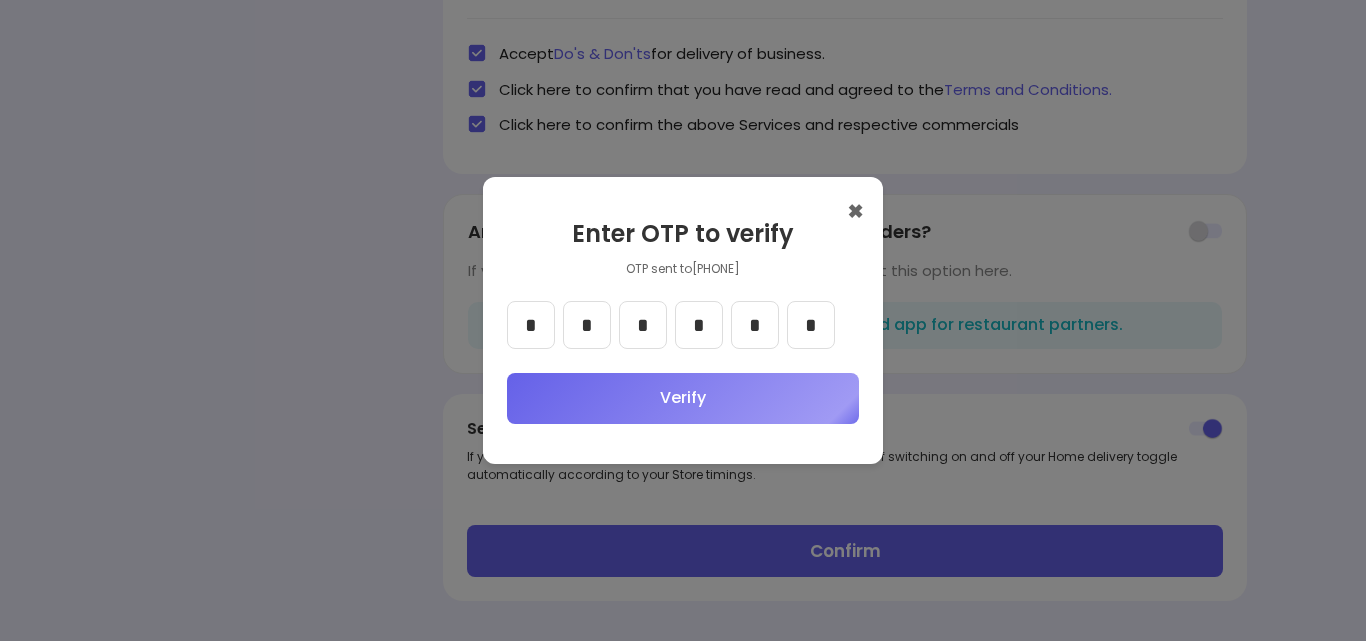 type on "*" 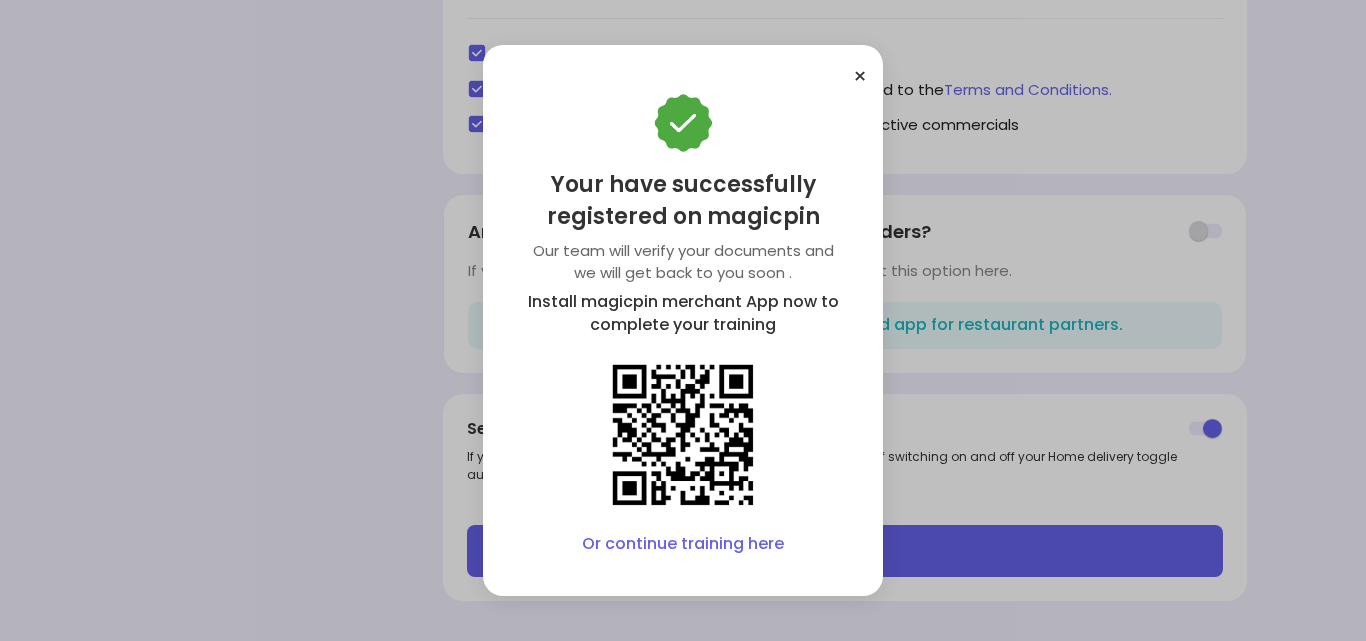 click on "Or continue training here" at bounding box center [683, 544] 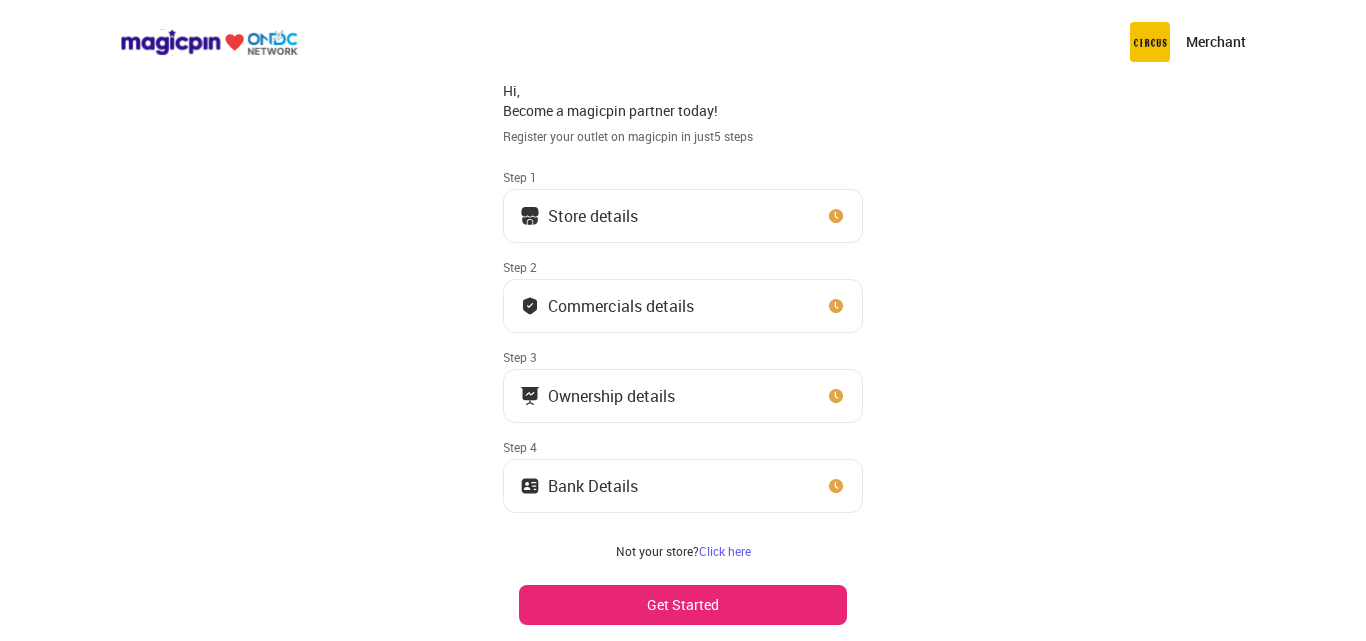 scroll, scrollTop: 0, scrollLeft: 0, axis: both 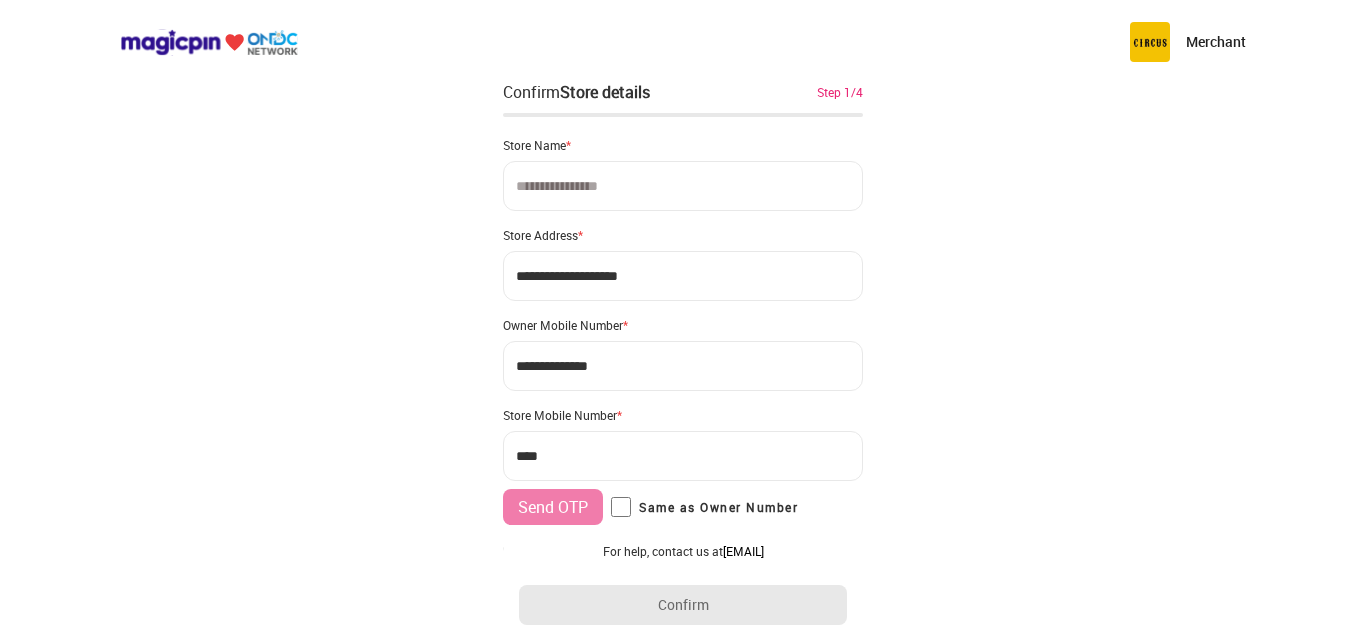 click at bounding box center [683, 186] 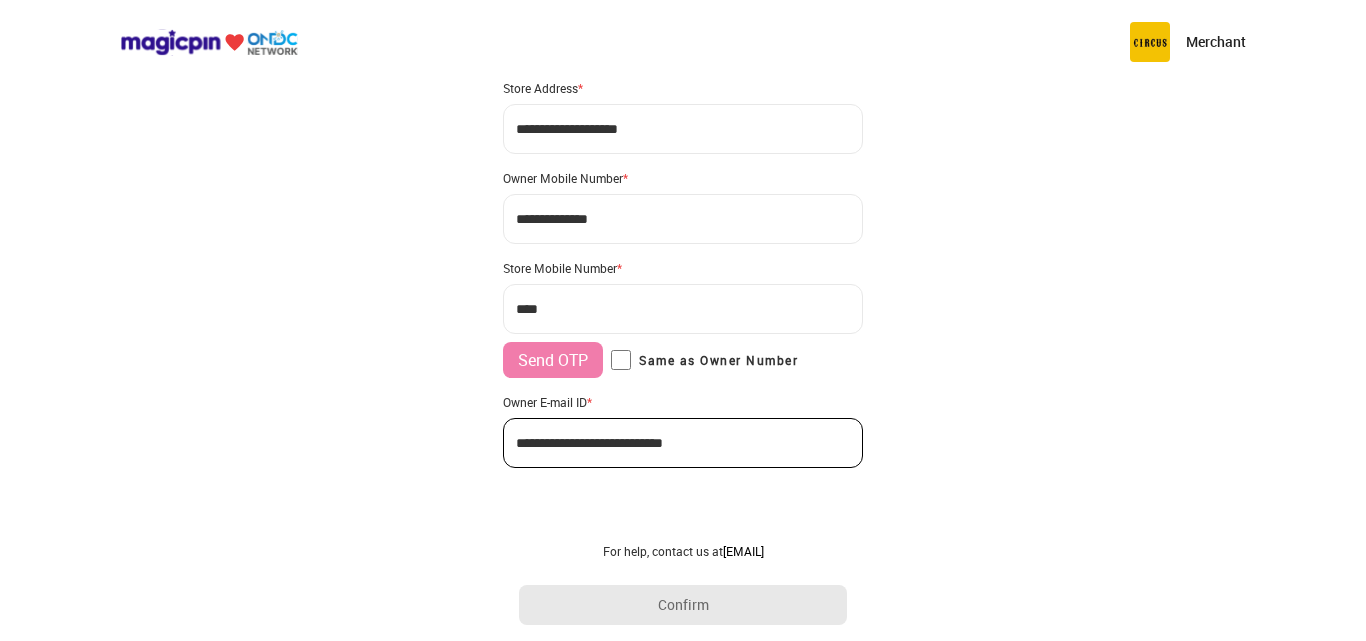 scroll, scrollTop: 154, scrollLeft: 0, axis: vertical 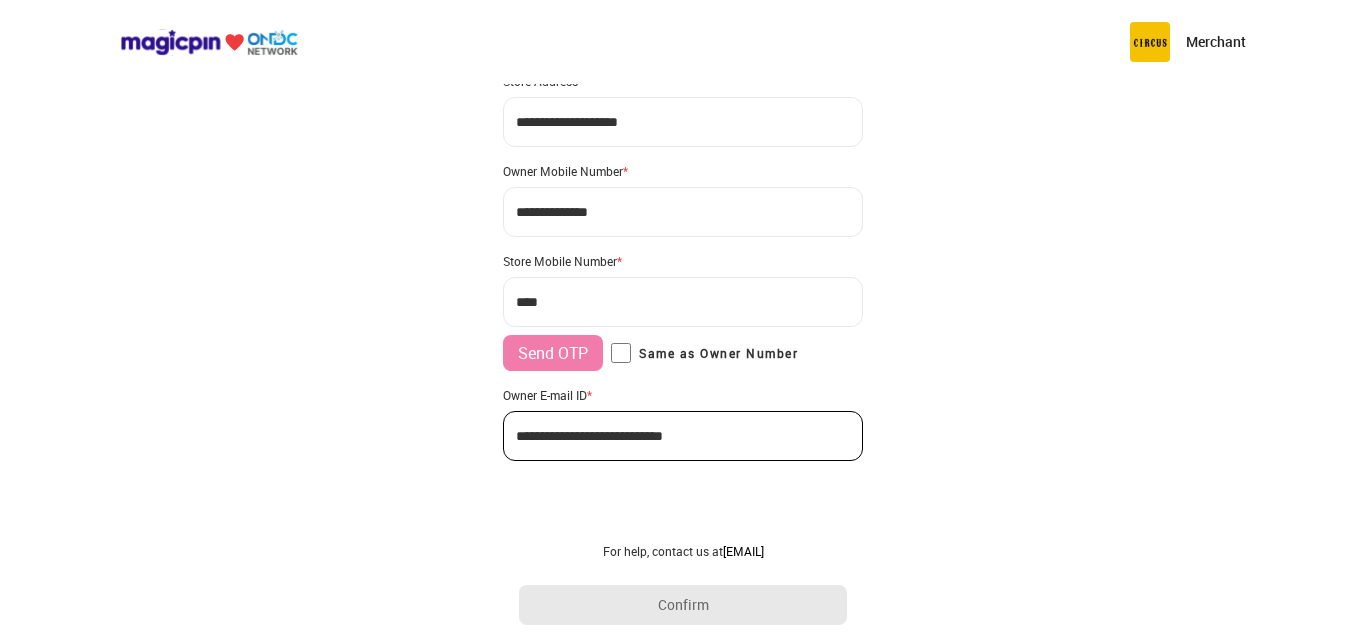 type on "**********" 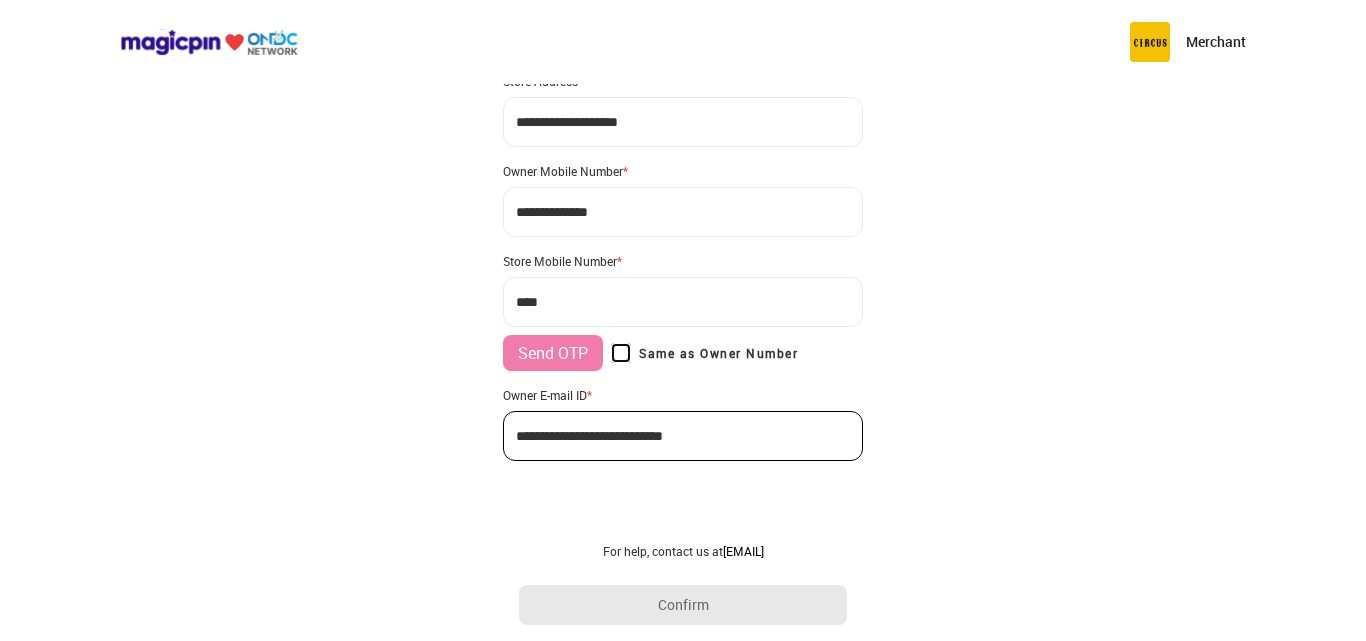 type on "**********" 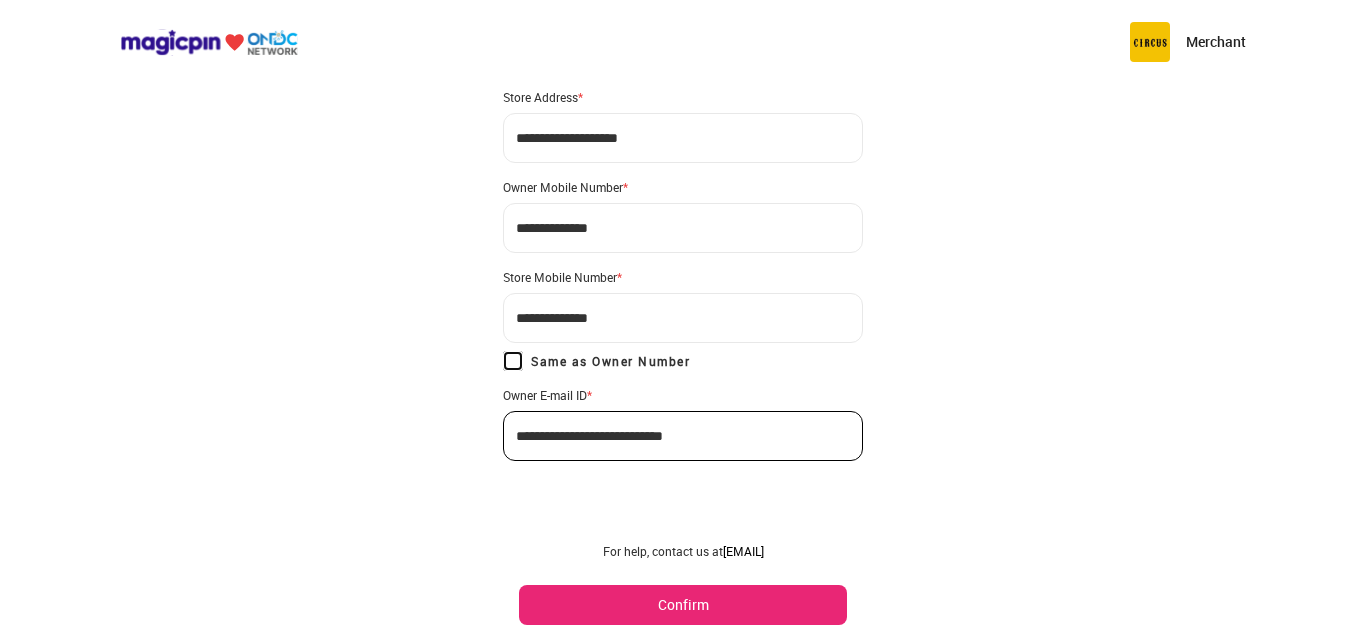 scroll, scrollTop: 138, scrollLeft: 0, axis: vertical 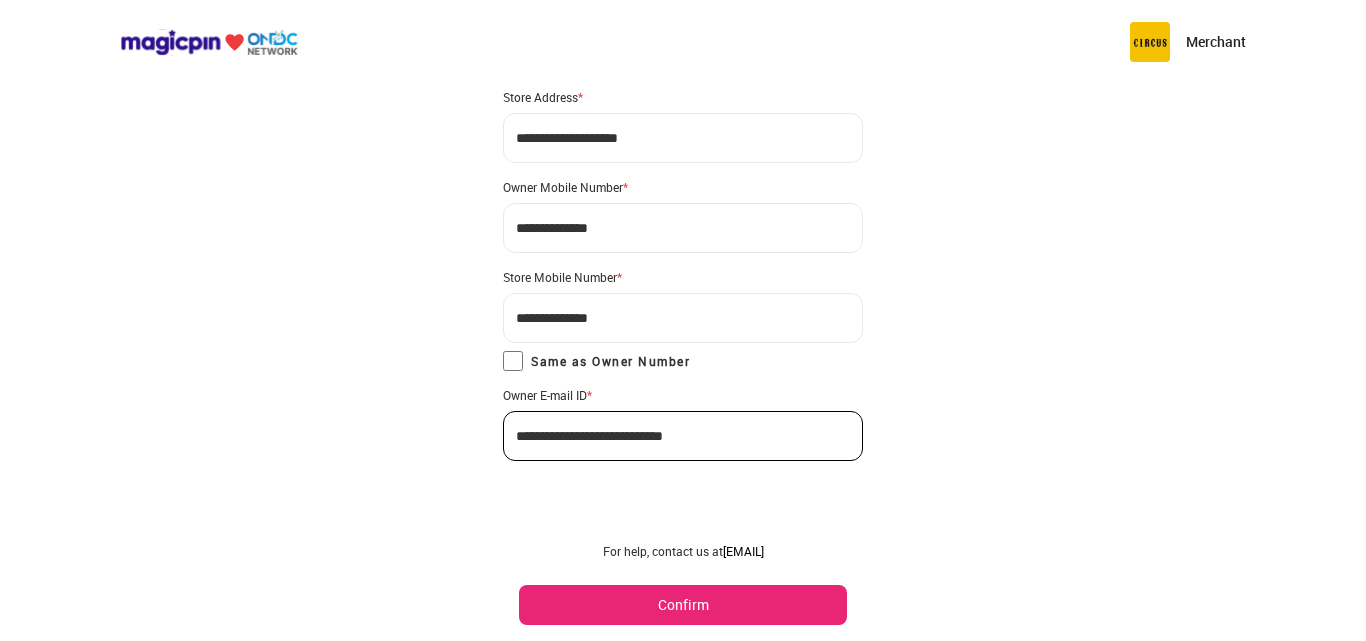 click on "Confirm" at bounding box center (683, 605) 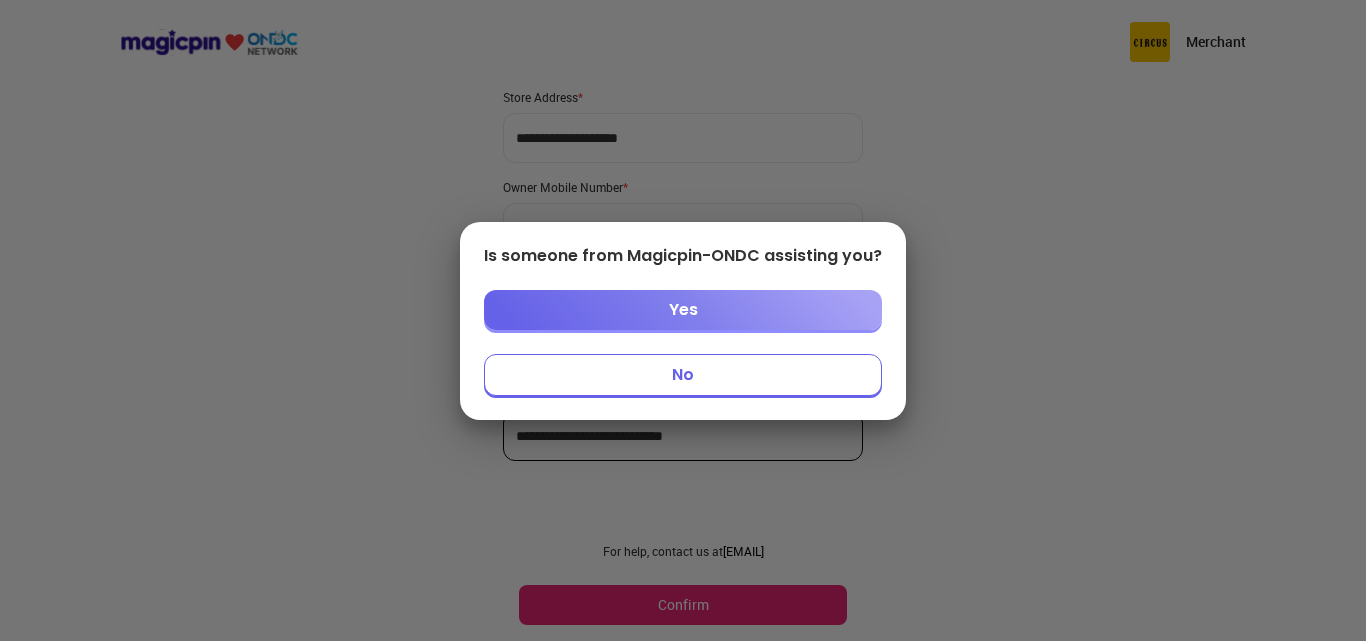 click on "Yes" at bounding box center (683, 310) 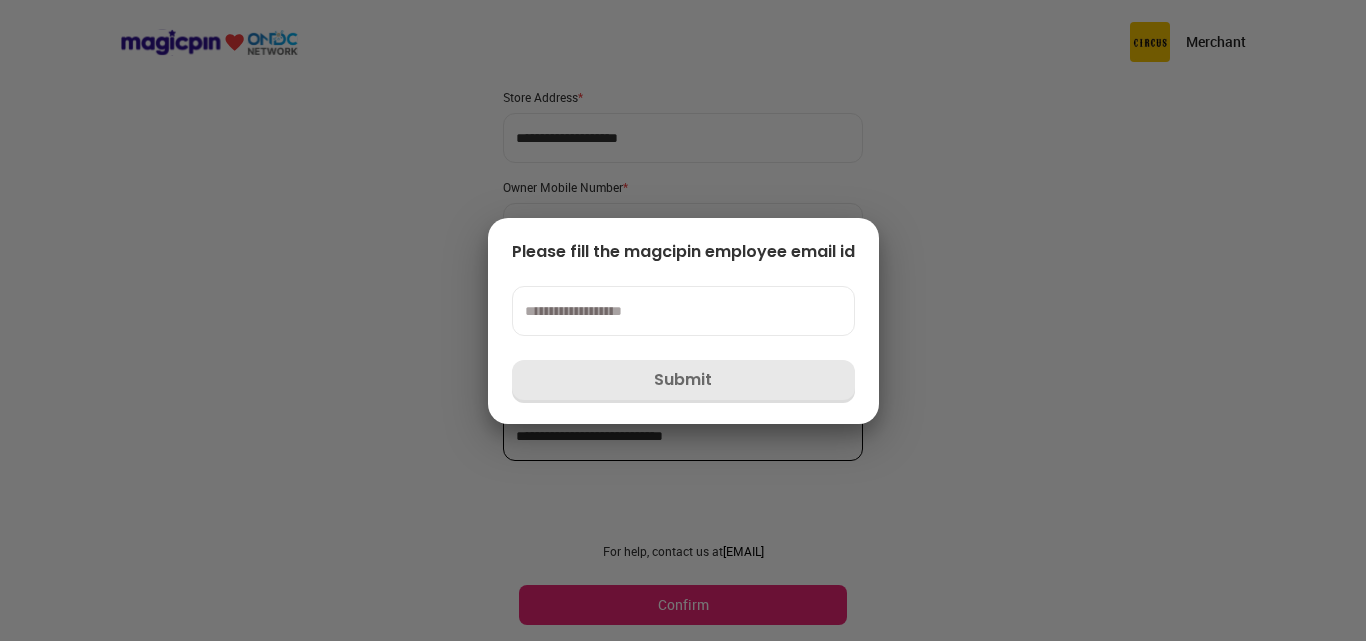 click at bounding box center [683, 311] 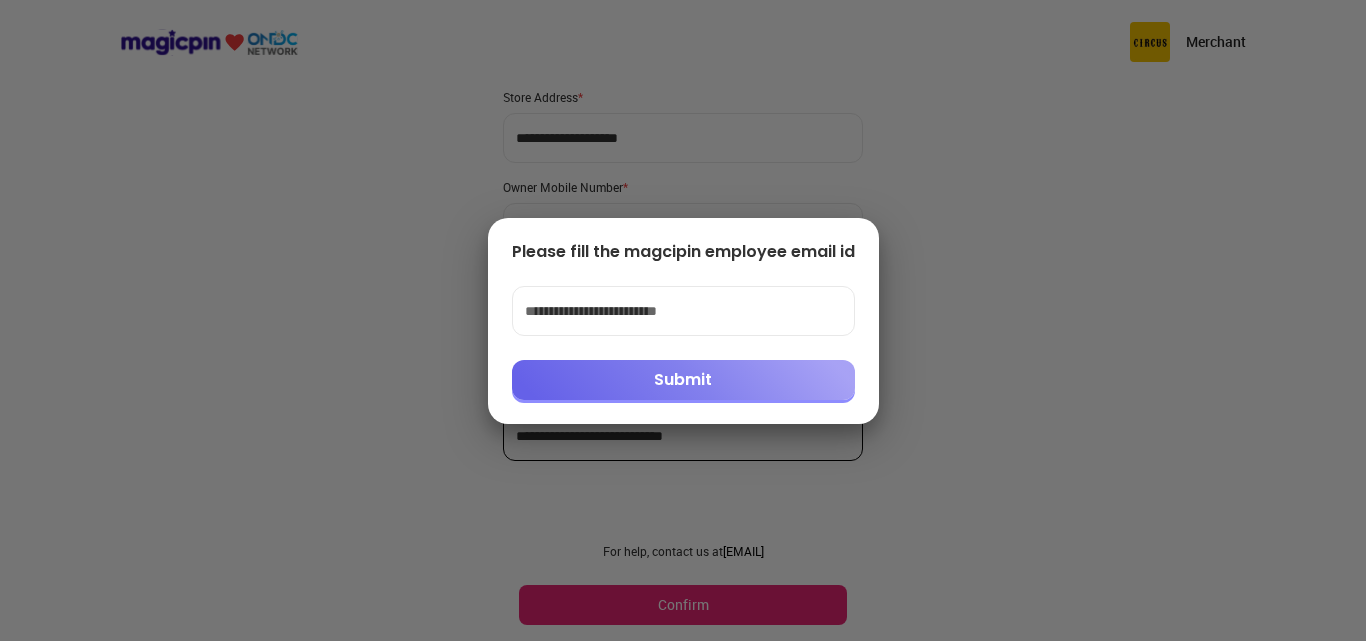 type on "**********" 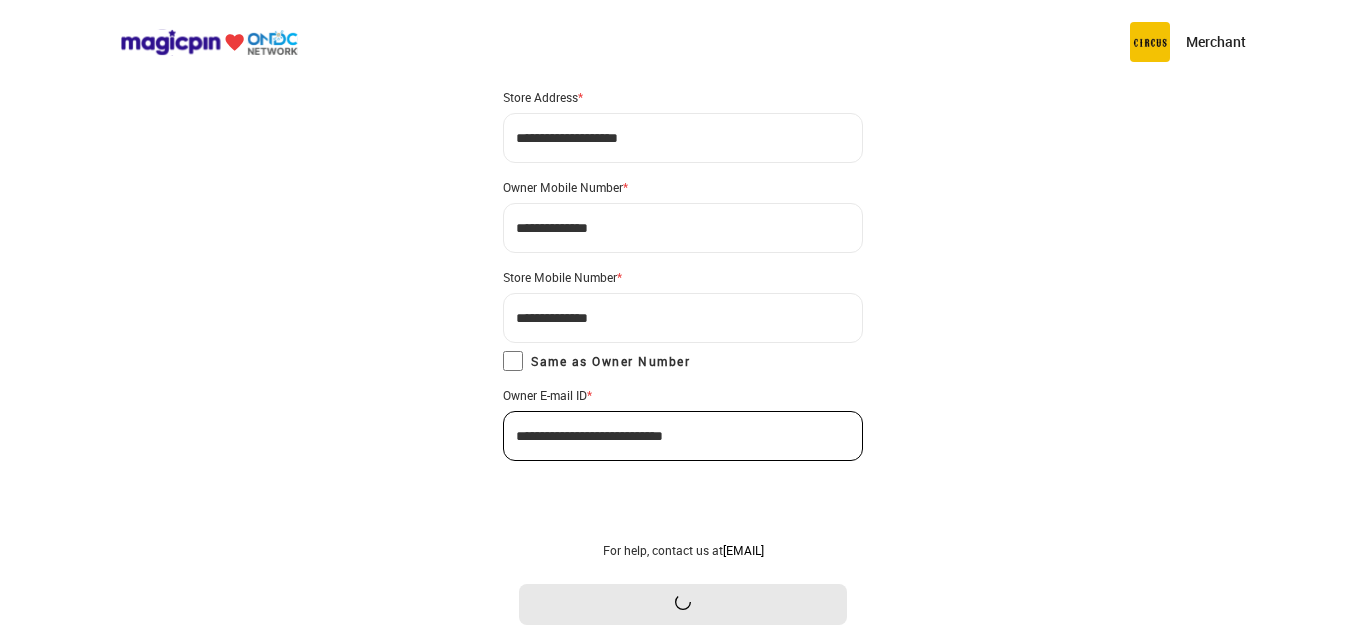 scroll, scrollTop: 0, scrollLeft: 0, axis: both 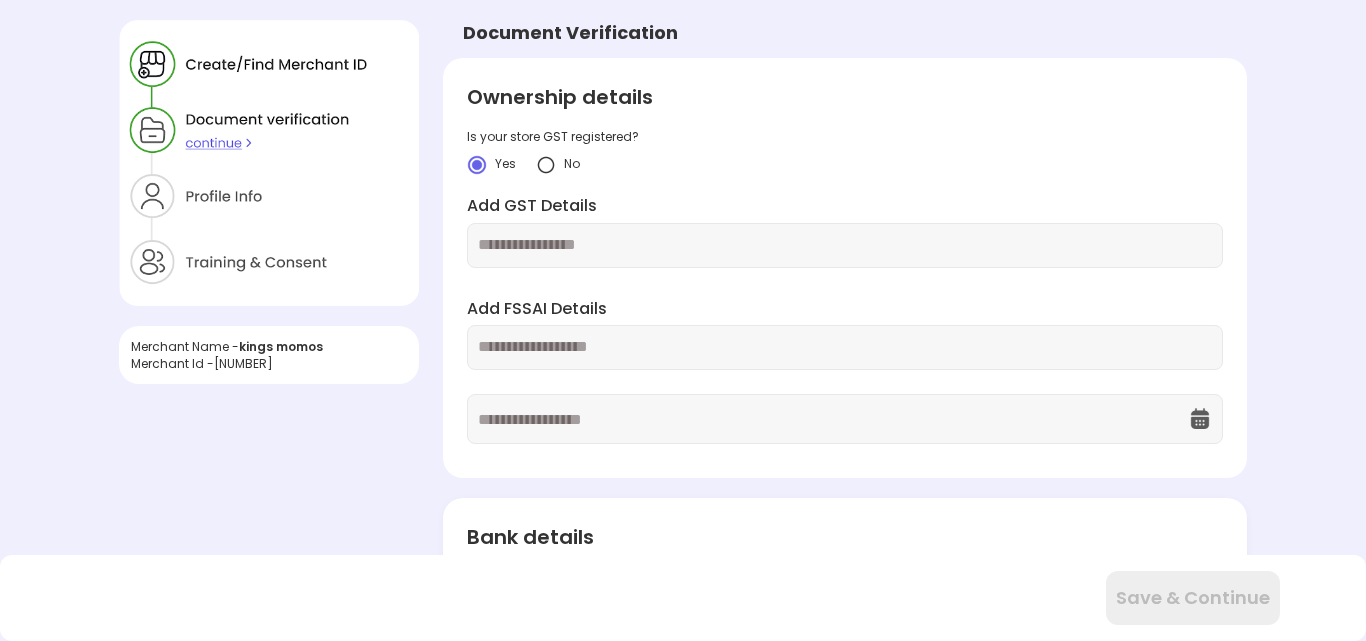 click on "Yes No" at bounding box center [844, 165] 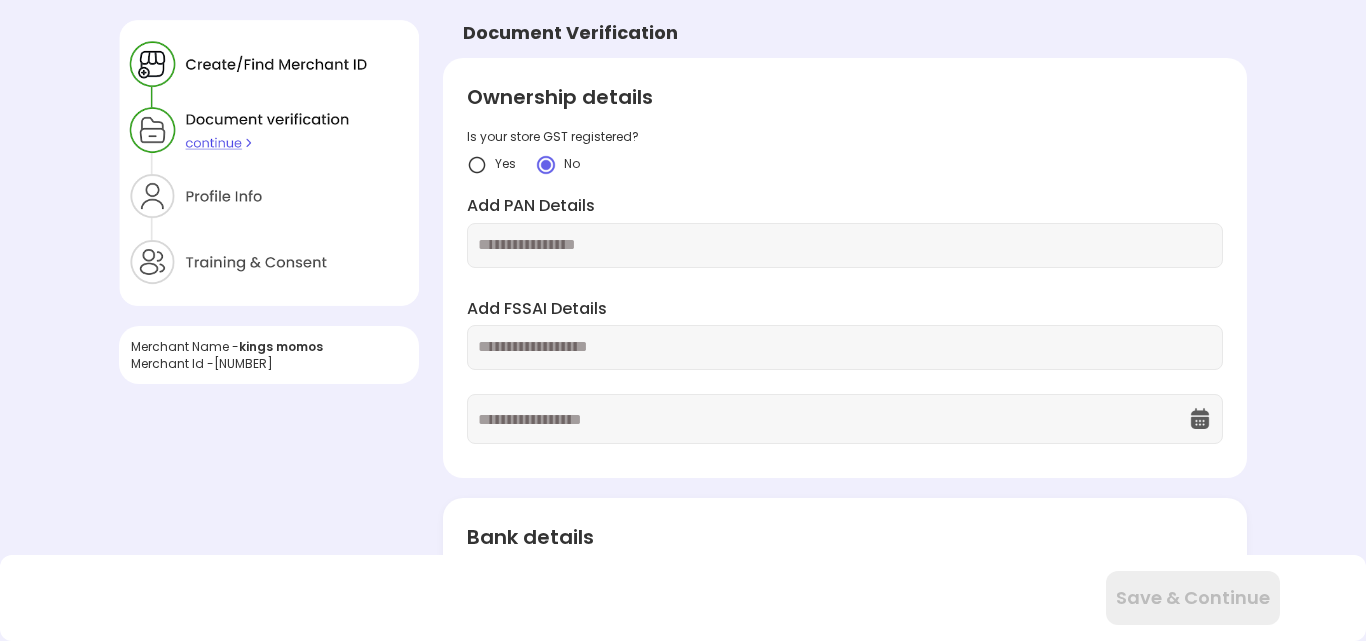 click at bounding box center (844, 245) 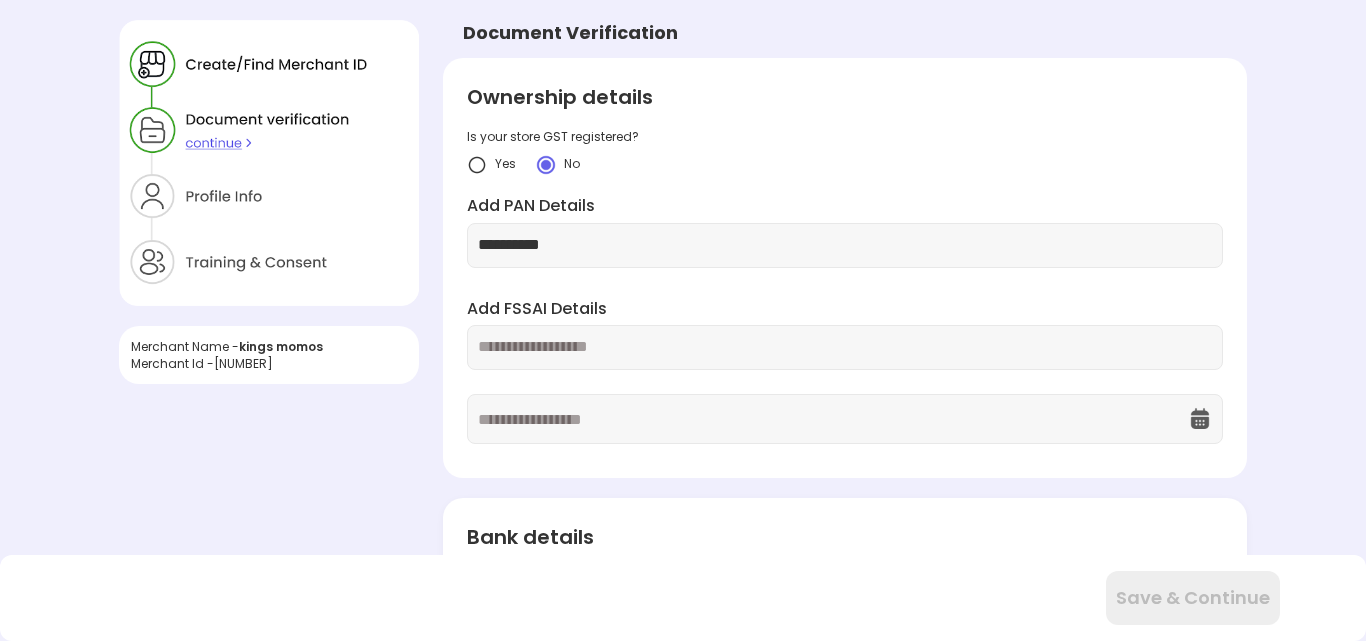 type on "**********" 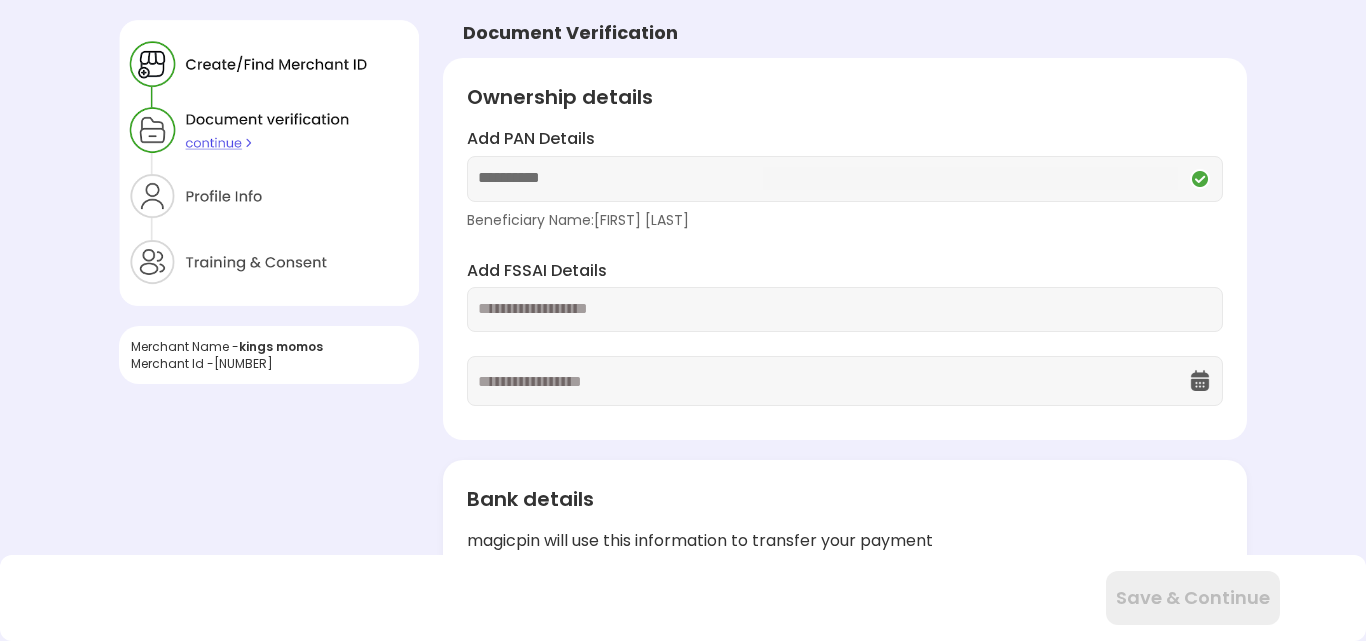 click at bounding box center (844, 309) 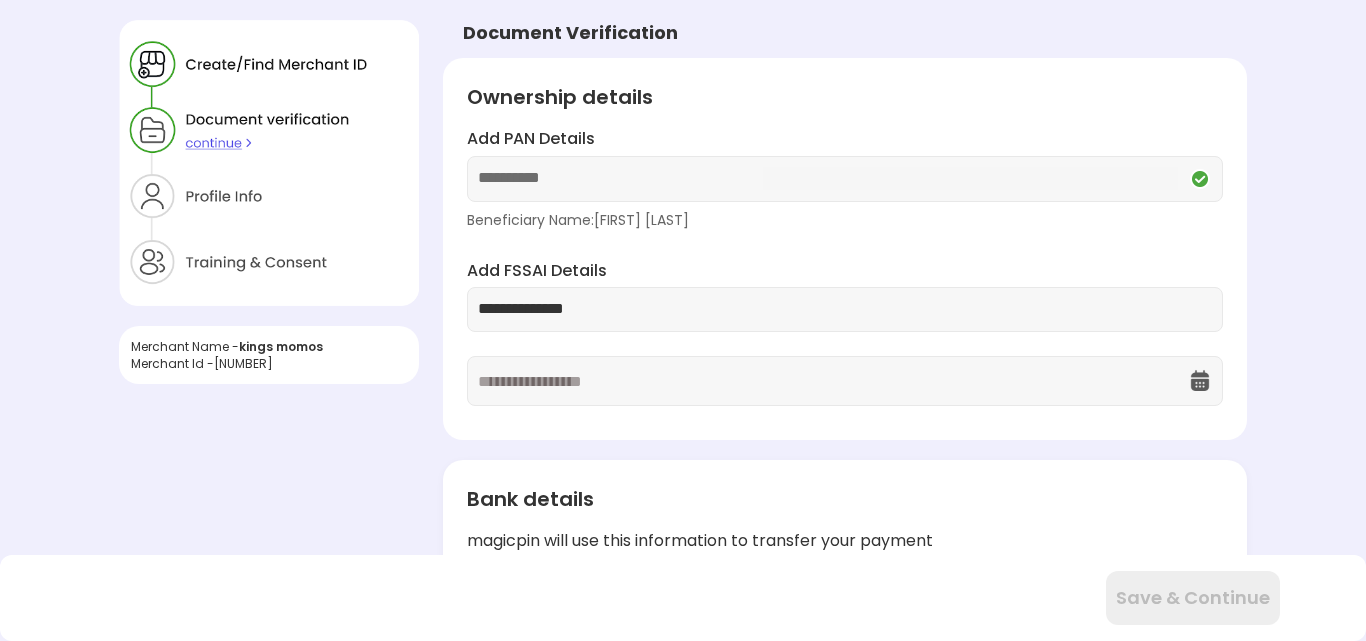 type on "**********" 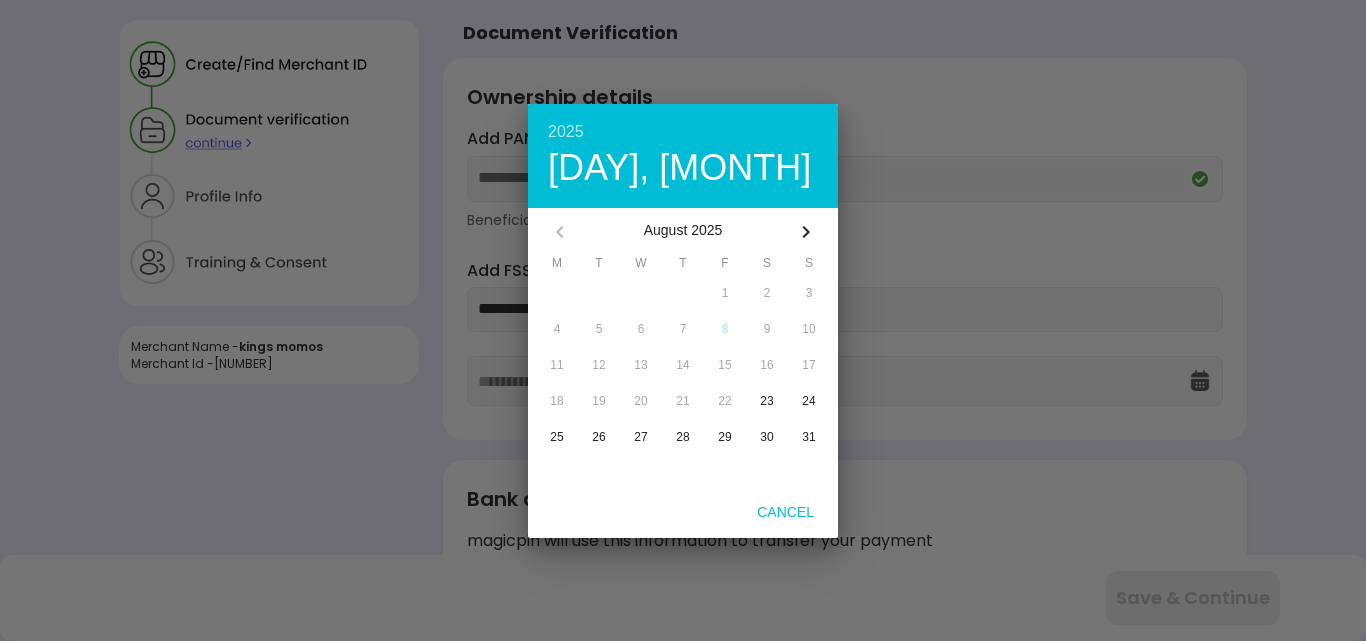 click on "2025" at bounding box center (683, 132) 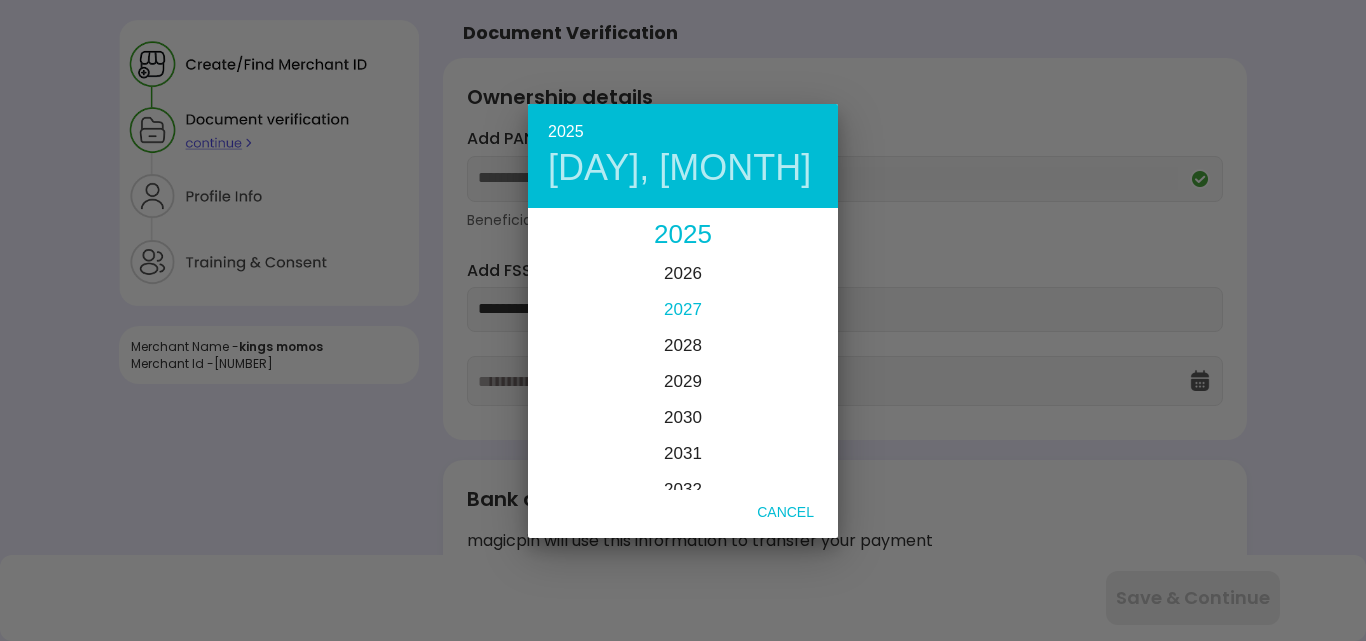 click on "2027" at bounding box center [683, 309] 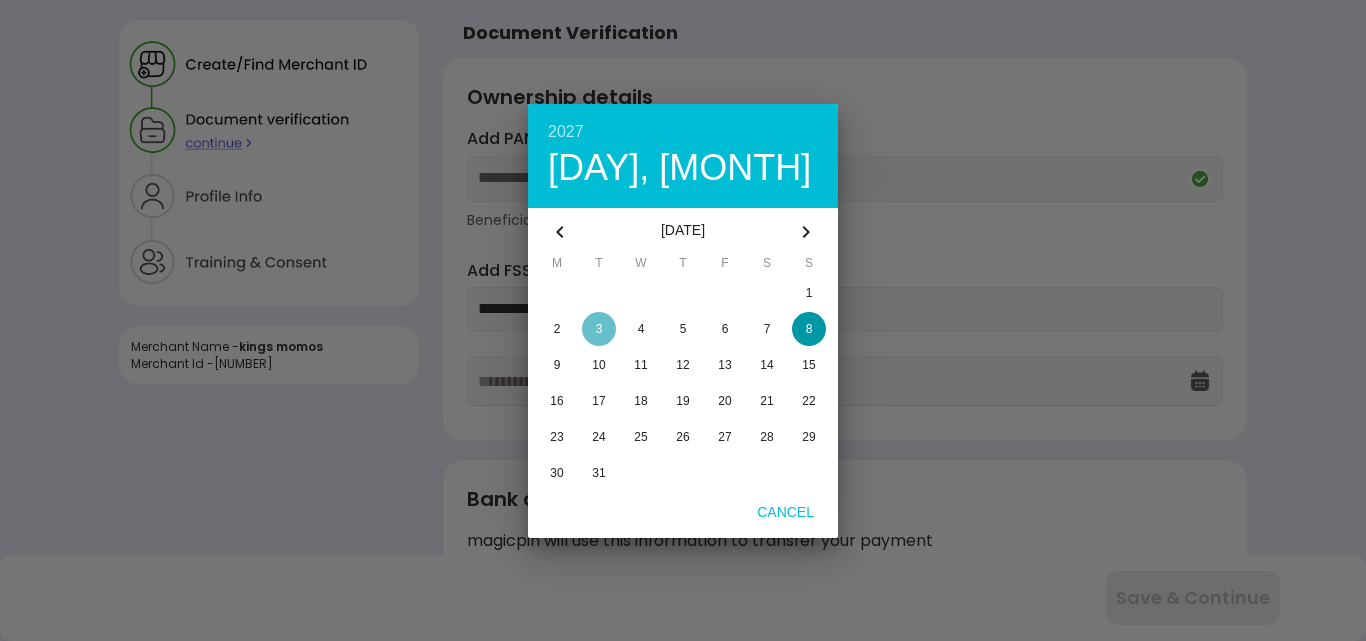 click at bounding box center [599, 329] 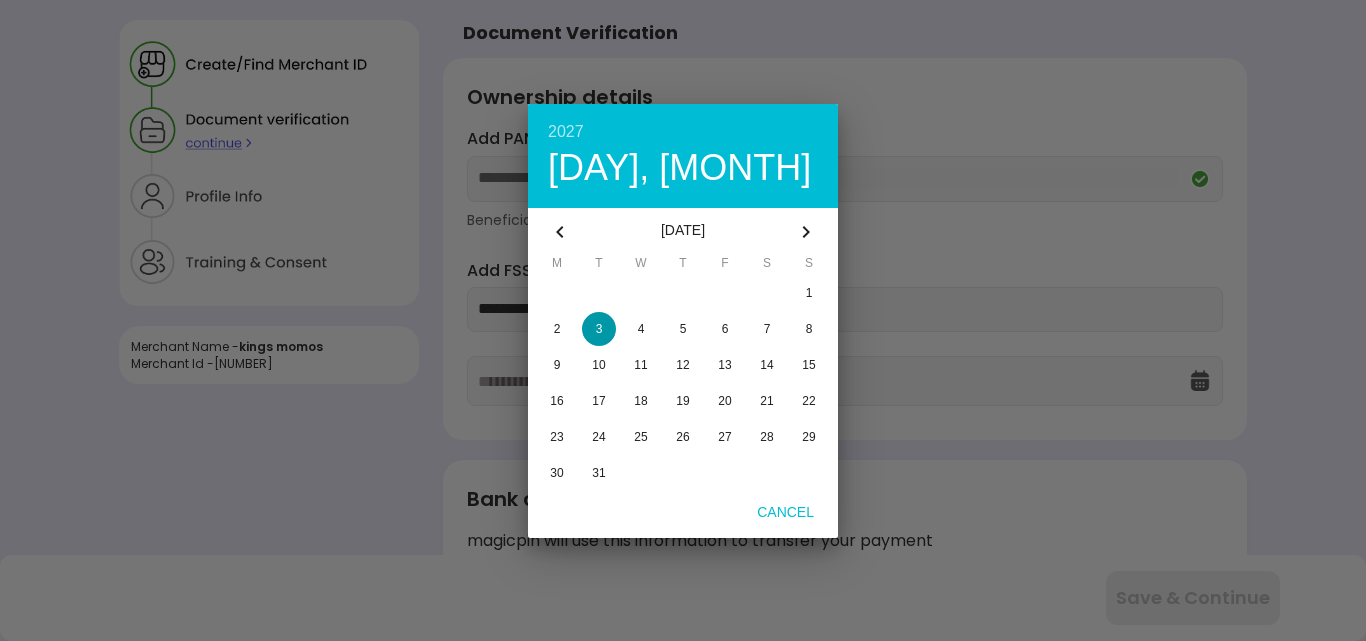 type on "**********" 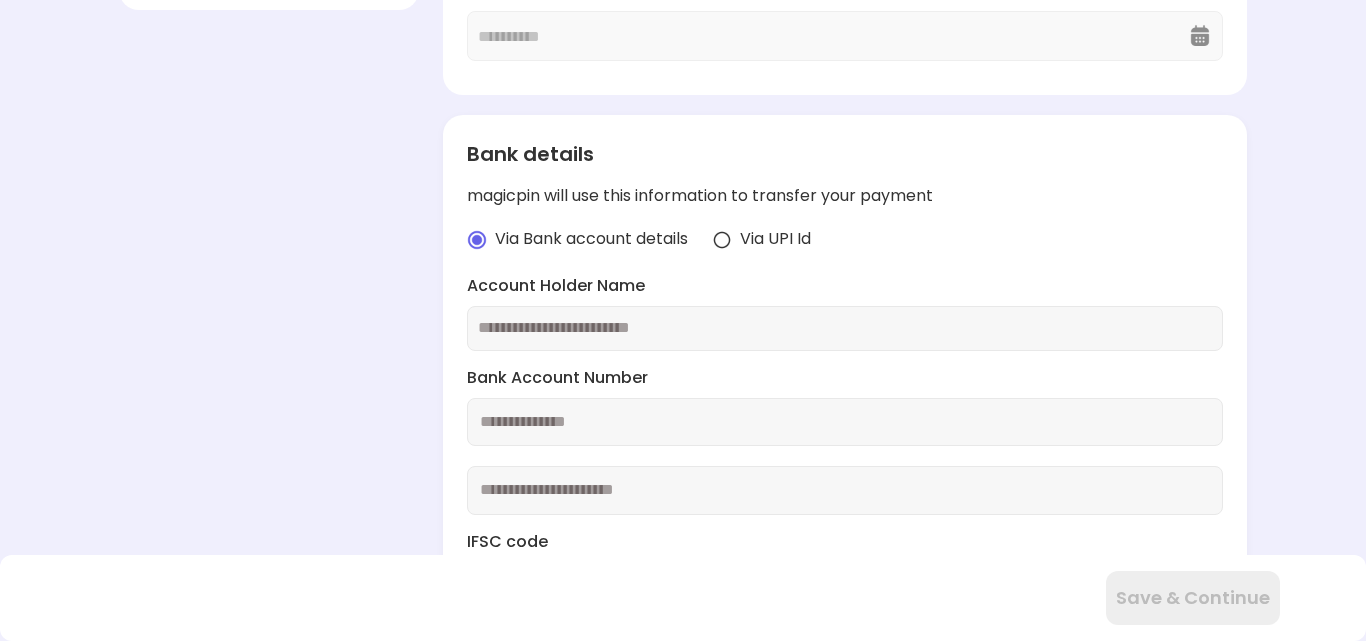 scroll, scrollTop: 379, scrollLeft: 0, axis: vertical 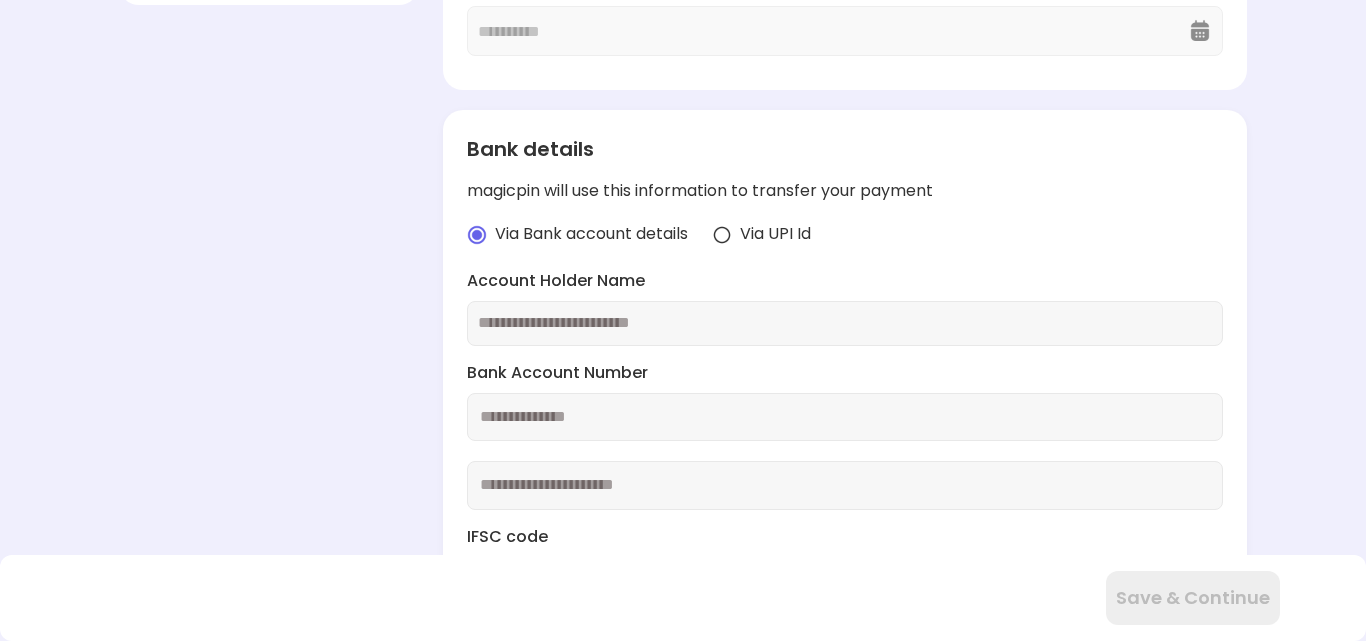 click at bounding box center (844, 323) 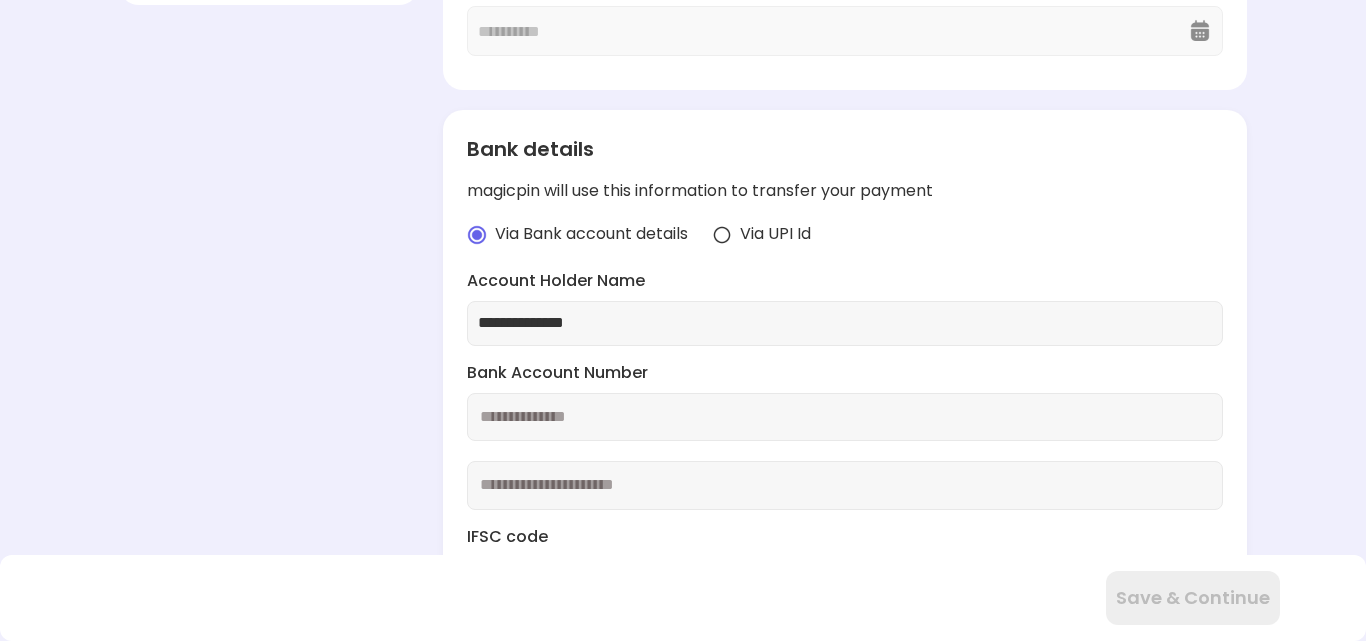 type on "**********" 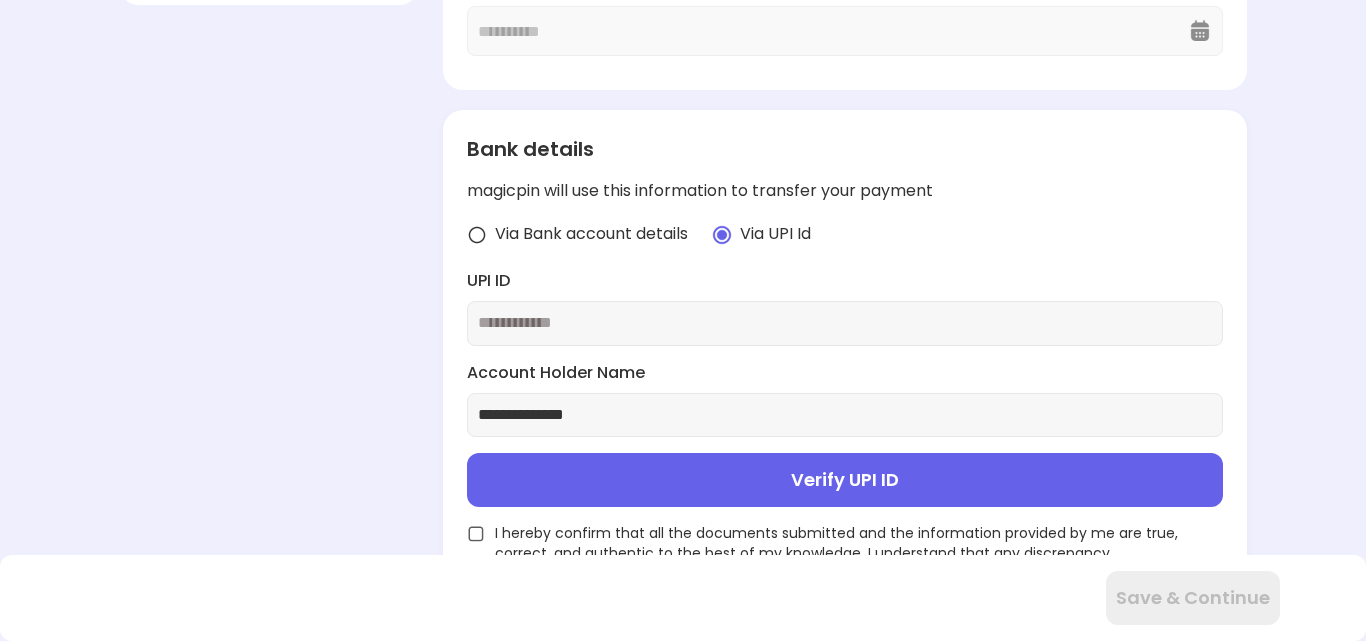 click at bounding box center (844, 323) 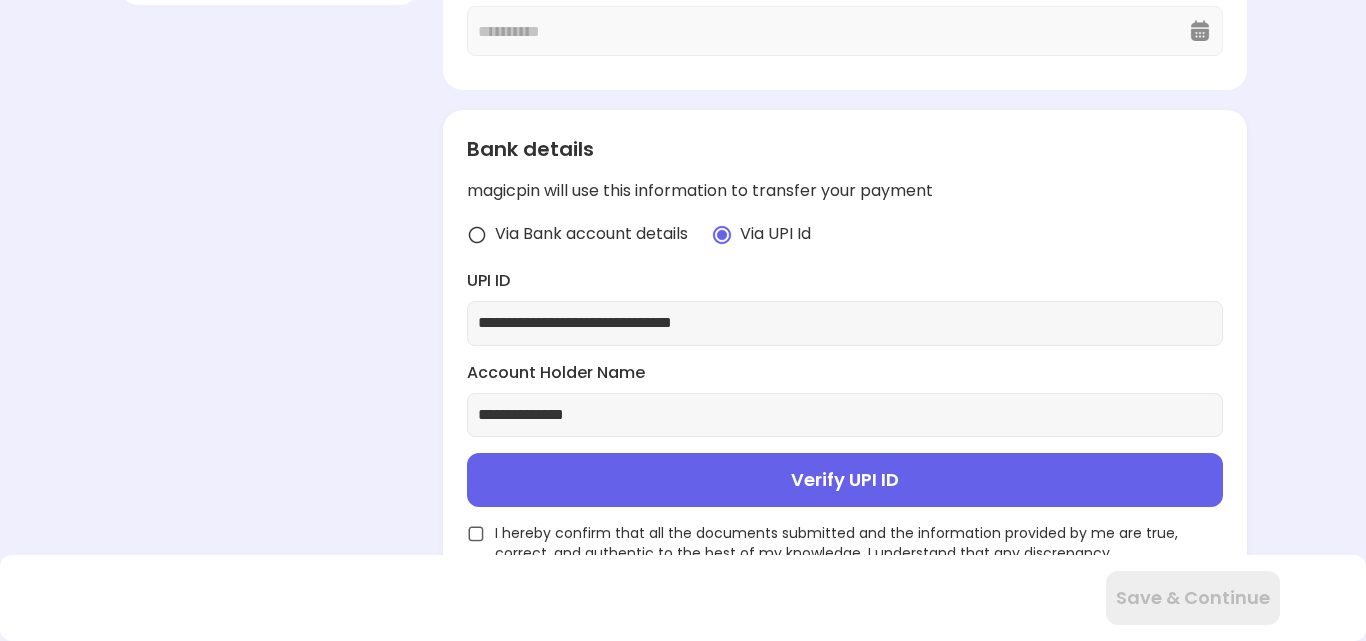type on "**********" 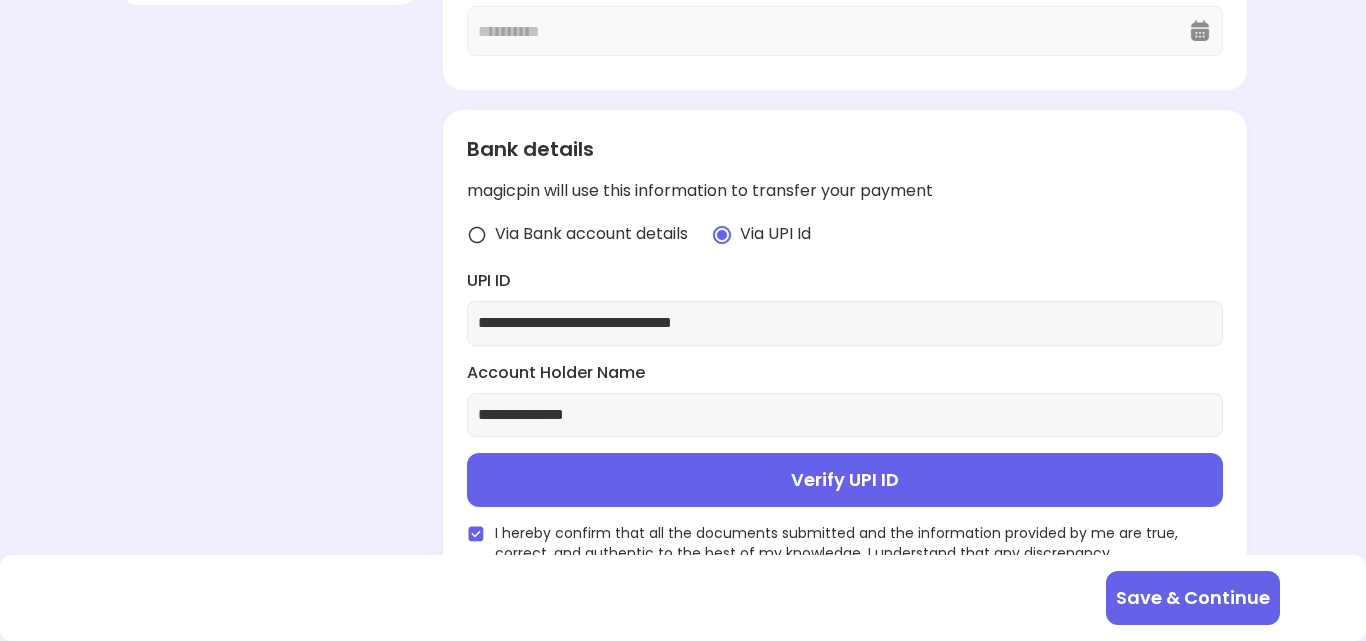 click on "Verify UPI ID" at bounding box center (844, 480) 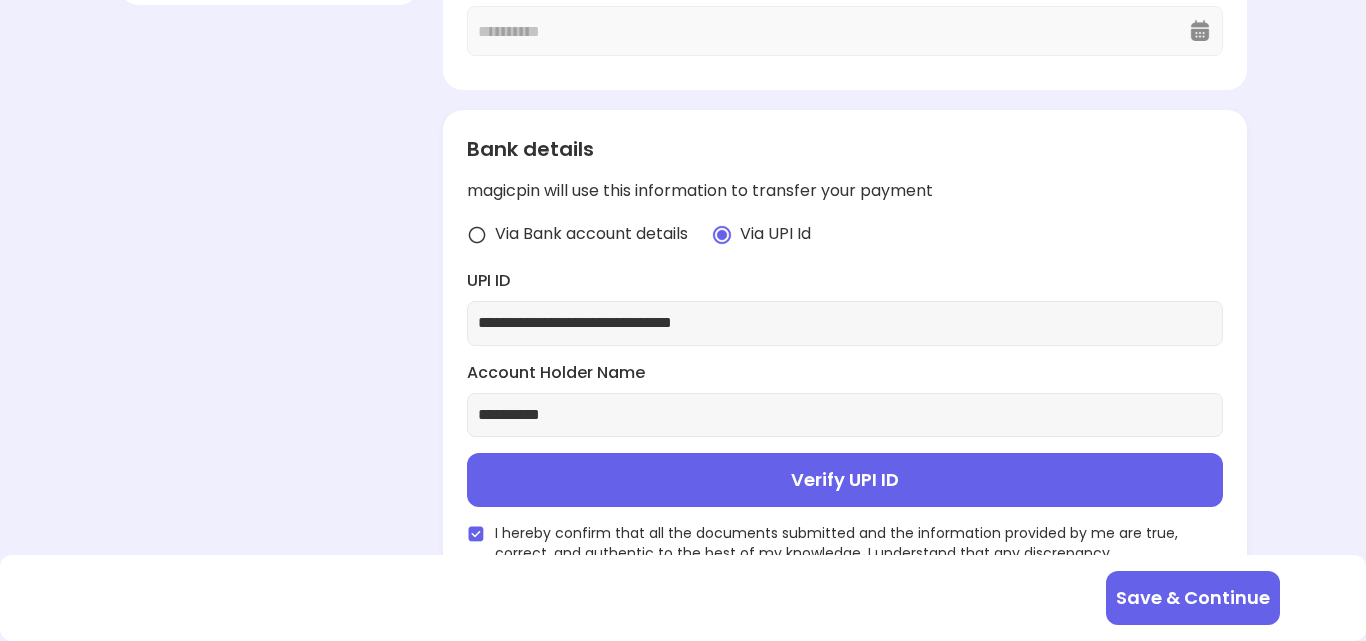 scroll, scrollTop: 290, scrollLeft: 0, axis: vertical 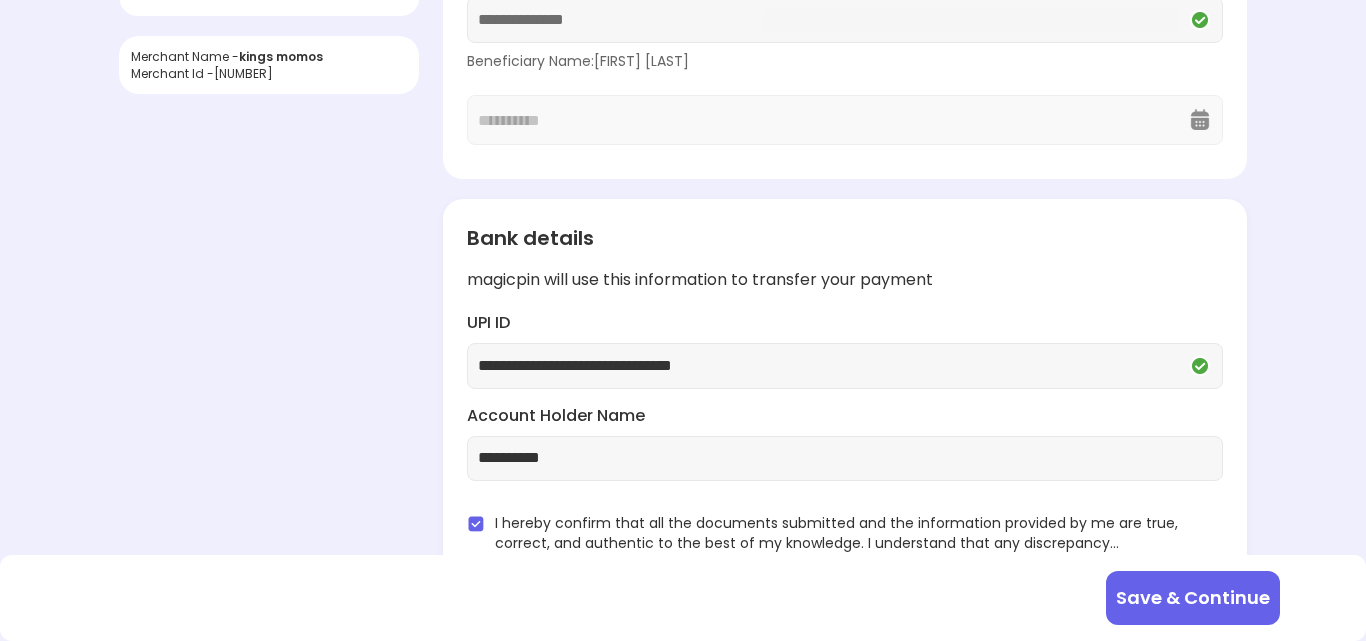 click on "Save & Continue" at bounding box center (1193, 598) 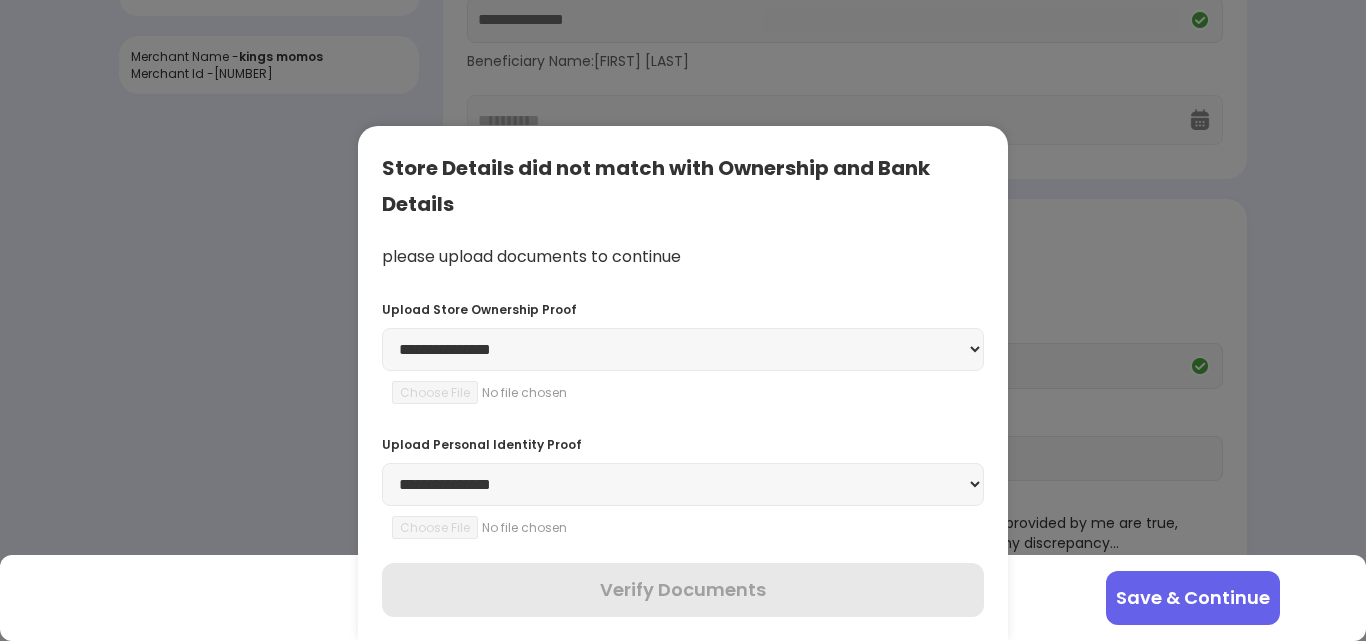 click on "**********" at bounding box center [683, 349] 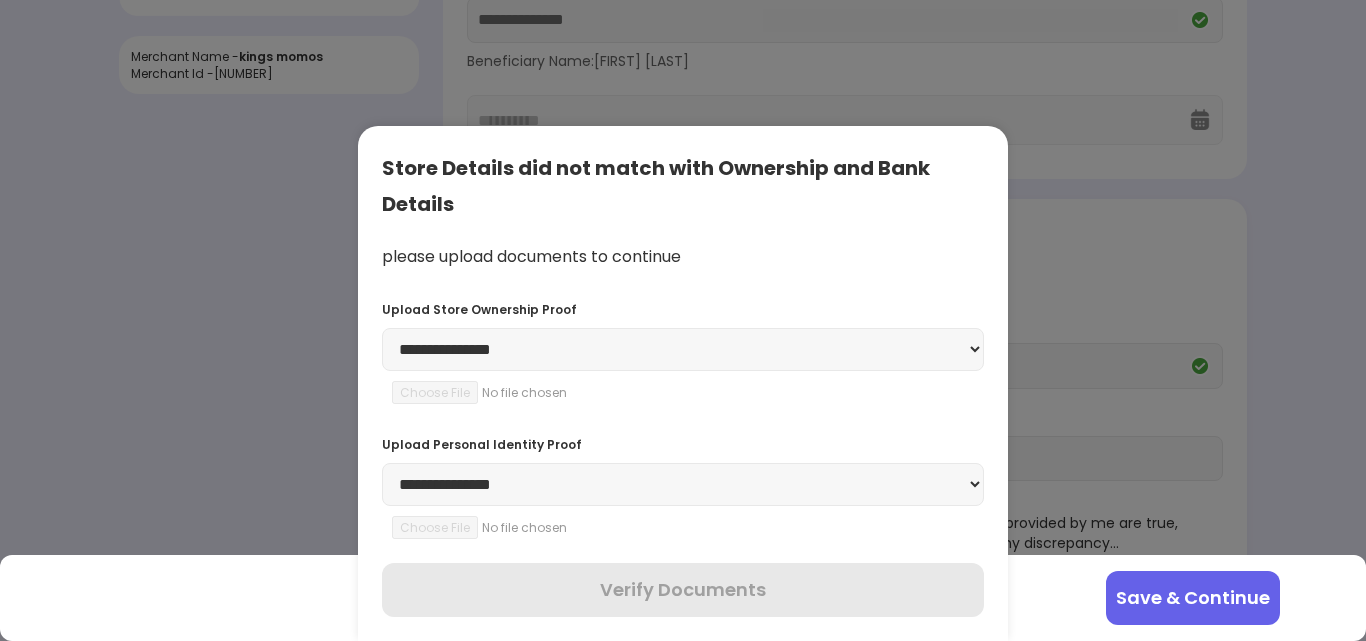 select on "**********" 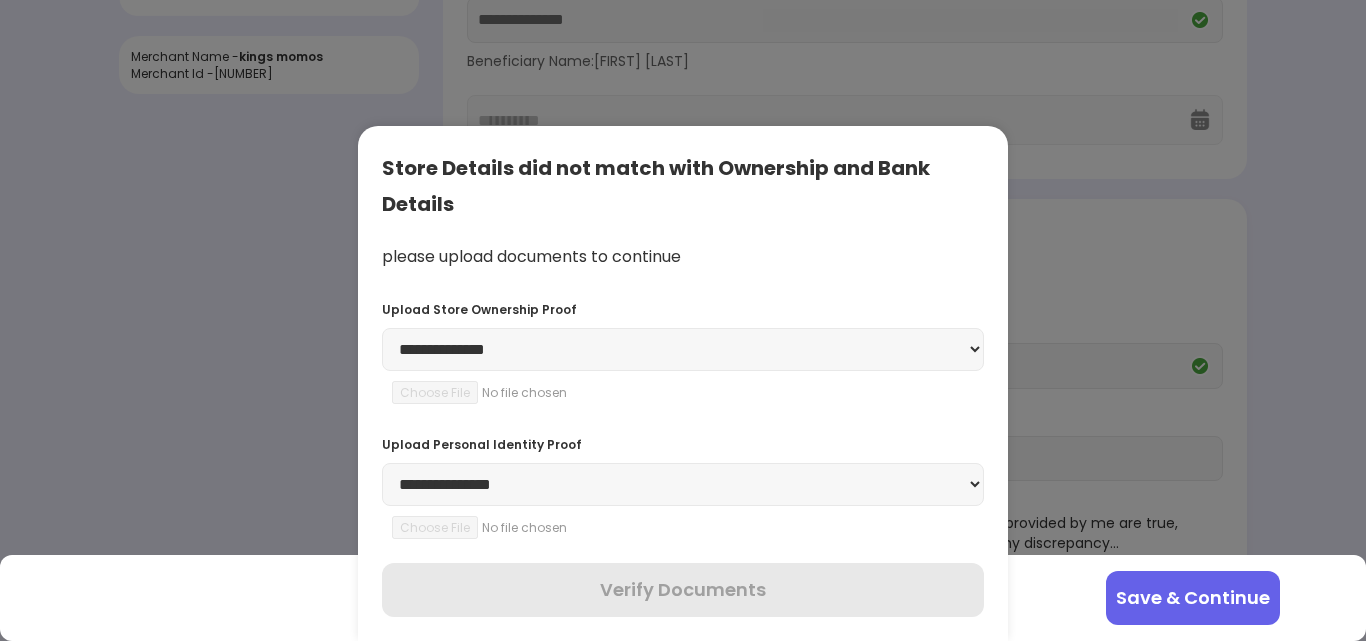 click on "**********" at bounding box center (683, 349) 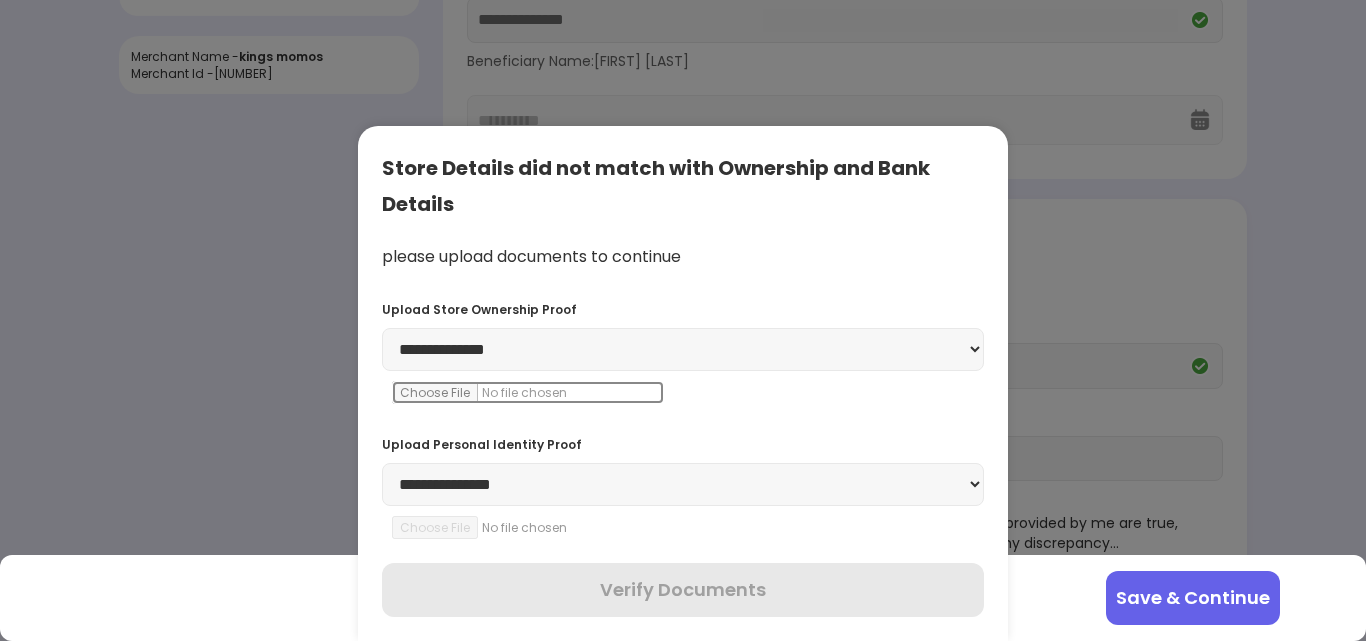 click at bounding box center [528, 392] 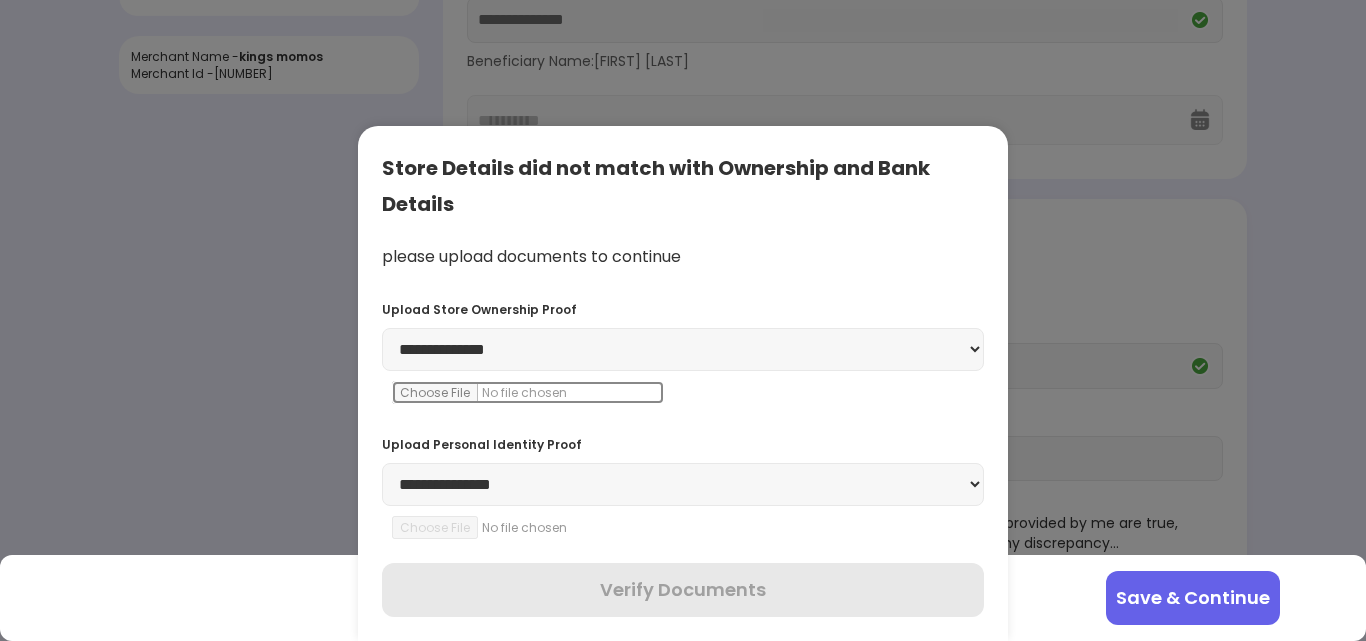 type on "**********" 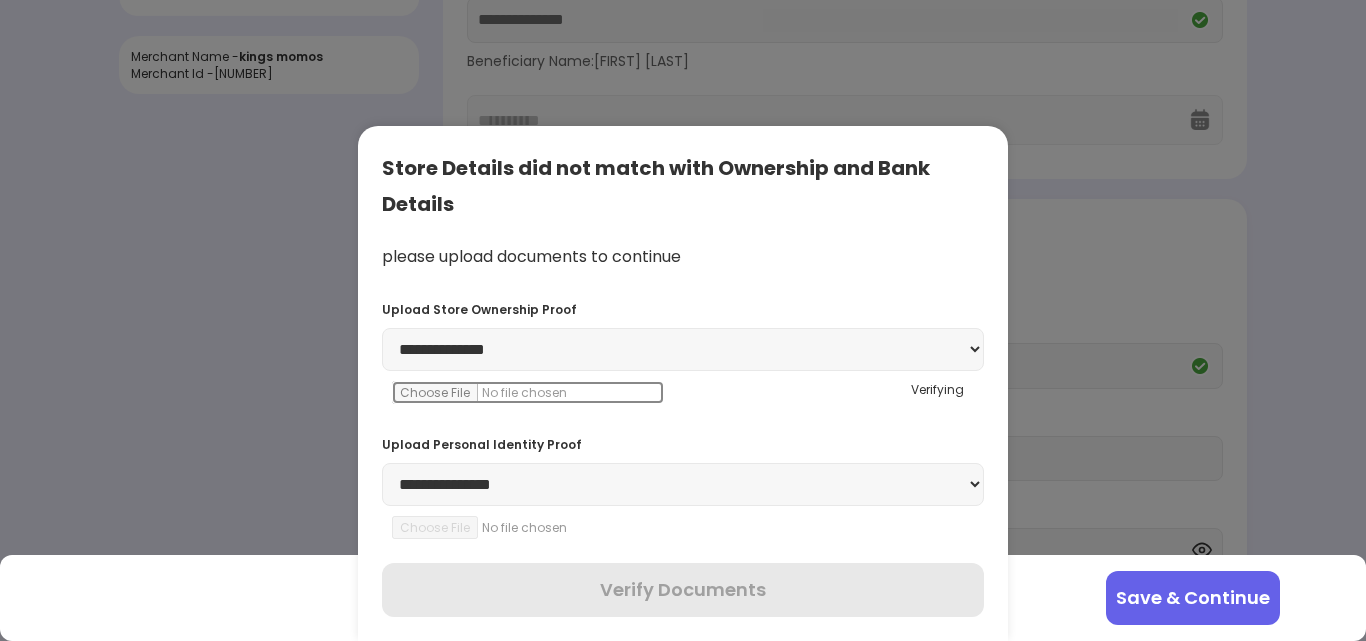 scroll, scrollTop: 365, scrollLeft: 0, axis: vertical 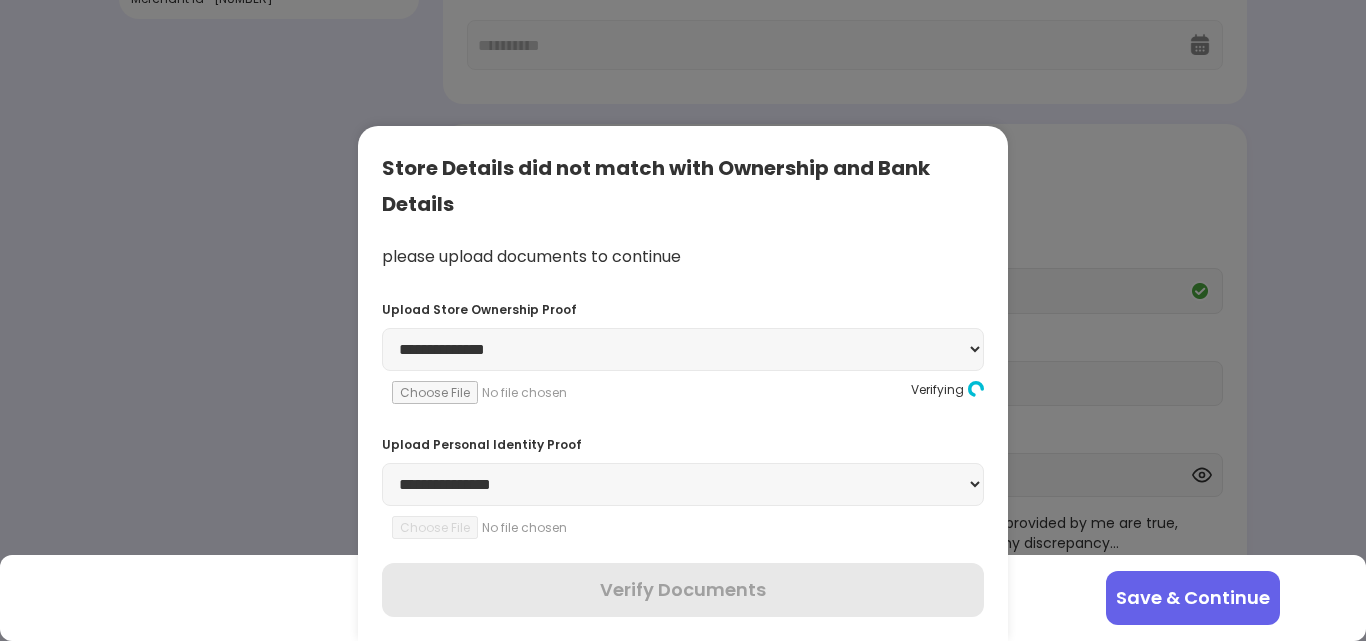 click on "**********" at bounding box center [683, 484] 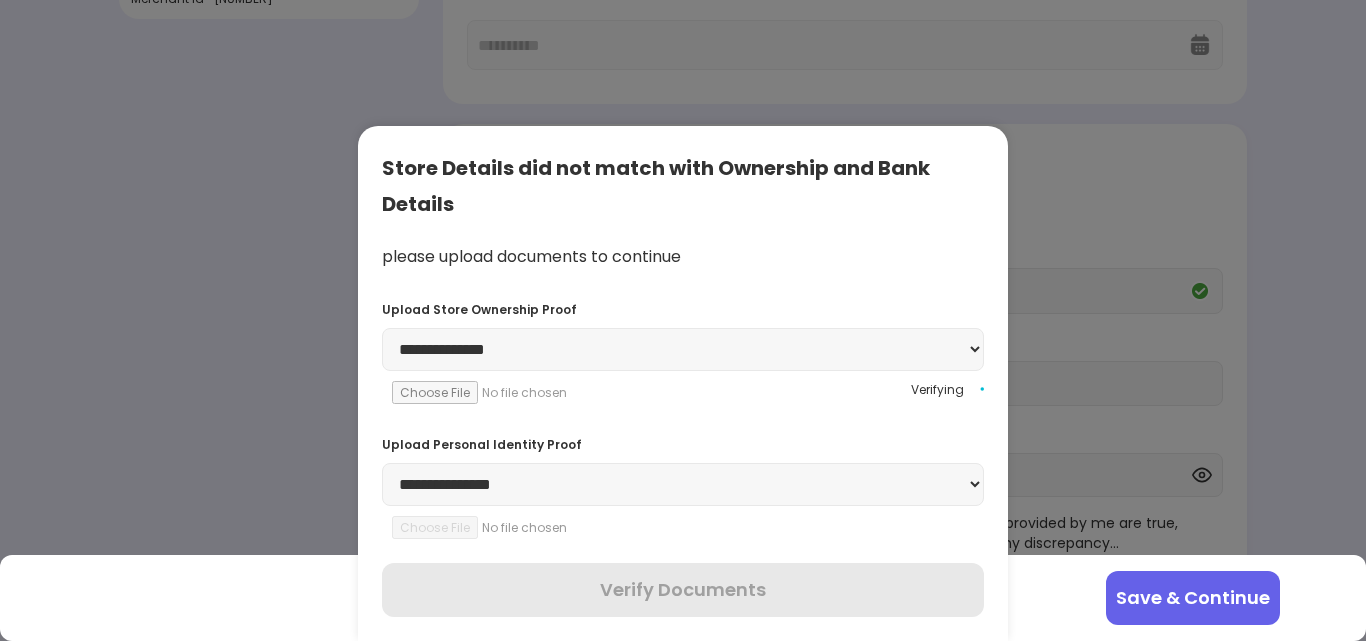 select on "********" 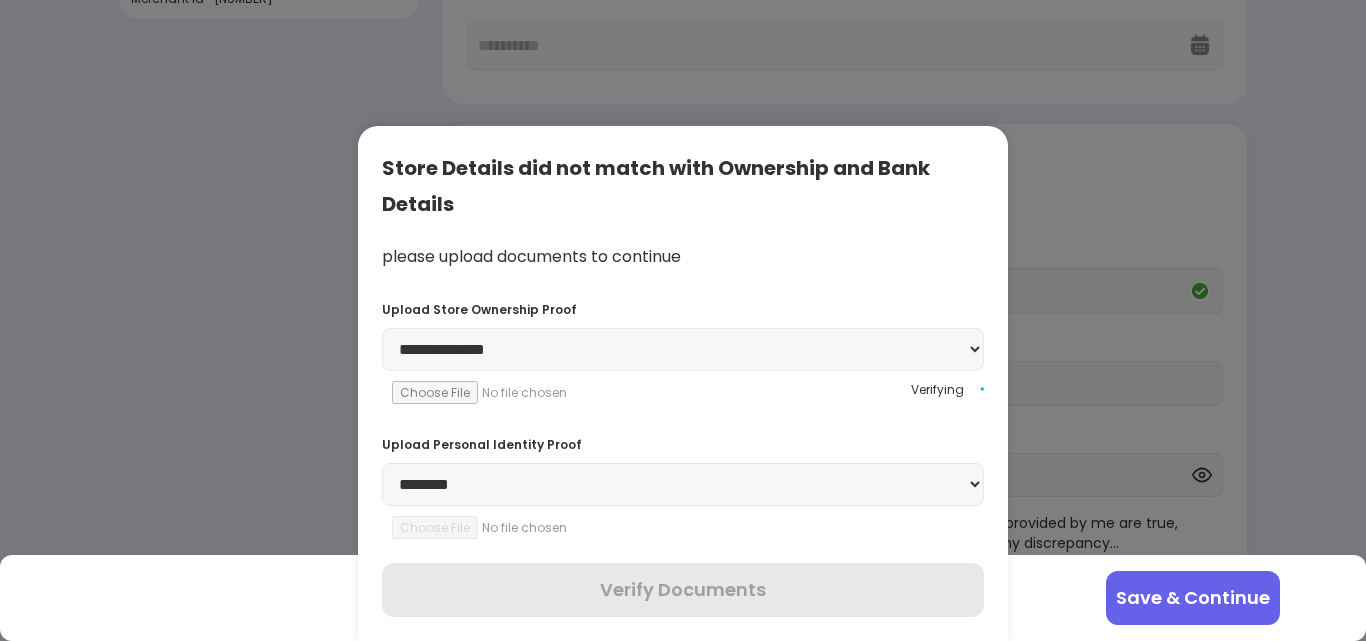 click on "**********" at bounding box center [683, 484] 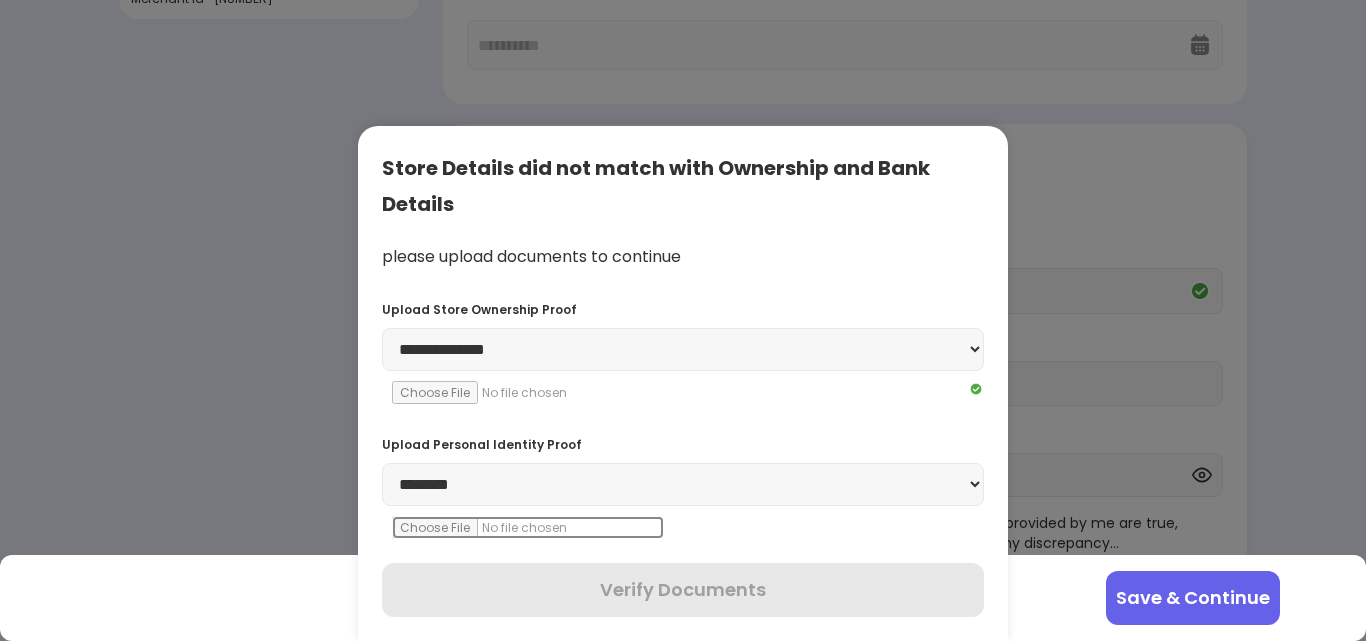 click at bounding box center (528, 527) 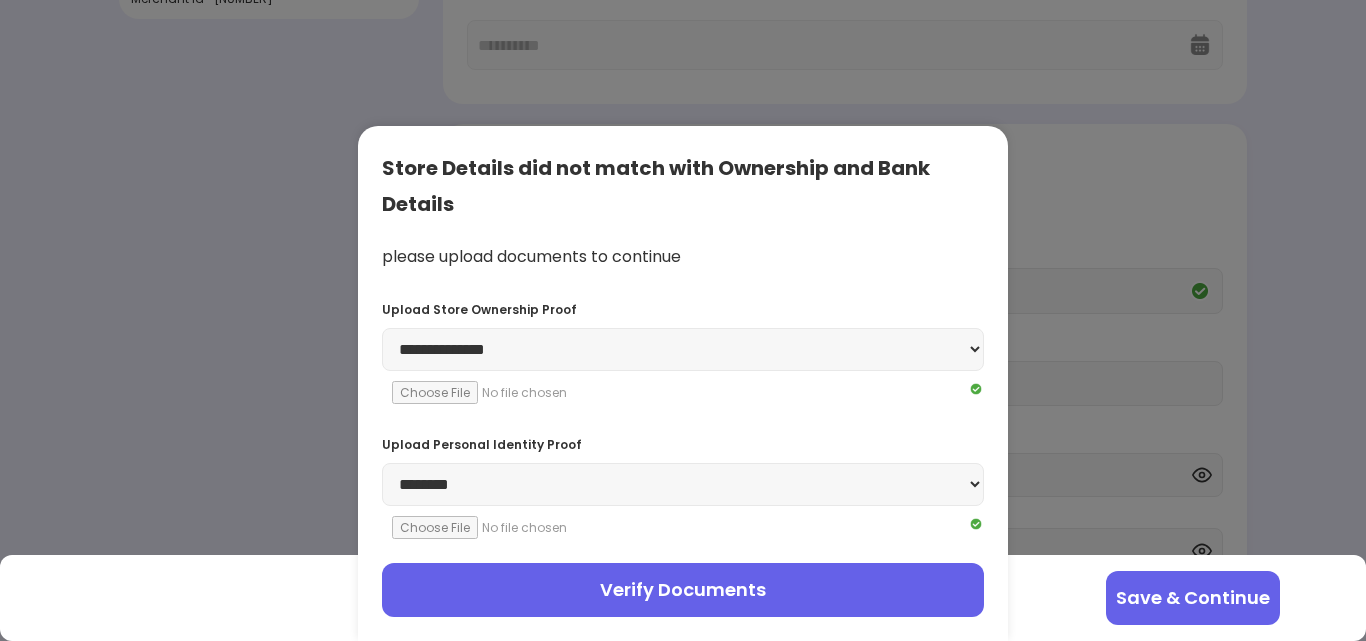 click on "Verify Documents" at bounding box center [683, 590] 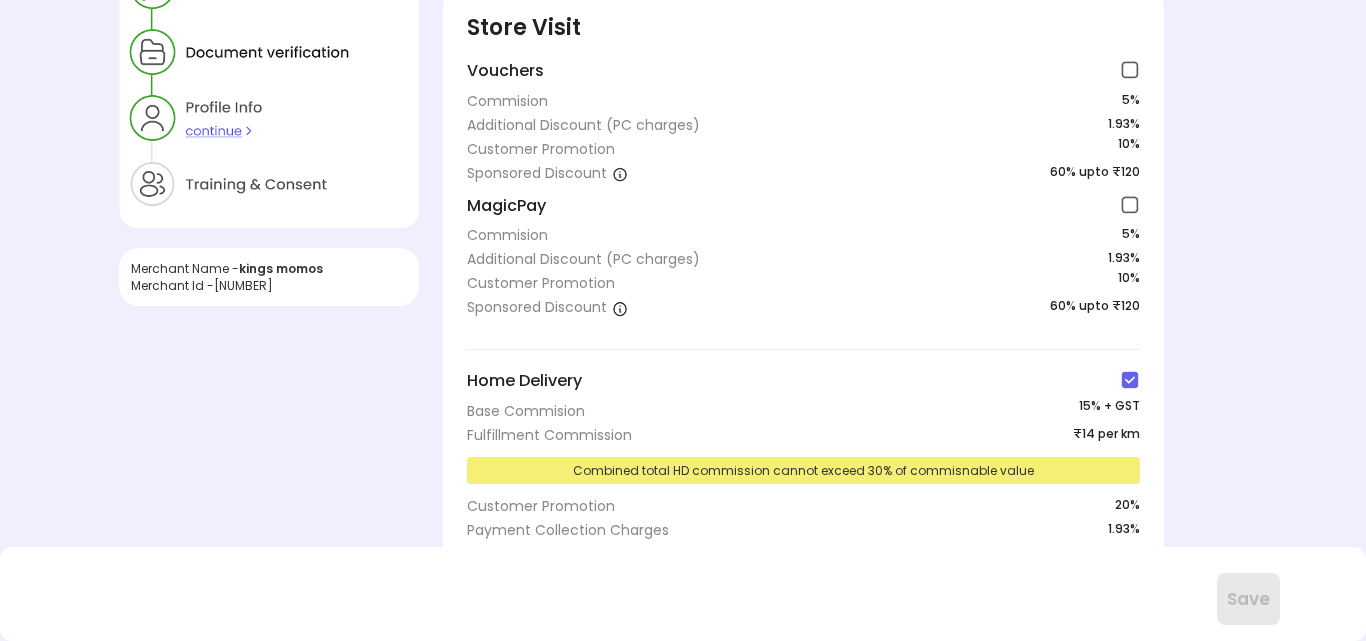 scroll, scrollTop: 77, scrollLeft: 0, axis: vertical 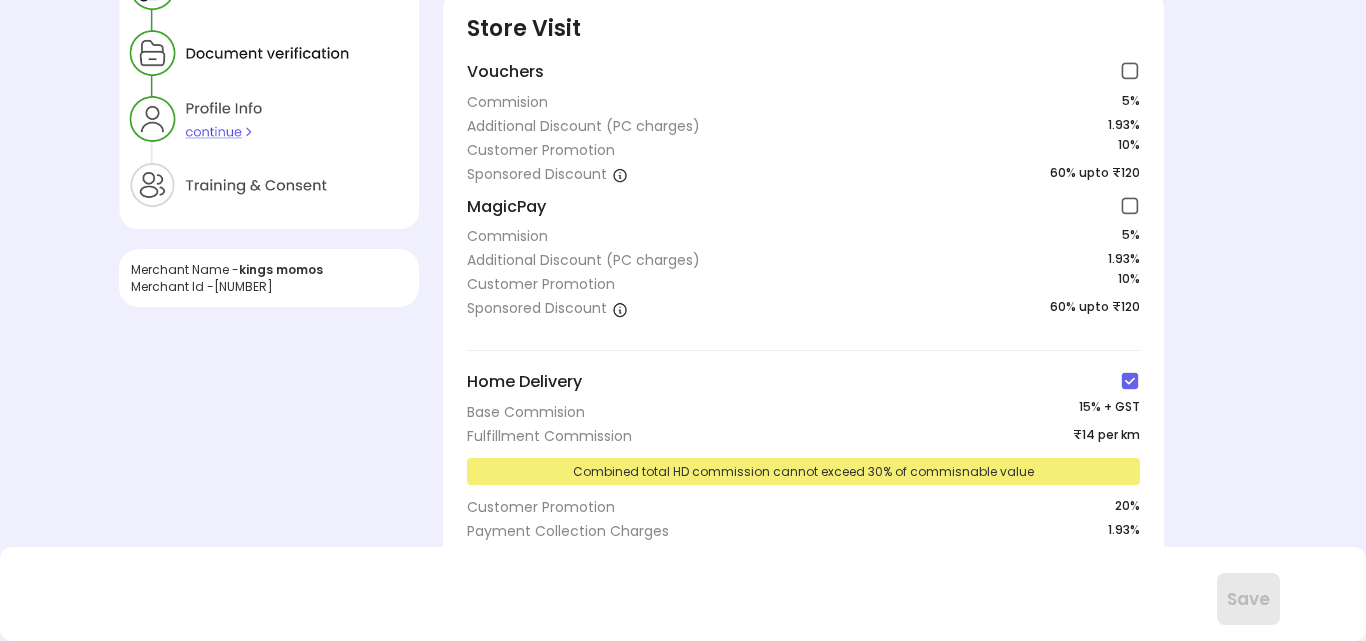 click at bounding box center (1130, 71) 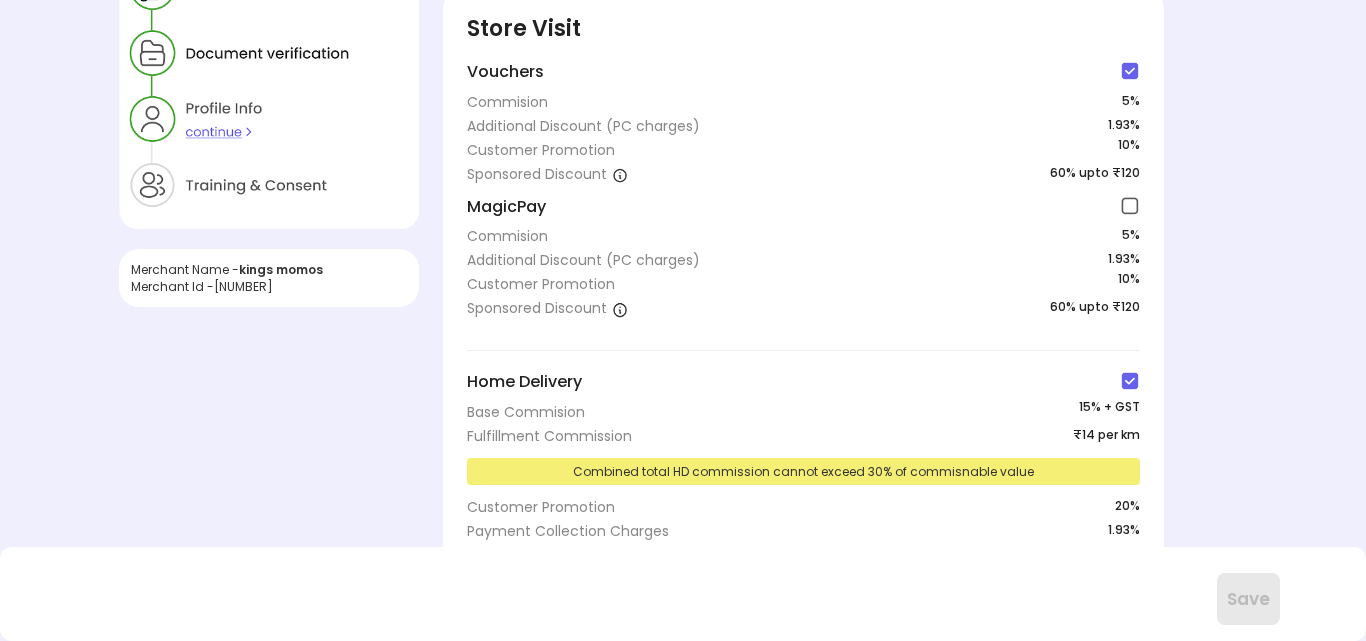 click on "MagicPay" at bounding box center (803, 209) 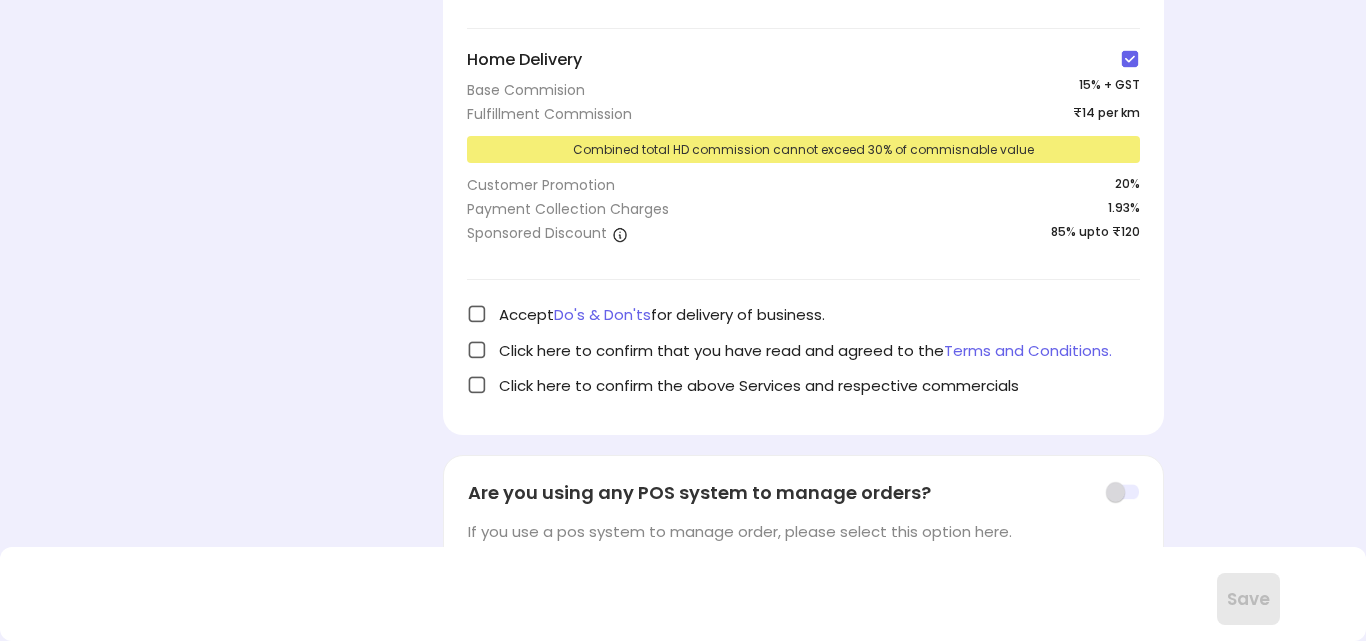 scroll, scrollTop: 401, scrollLeft: 0, axis: vertical 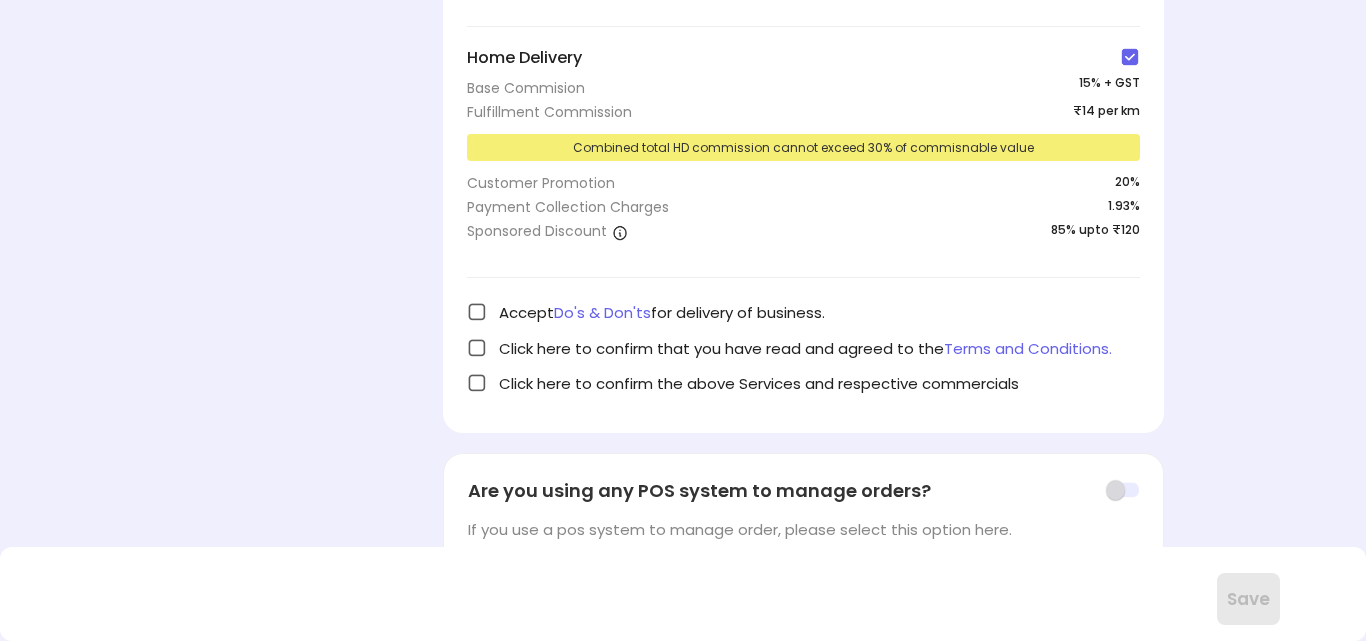 click at bounding box center [477, 312] 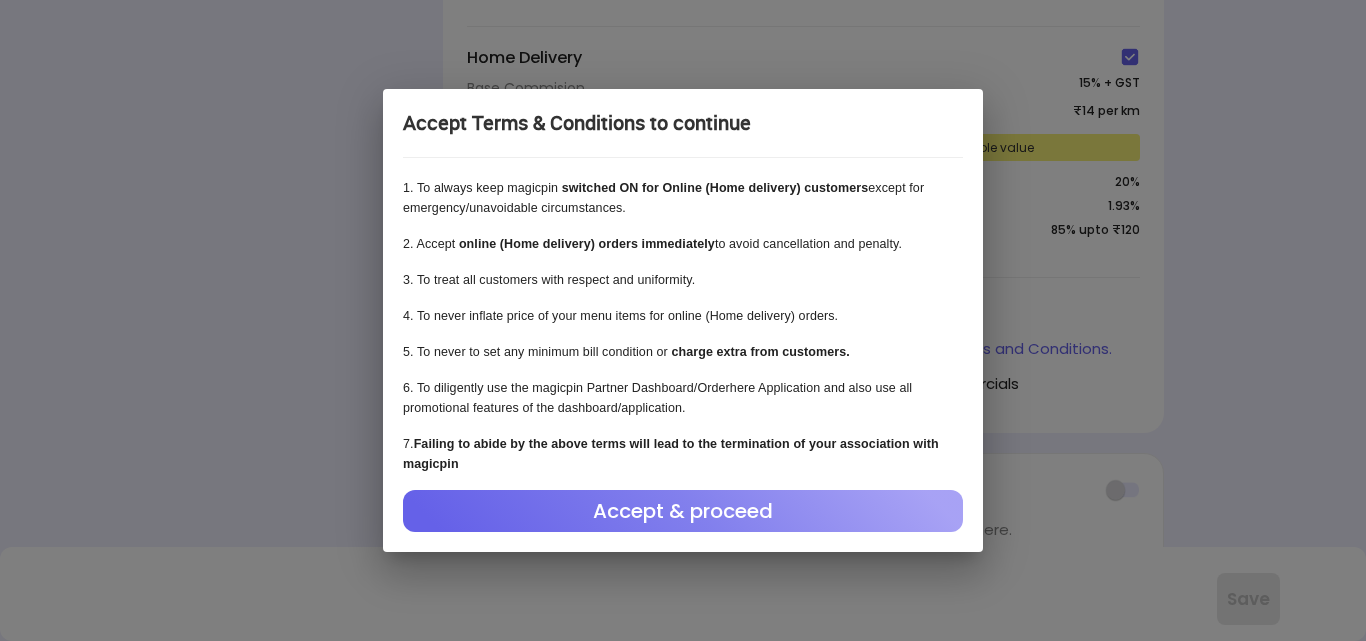 click on "Accept & proceed" at bounding box center [683, 511] 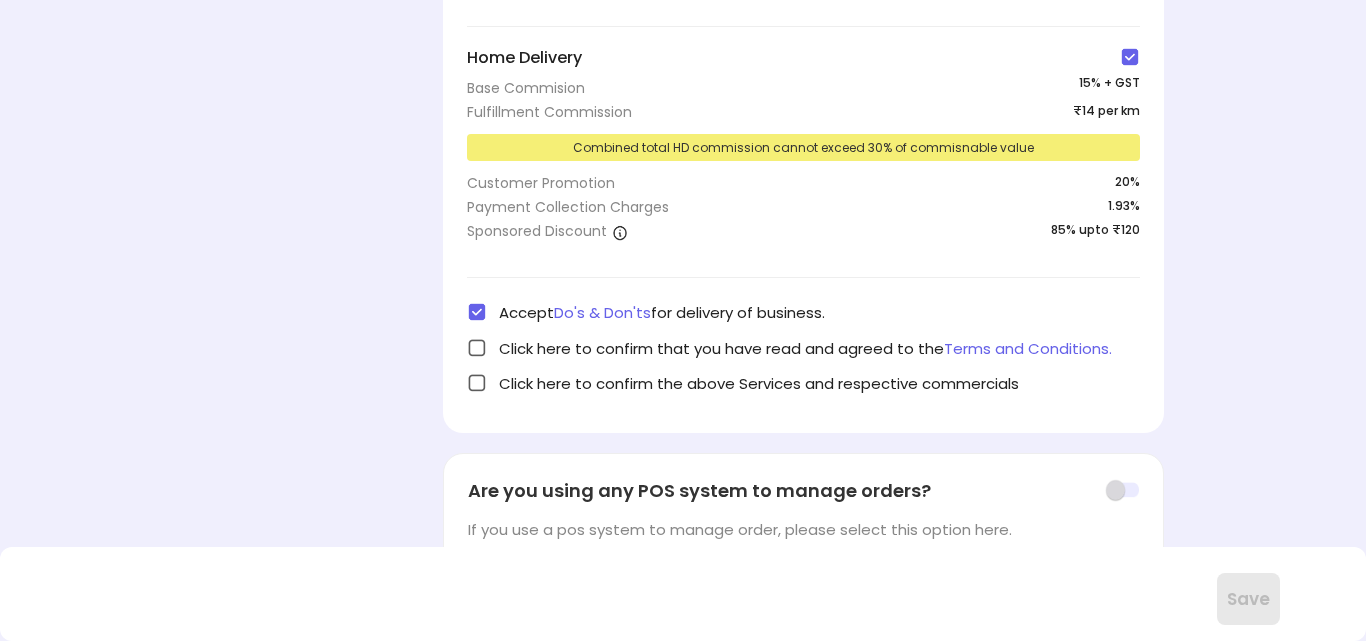 click at bounding box center (477, 348) 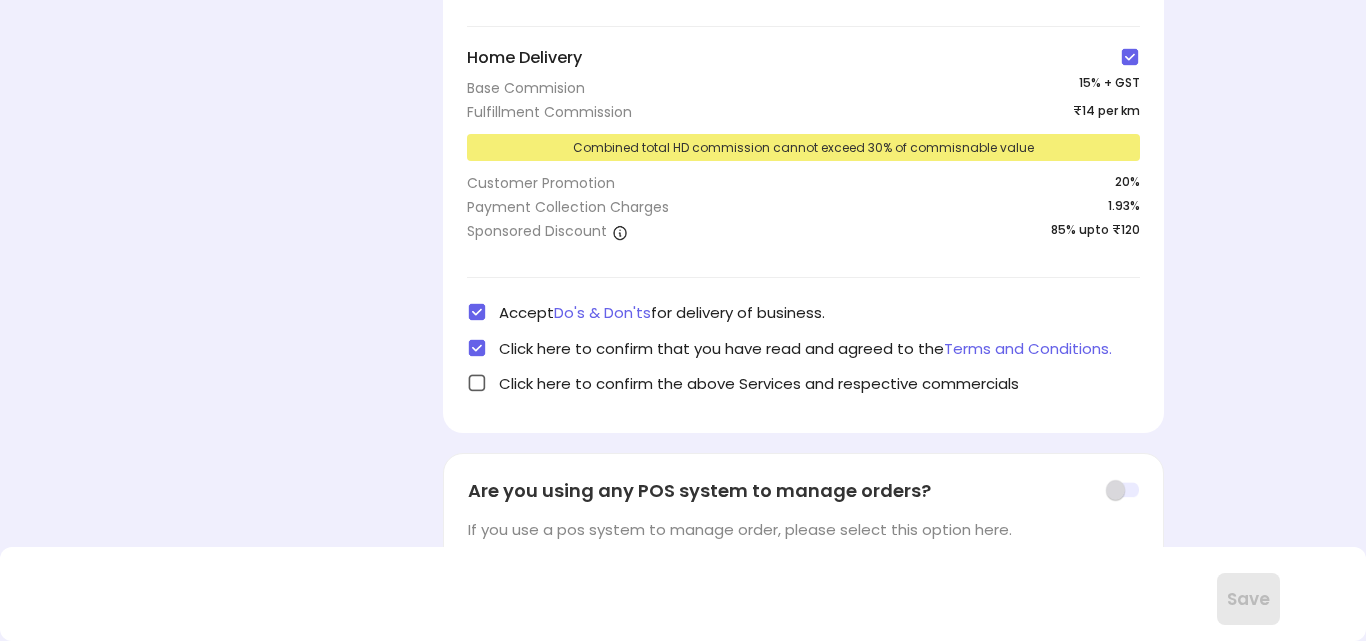 click at bounding box center [477, 383] 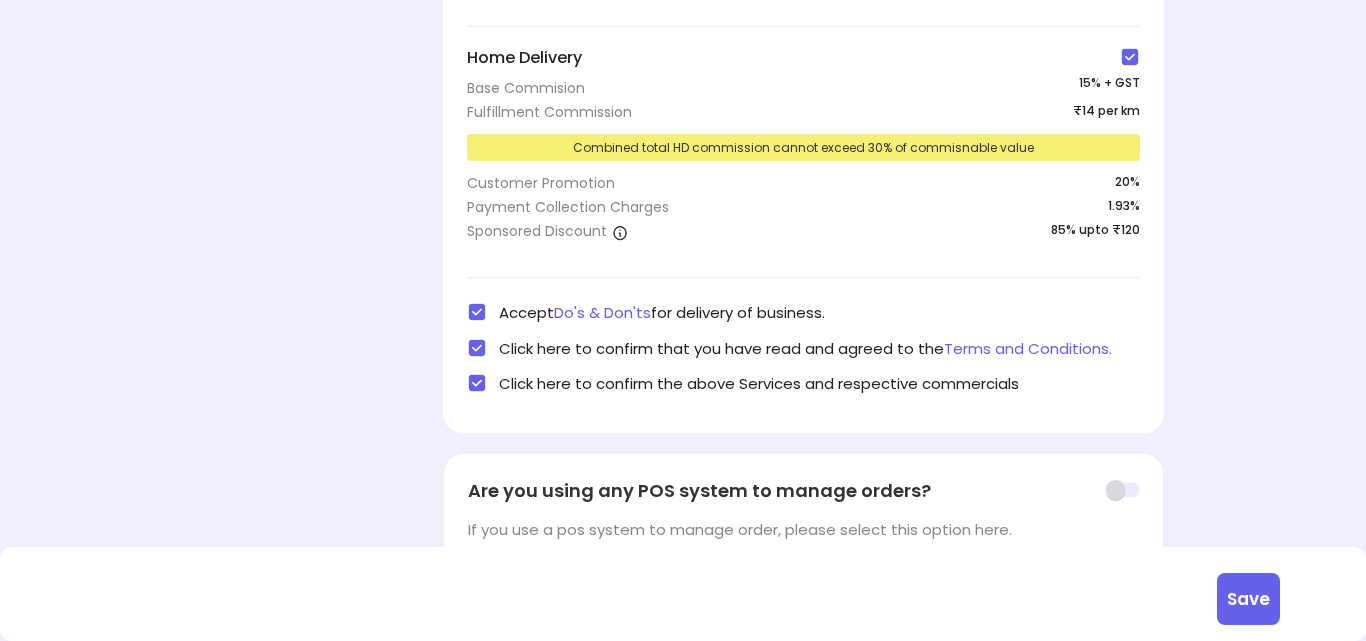 scroll, scrollTop: 503, scrollLeft: 0, axis: vertical 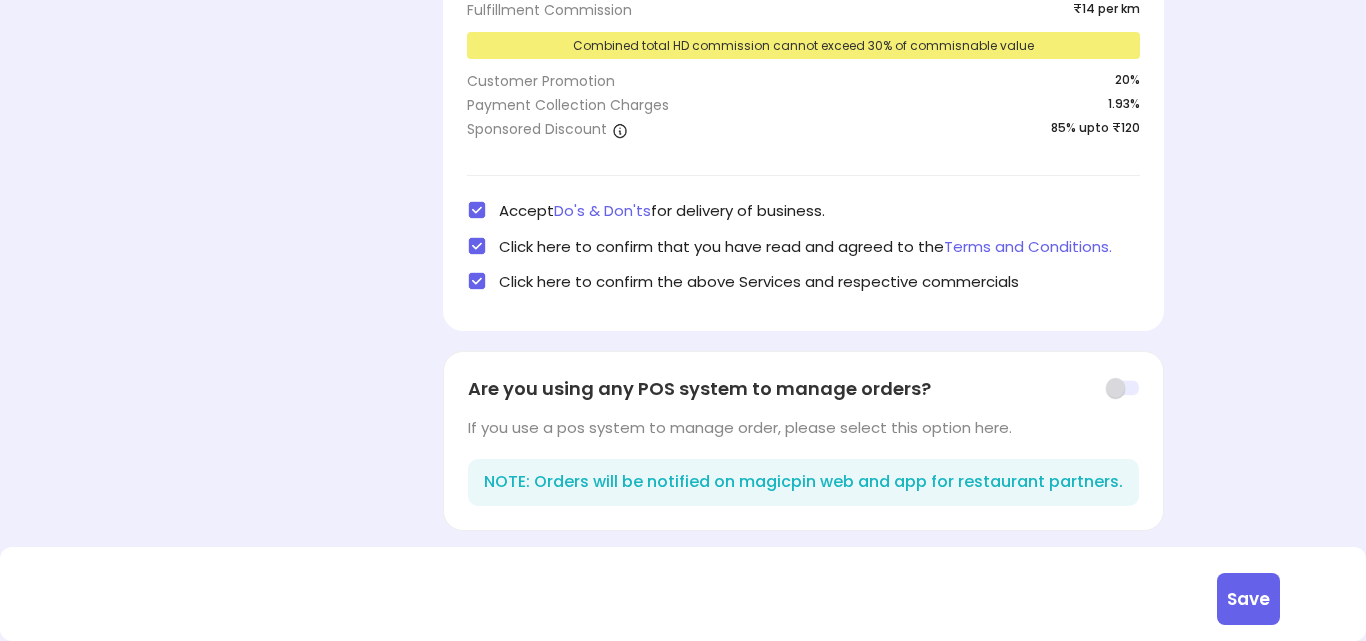 click on "Save" at bounding box center [1248, 599] 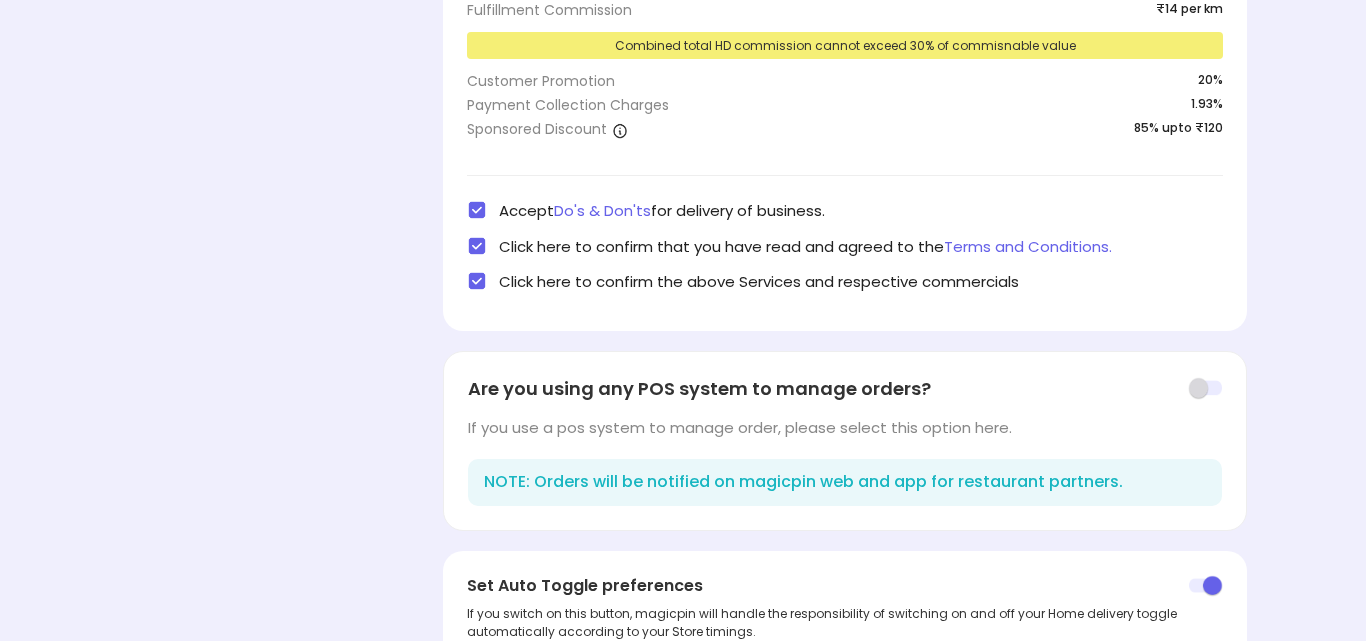 scroll, scrollTop: 660, scrollLeft: 0, axis: vertical 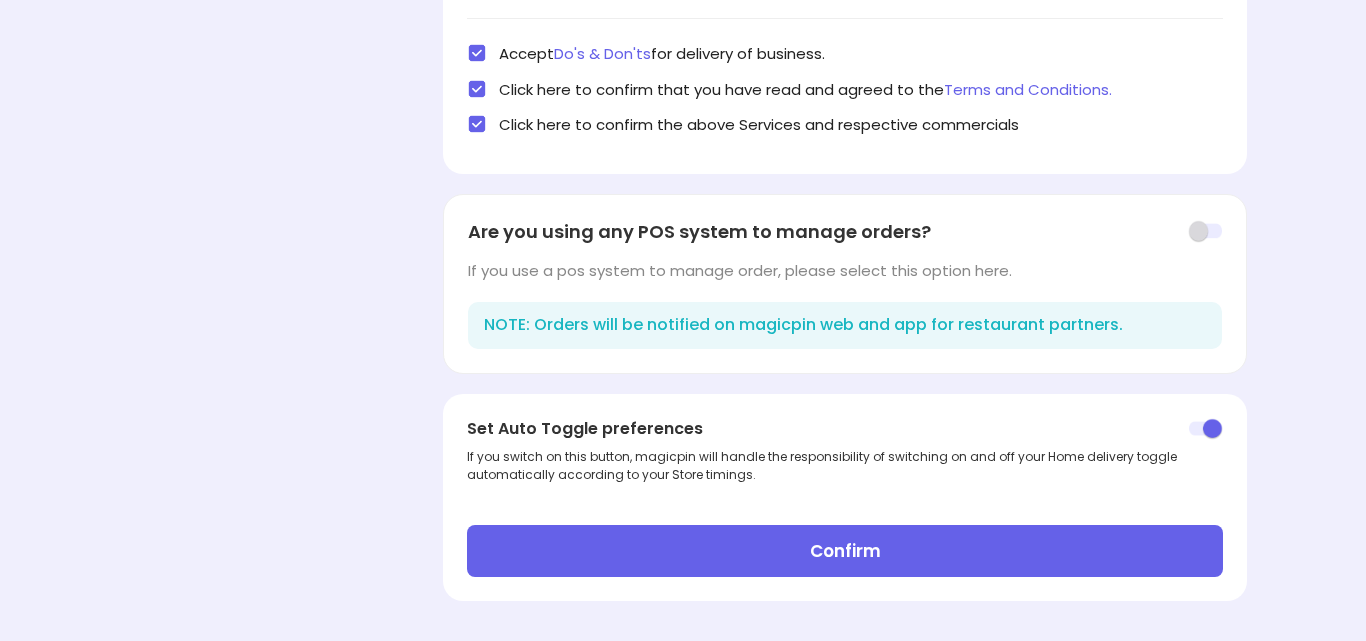 click on "Confirm" at bounding box center (844, 551) 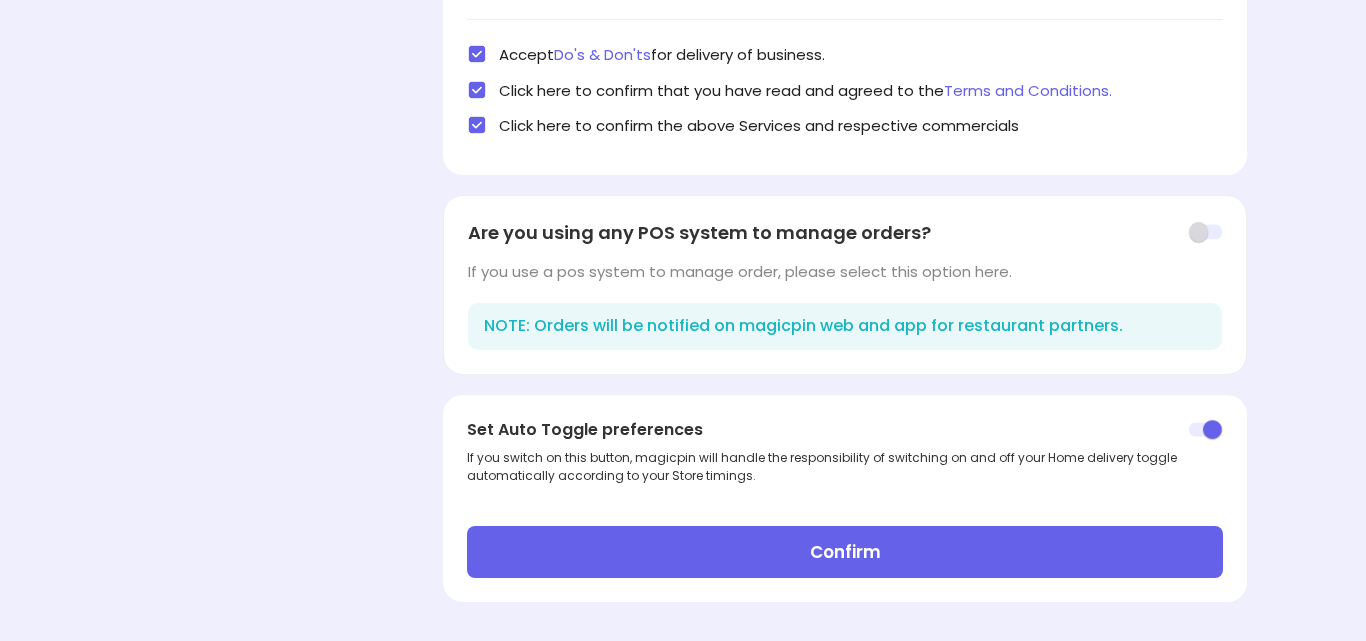 click on "Confirm" at bounding box center (844, 552) 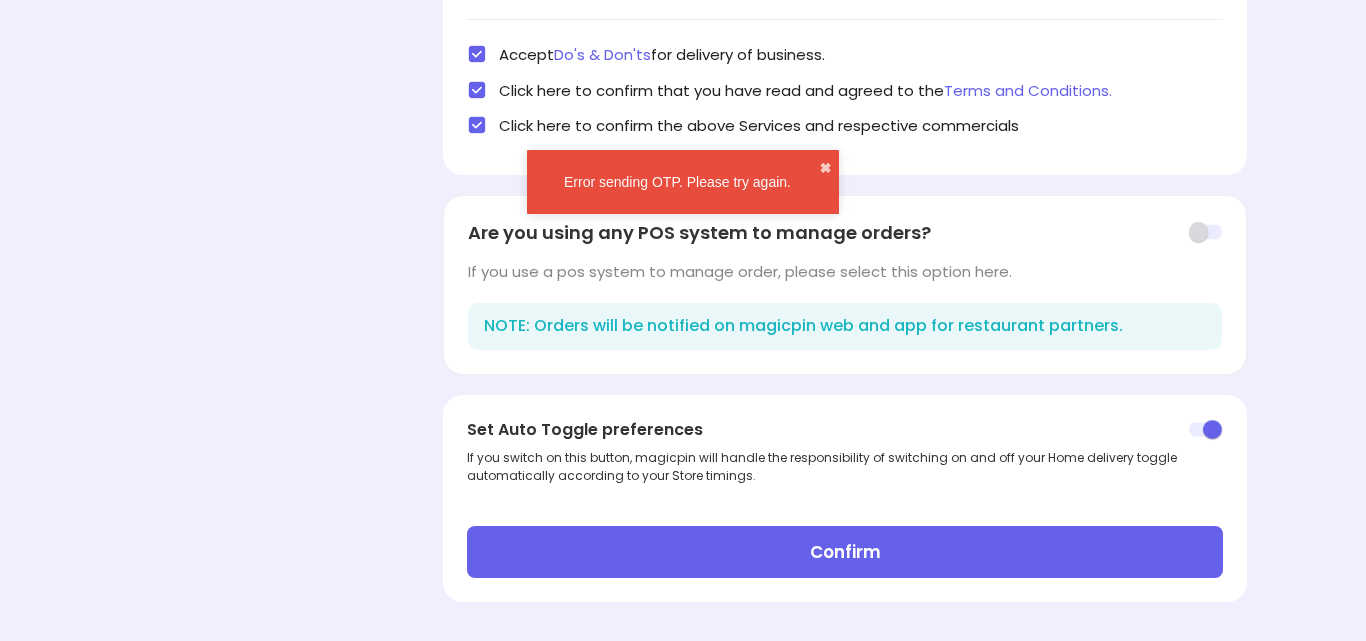 click on "Confirm" at bounding box center (844, 552) 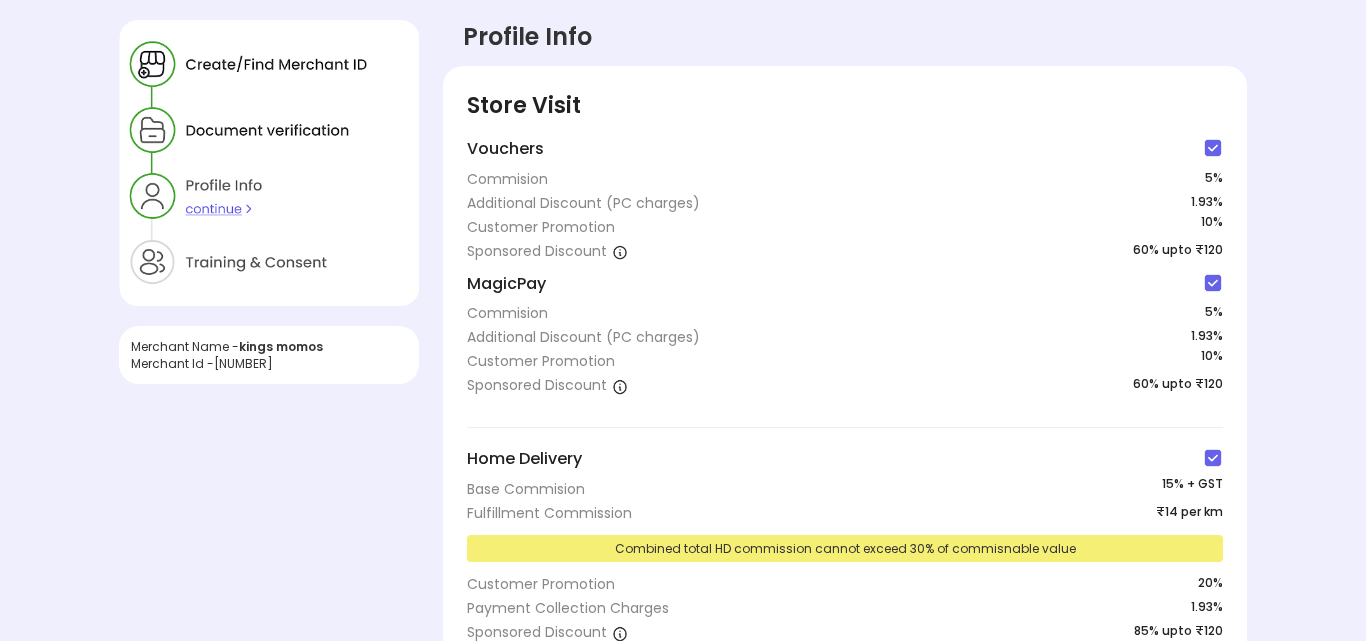 scroll, scrollTop: 660, scrollLeft: 0, axis: vertical 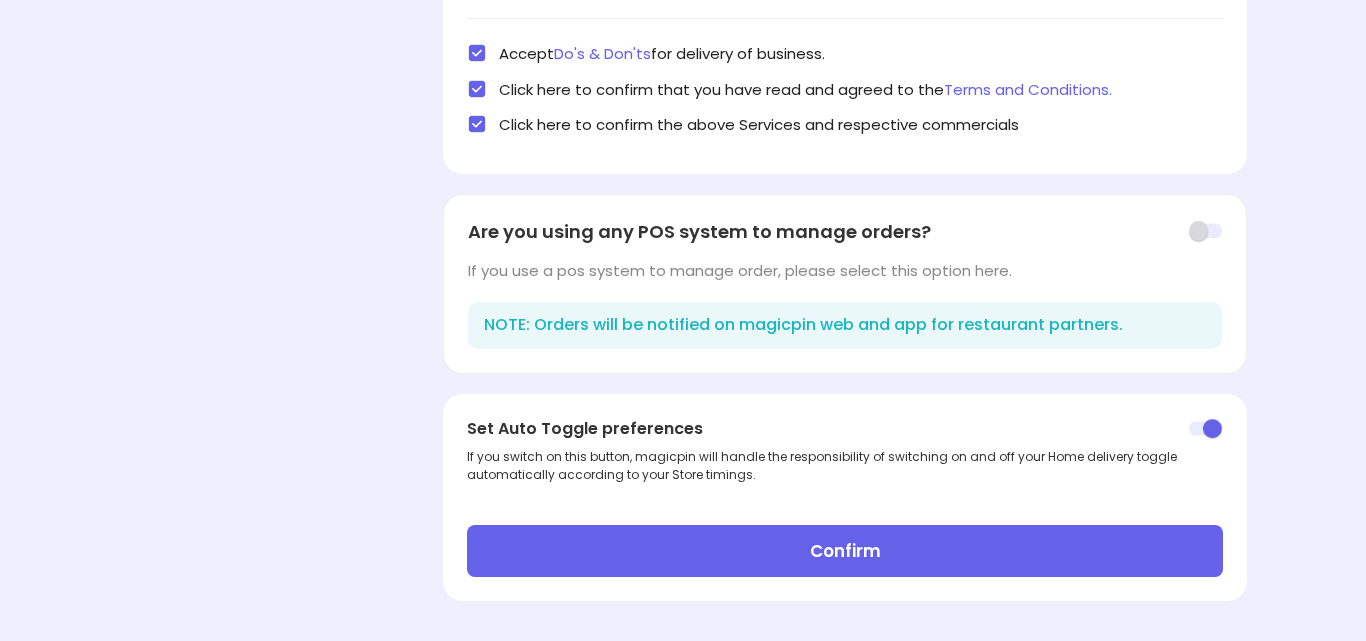click on "Confirm" at bounding box center [844, 551] 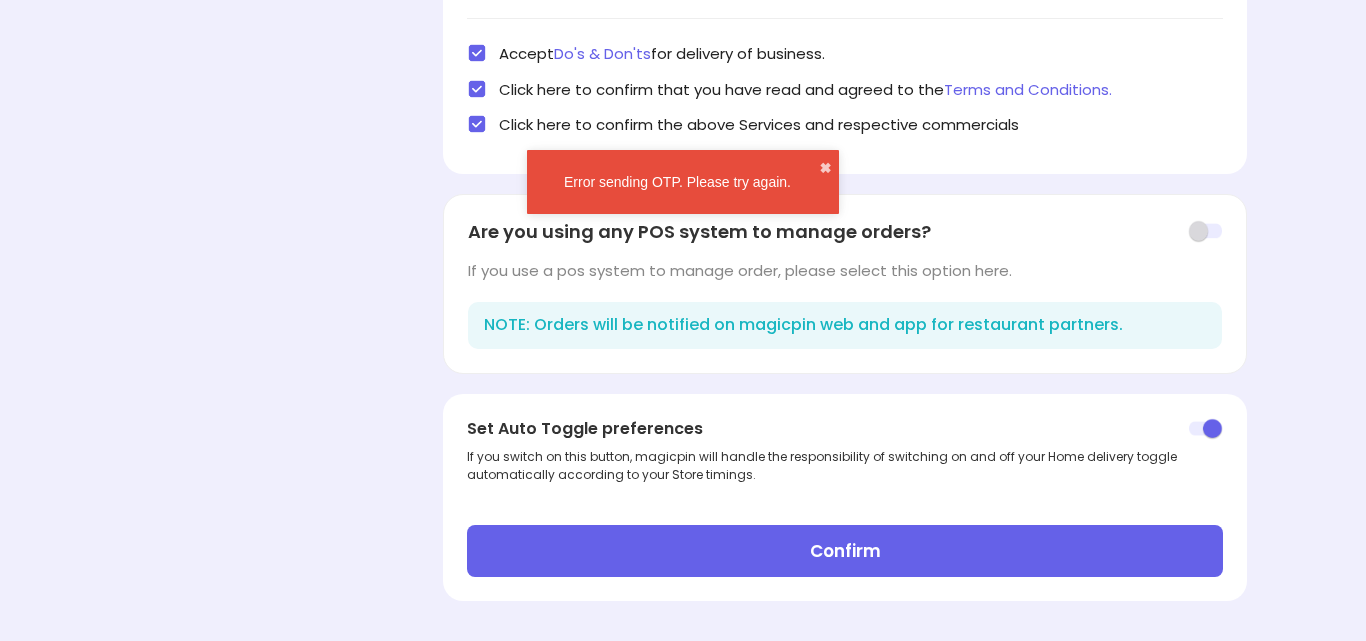 click on "Confirm" at bounding box center [844, 551] 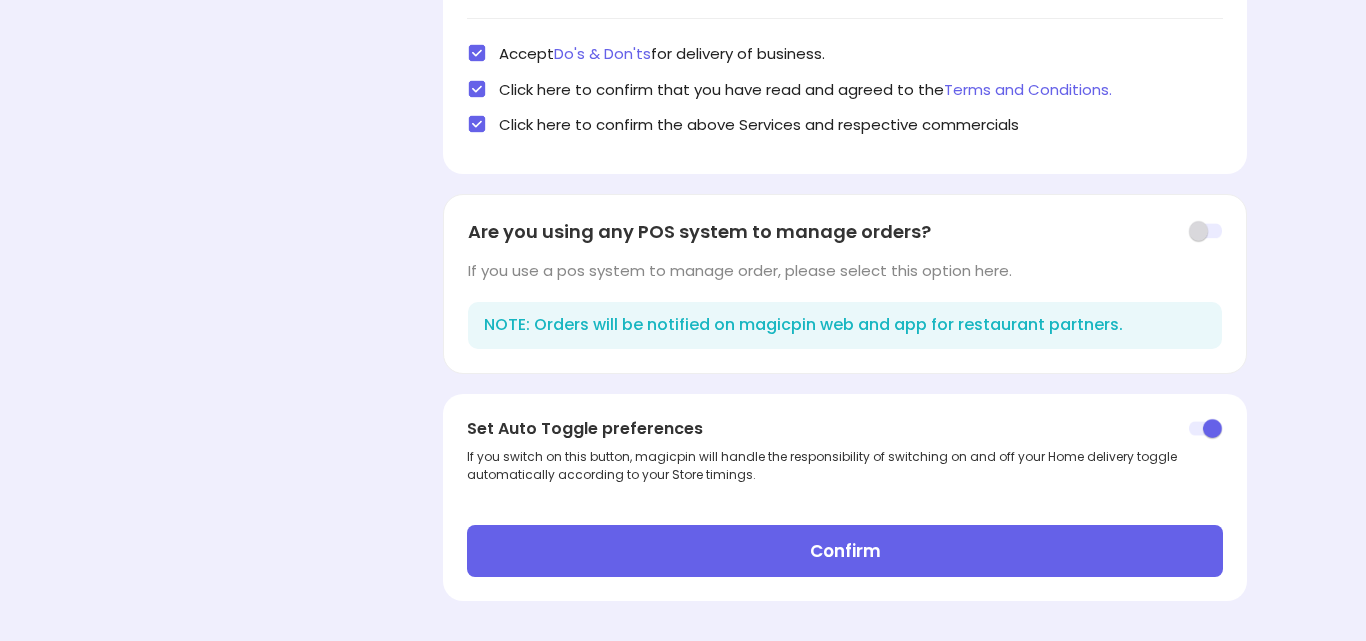 click on "Confirm" at bounding box center (844, 551) 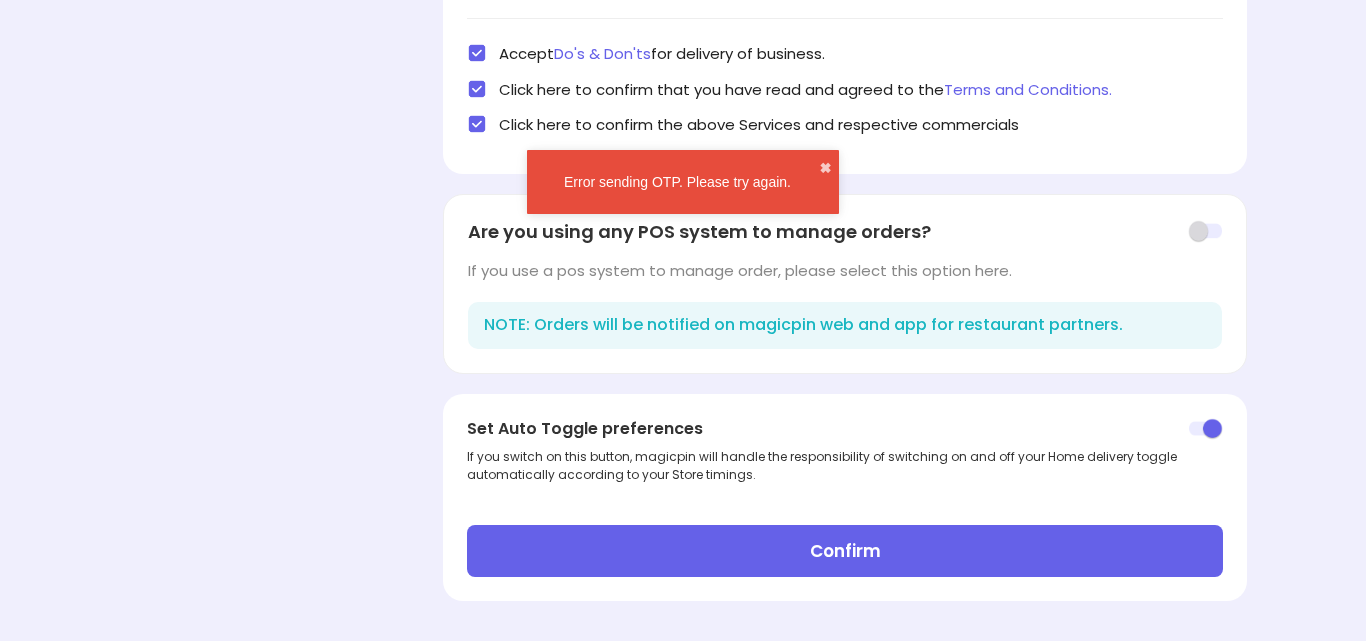 click at bounding box center (1205, 231) 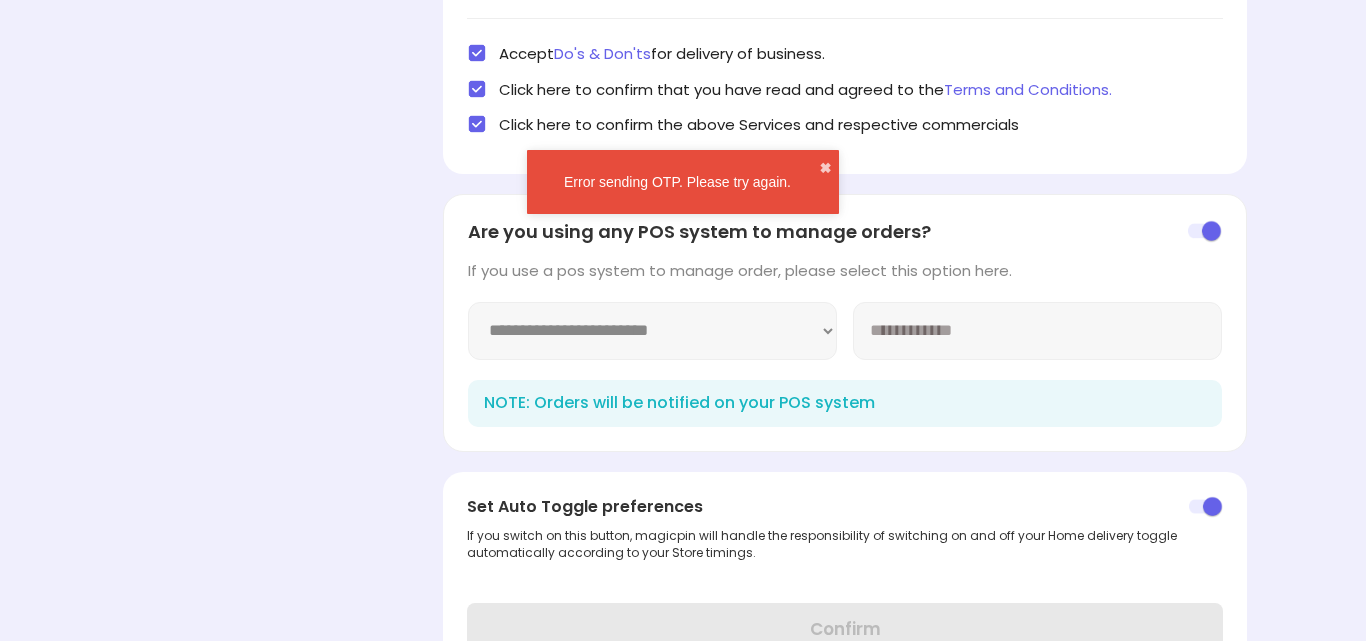 scroll, scrollTop: 0, scrollLeft: 0, axis: both 